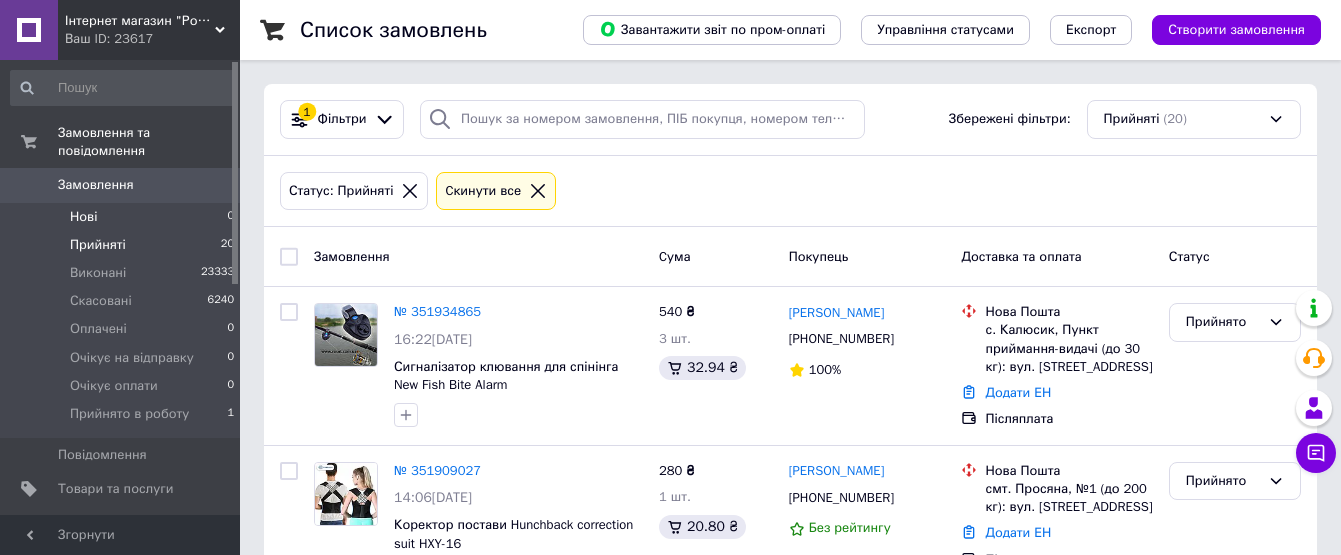 scroll, scrollTop: 0, scrollLeft: 0, axis: both 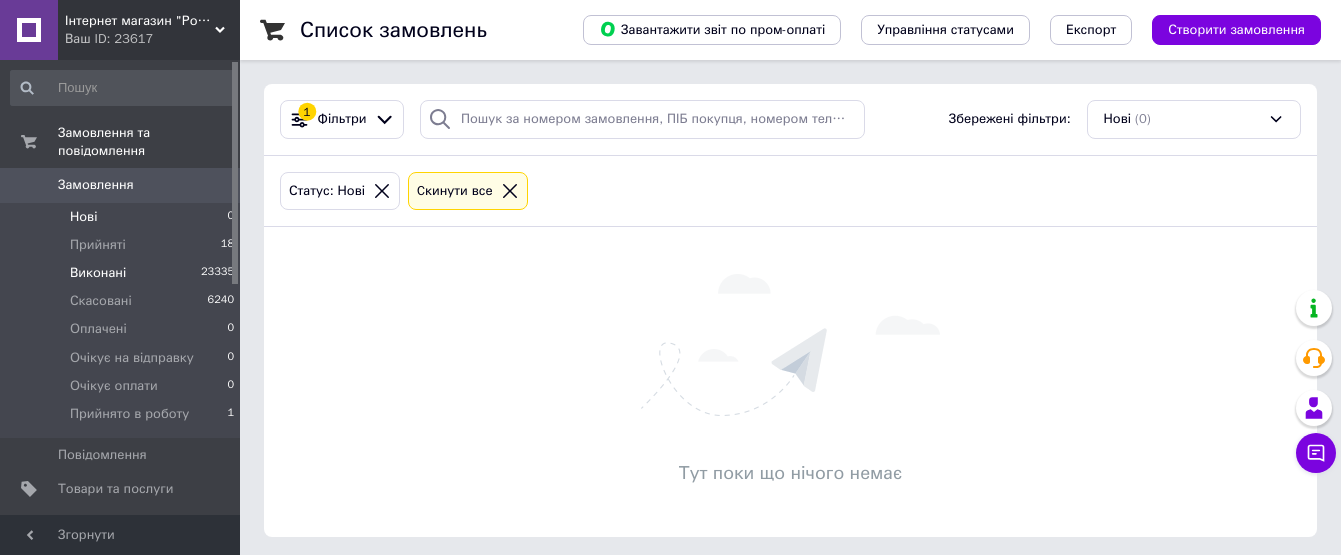 click on "Виконані 23335" at bounding box center (123, 273) 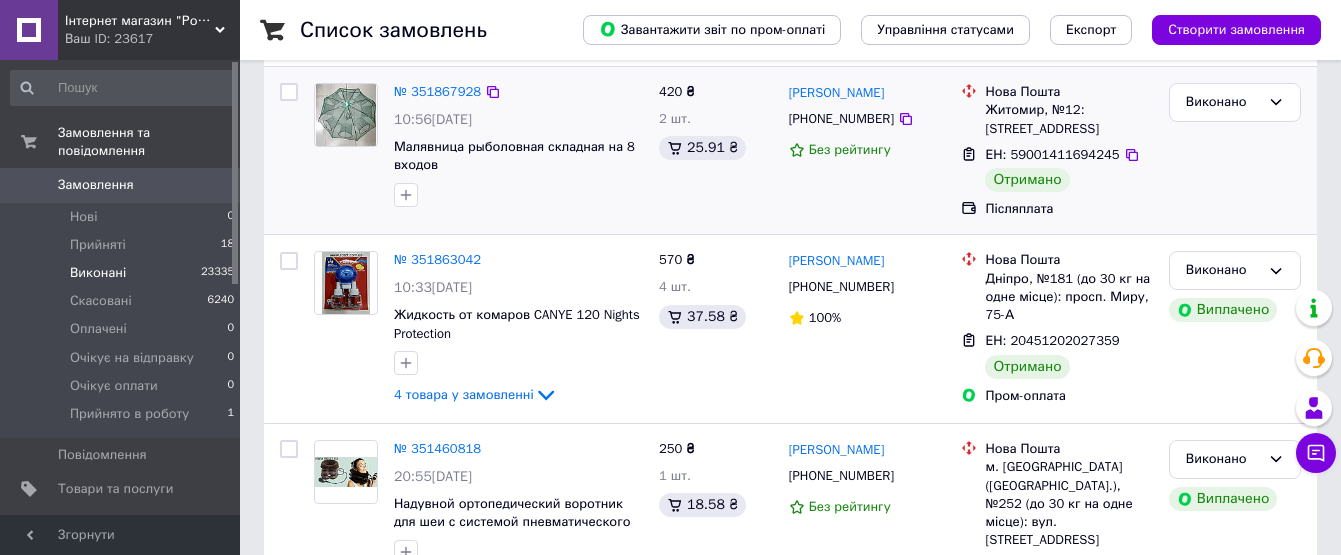 scroll, scrollTop: 300, scrollLeft: 0, axis: vertical 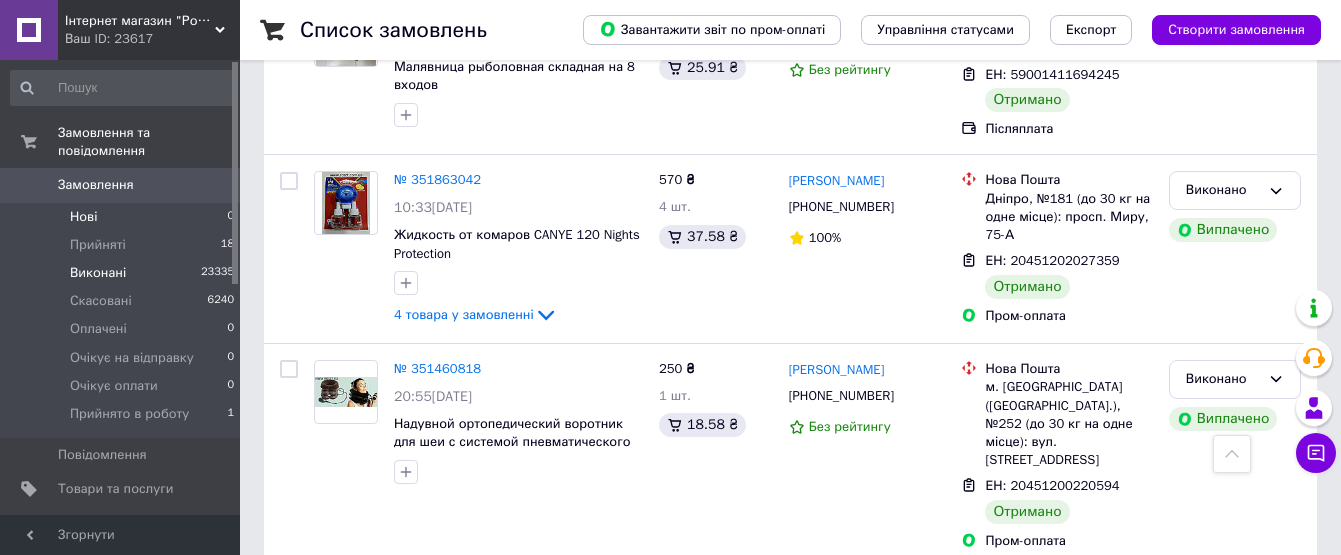 click on "Нові 0" at bounding box center [123, 217] 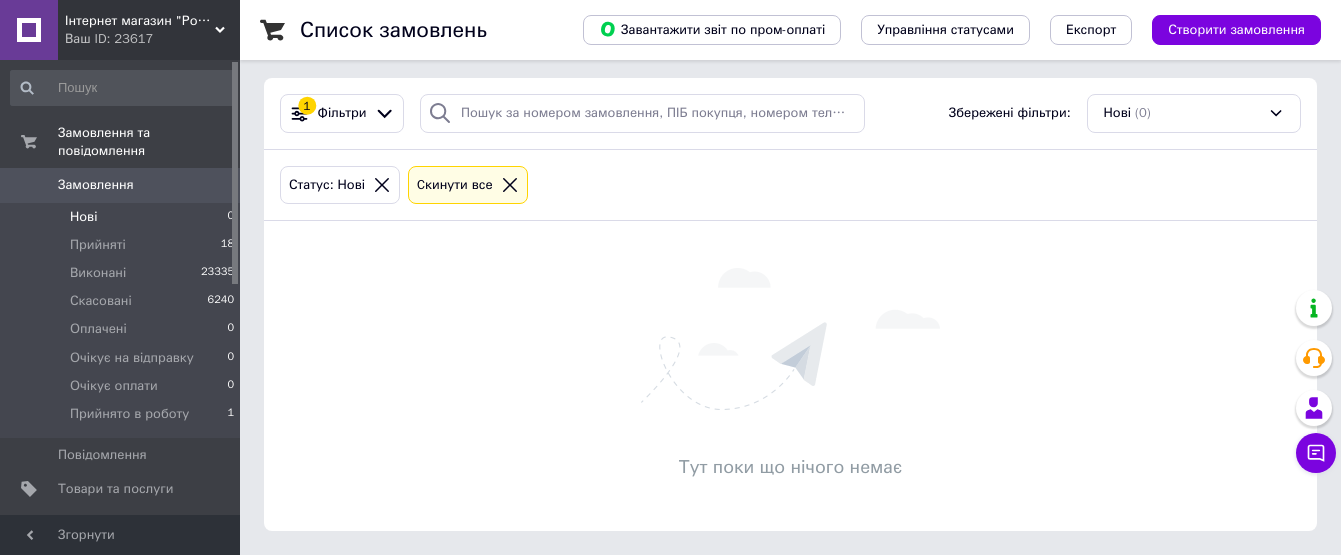 scroll, scrollTop: 0, scrollLeft: 0, axis: both 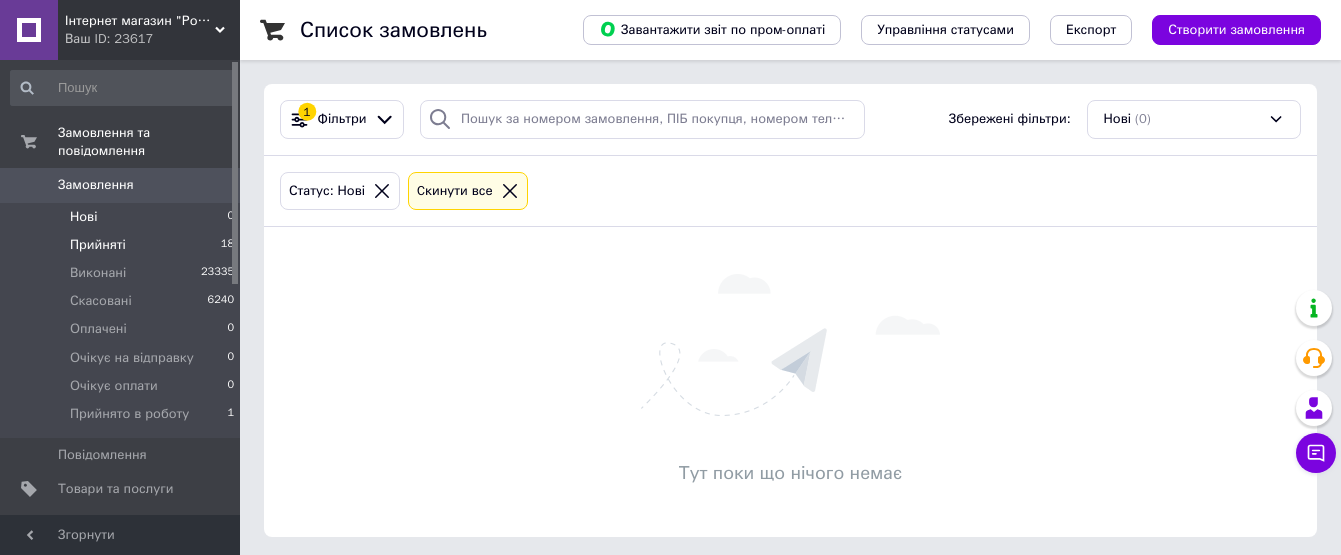 click on "Прийняті" at bounding box center [98, 245] 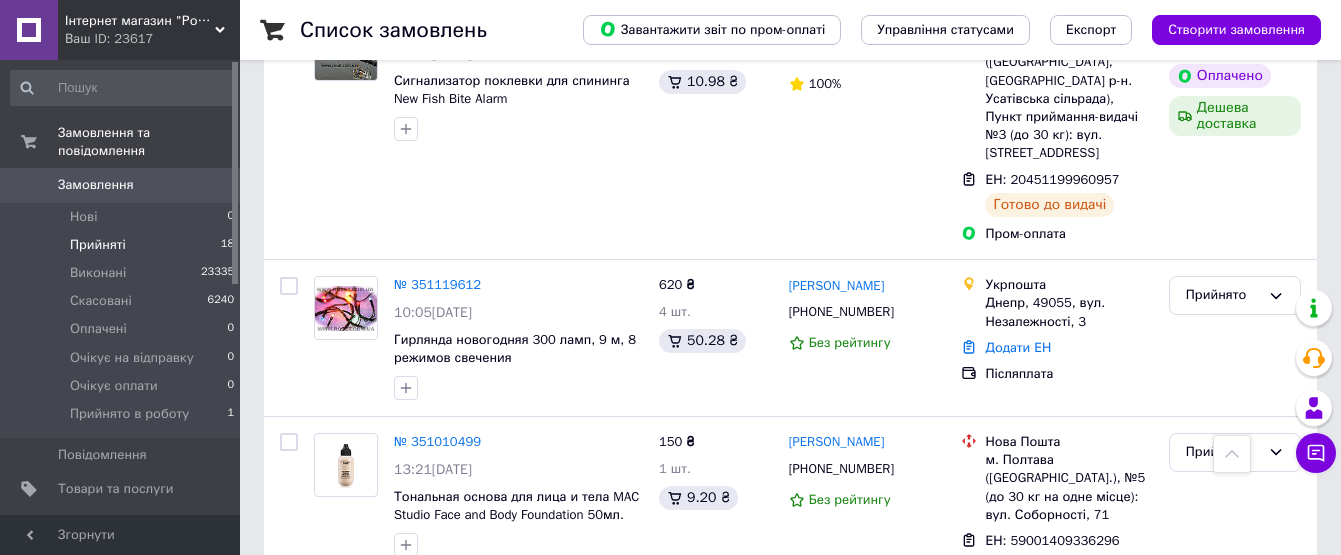 scroll, scrollTop: 3208, scrollLeft: 0, axis: vertical 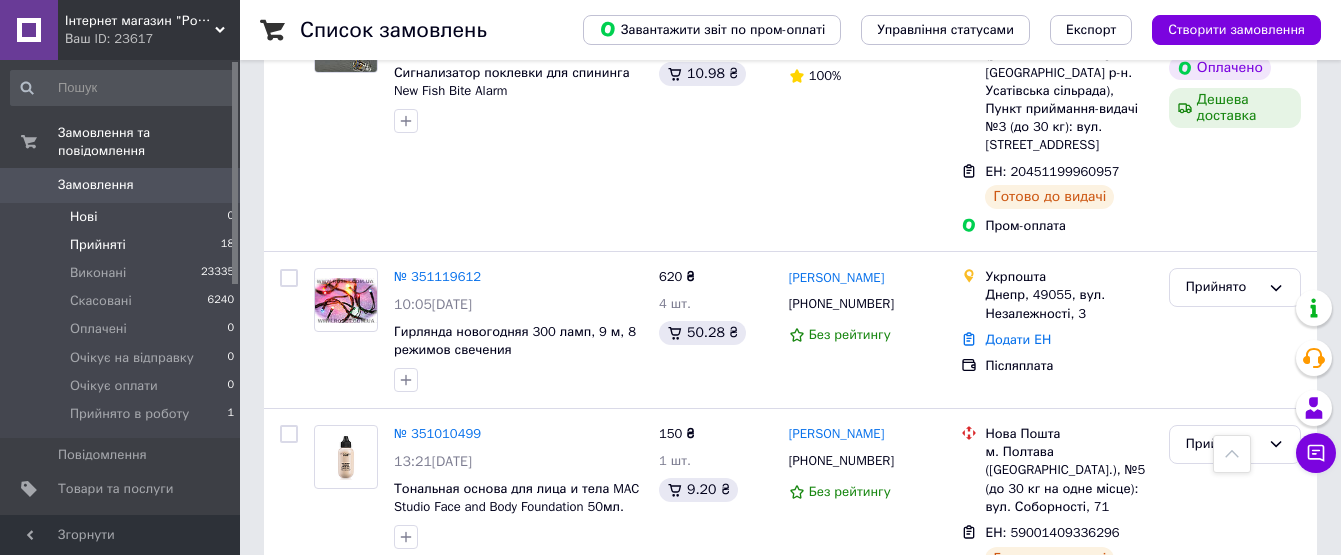 click on "Нові 0" at bounding box center (123, 217) 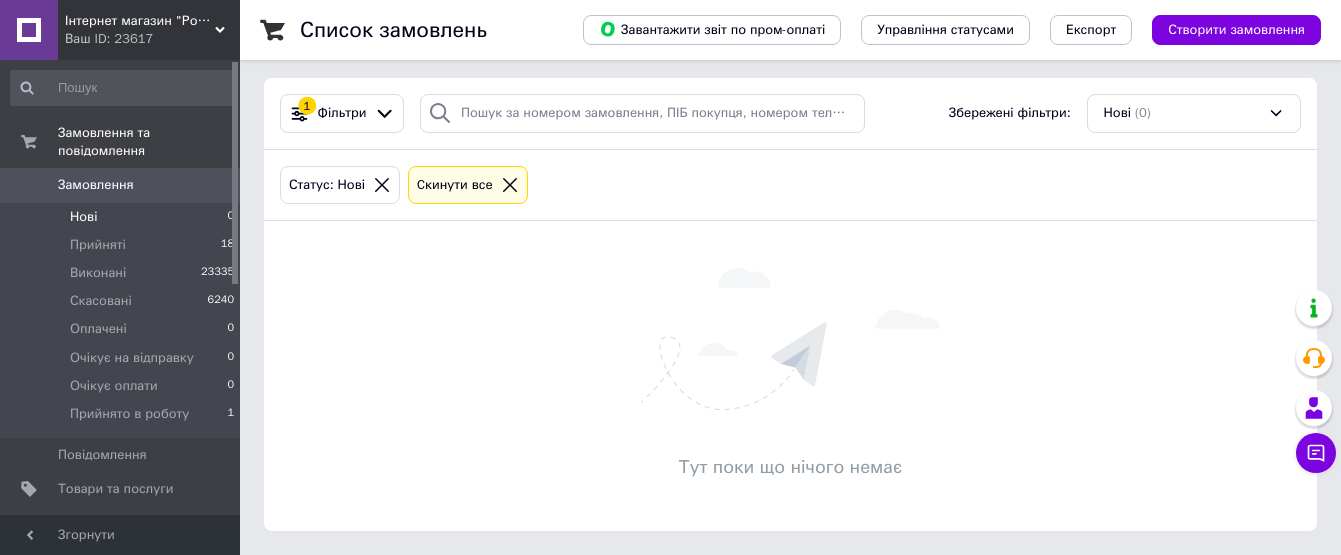 scroll, scrollTop: 0, scrollLeft: 0, axis: both 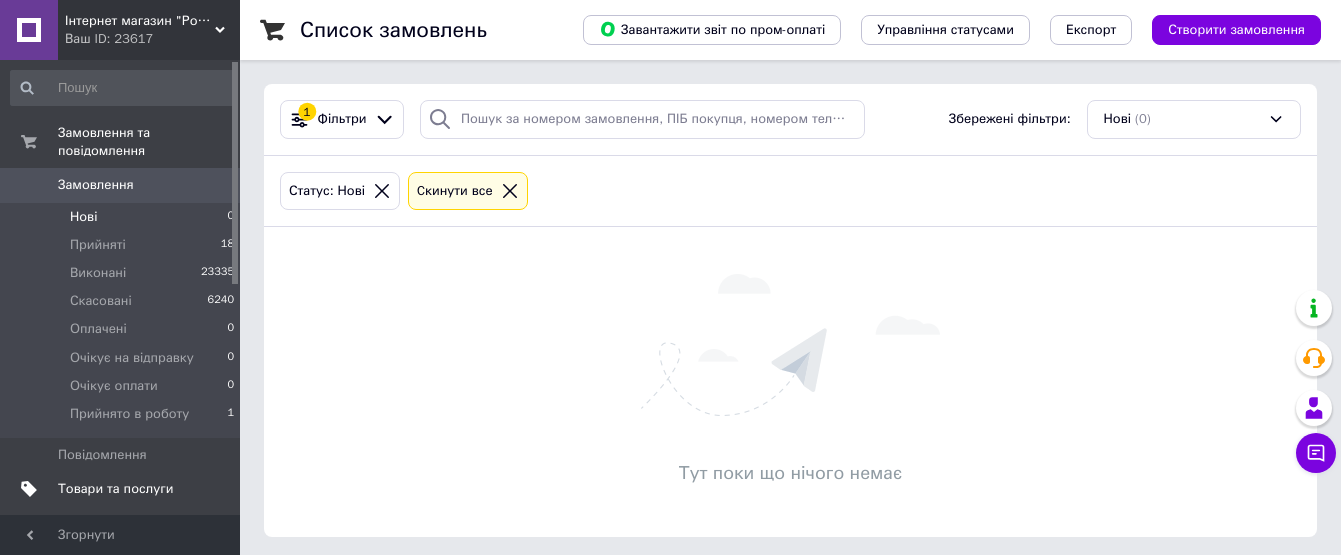 click on "Товари та послуги" at bounding box center (115, 489) 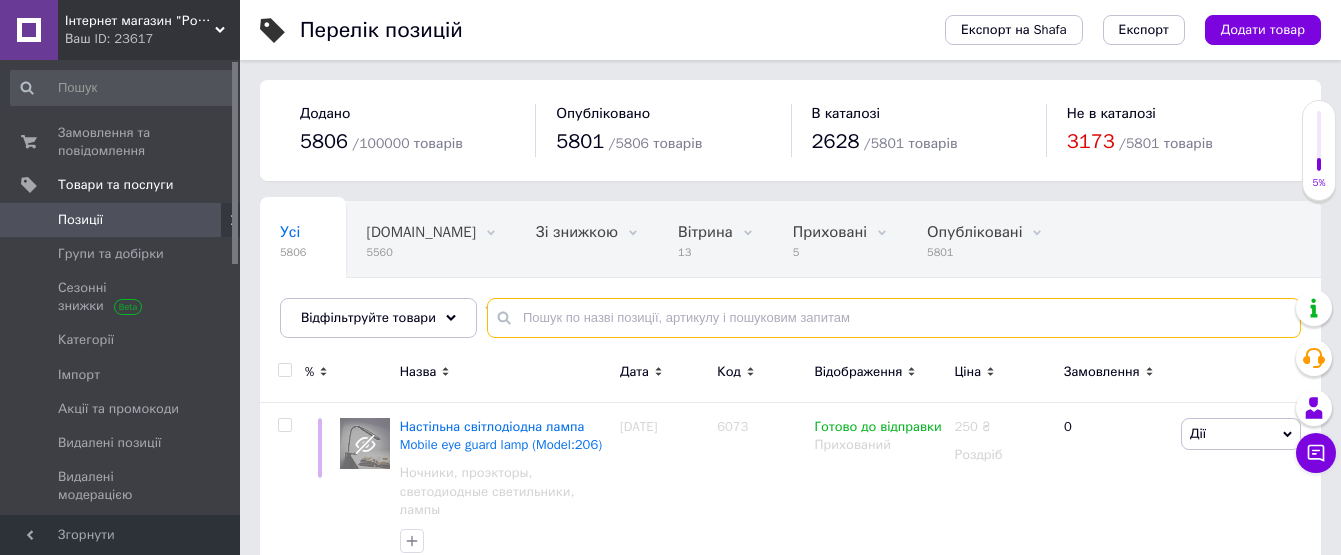 click at bounding box center [894, 318] 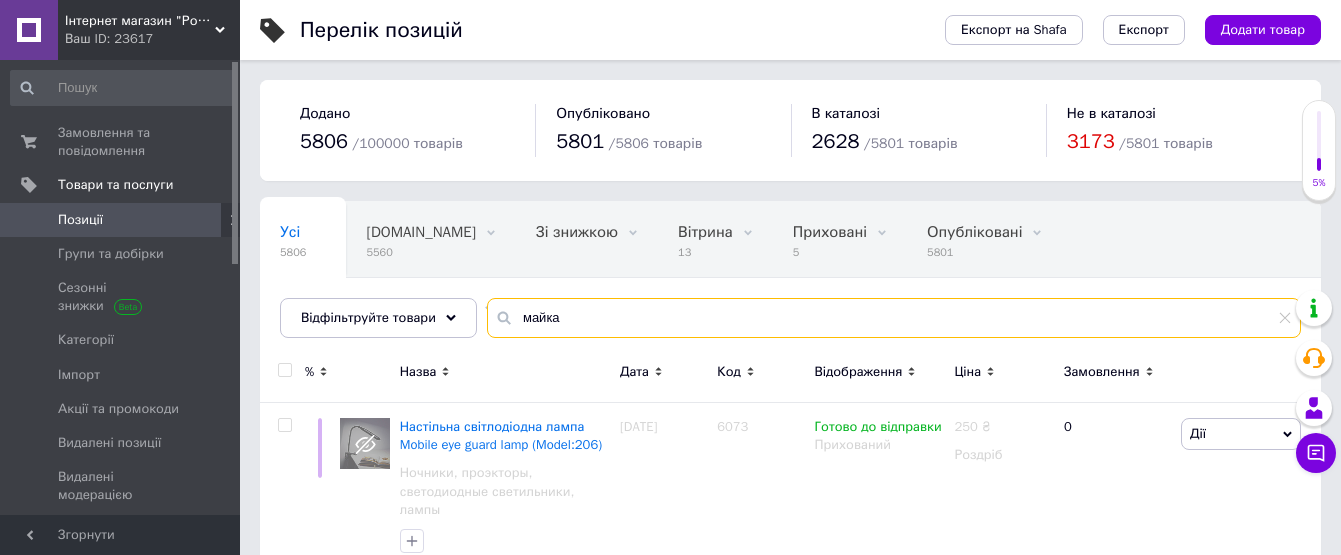 type on "майка" 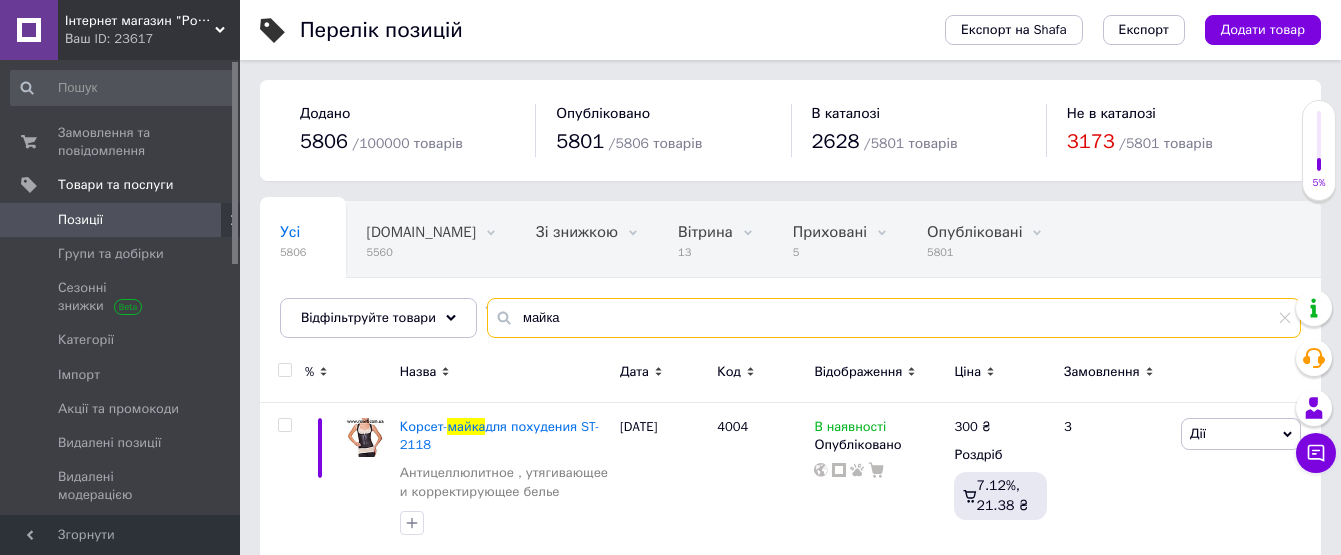 scroll, scrollTop: 67, scrollLeft: 0, axis: vertical 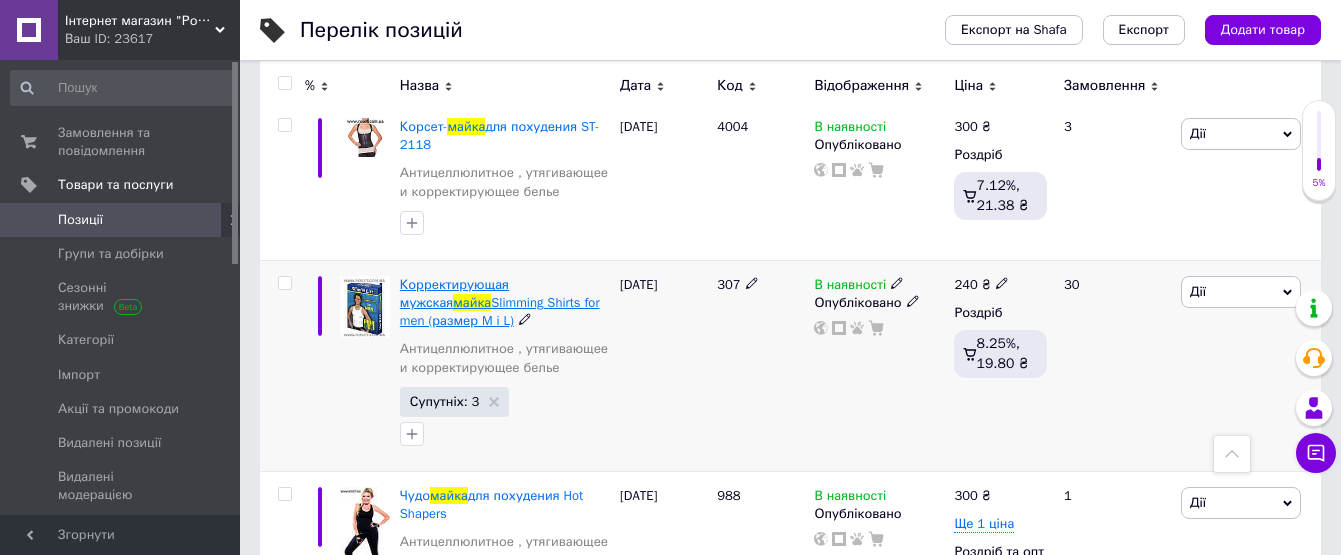 click on "Slimming Shirts for men (размер M i L)" at bounding box center [500, 311] 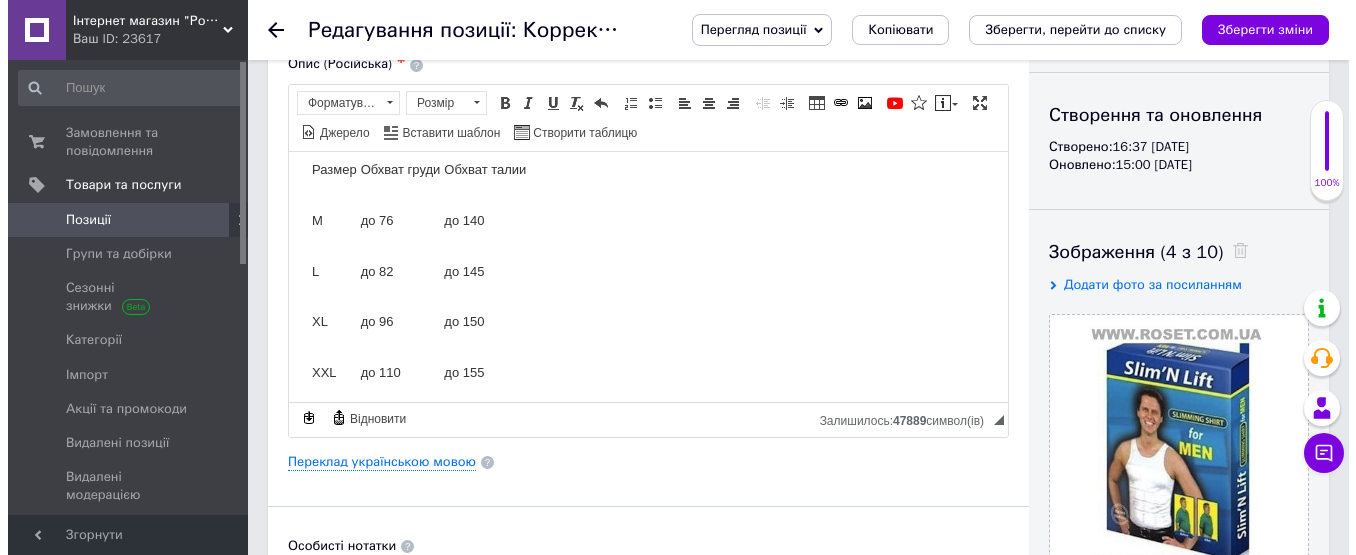 scroll, scrollTop: 200, scrollLeft: 0, axis: vertical 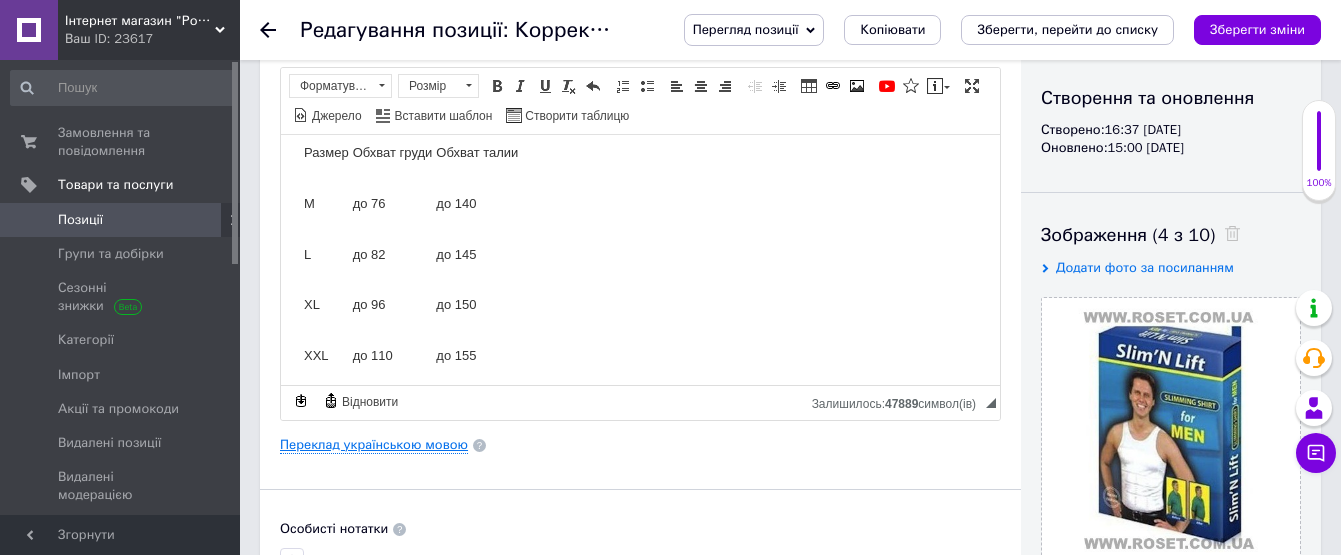 click on "Переклад українською мовою" at bounding box center (374, 445) 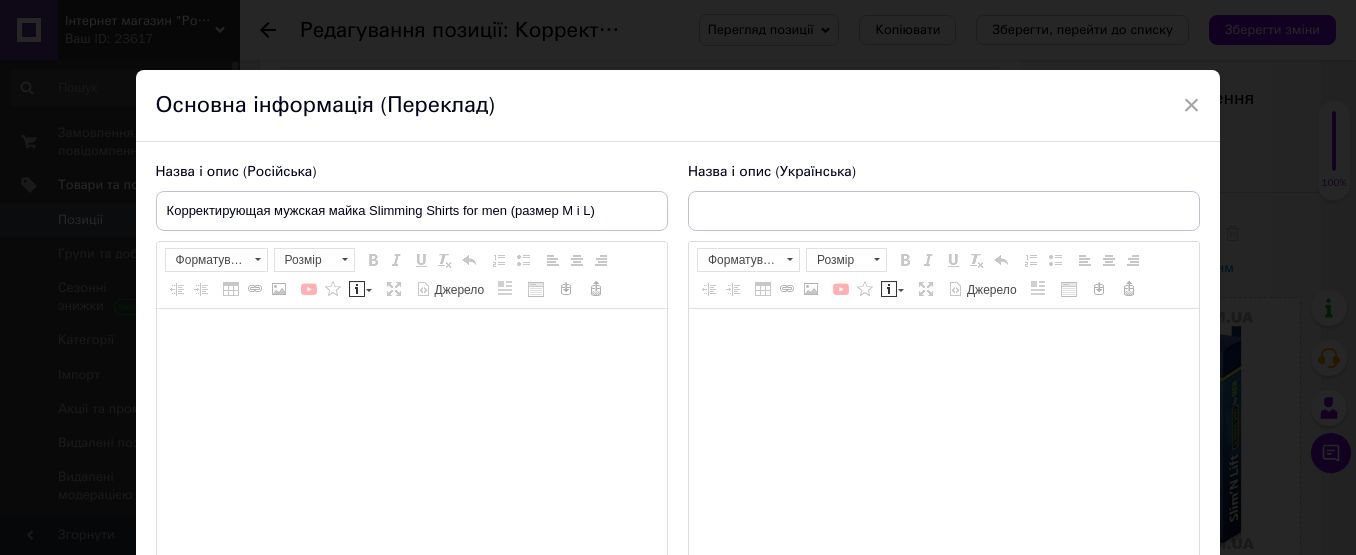 type on "Коригувальна чоловіча майка Slimming Shirts for men (розмір M i L)" 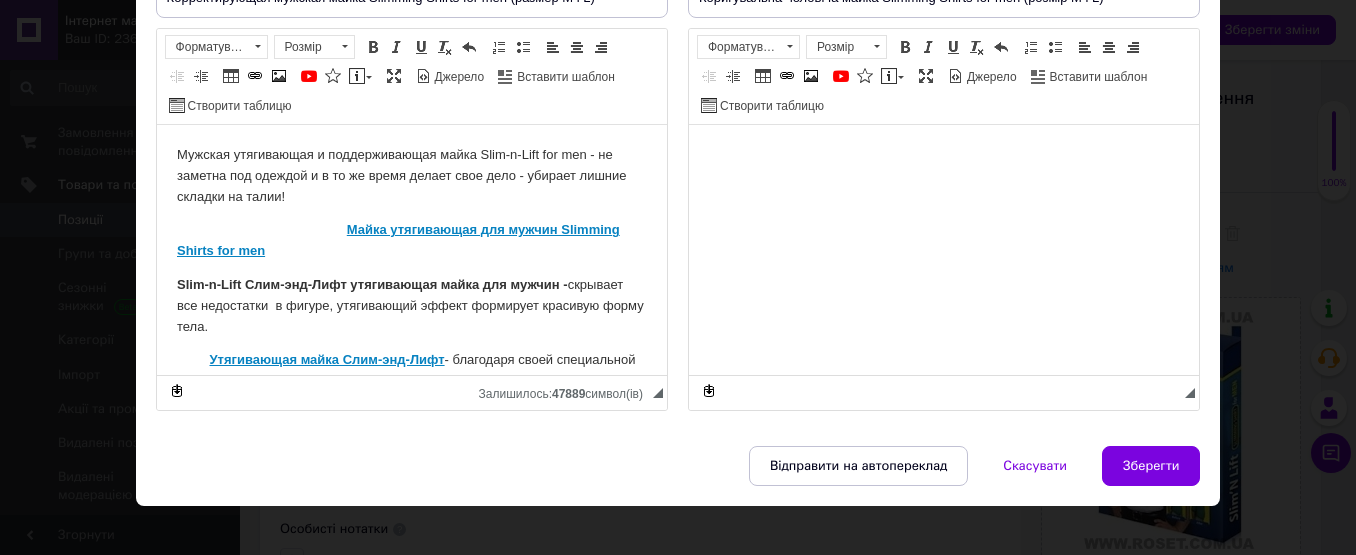 scroll, scrollTop: 0, scrollLeft: 0, axis: both 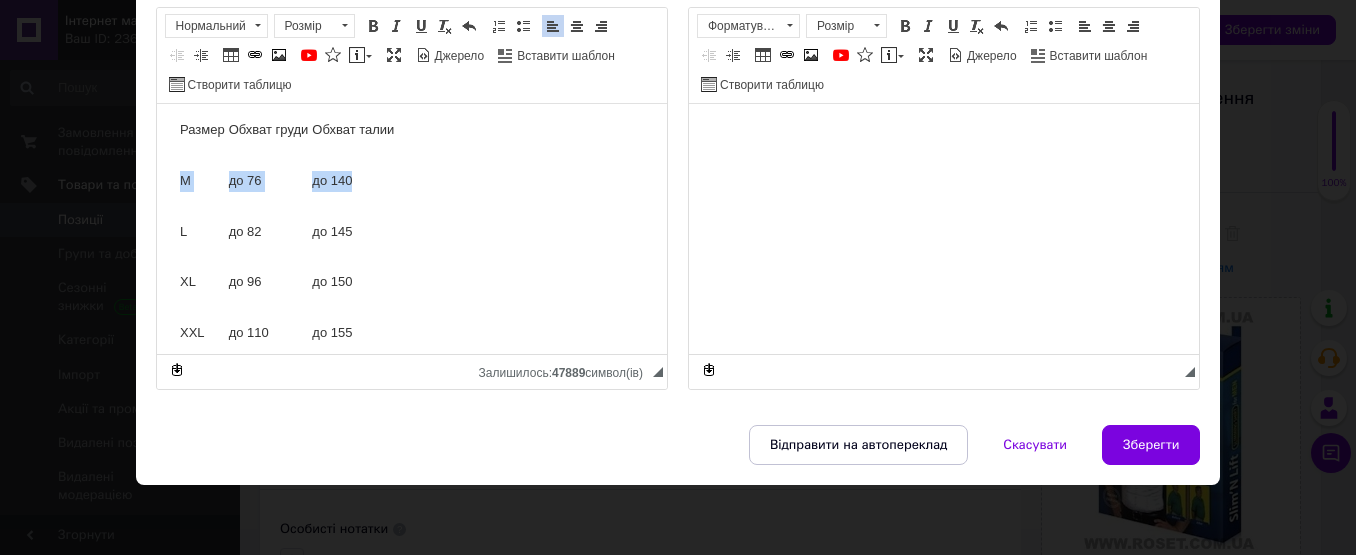 drag, startPoint x: 179, startPoint y: 218, endPoint x: 355, endPoint y: 217, distance: 176.00284 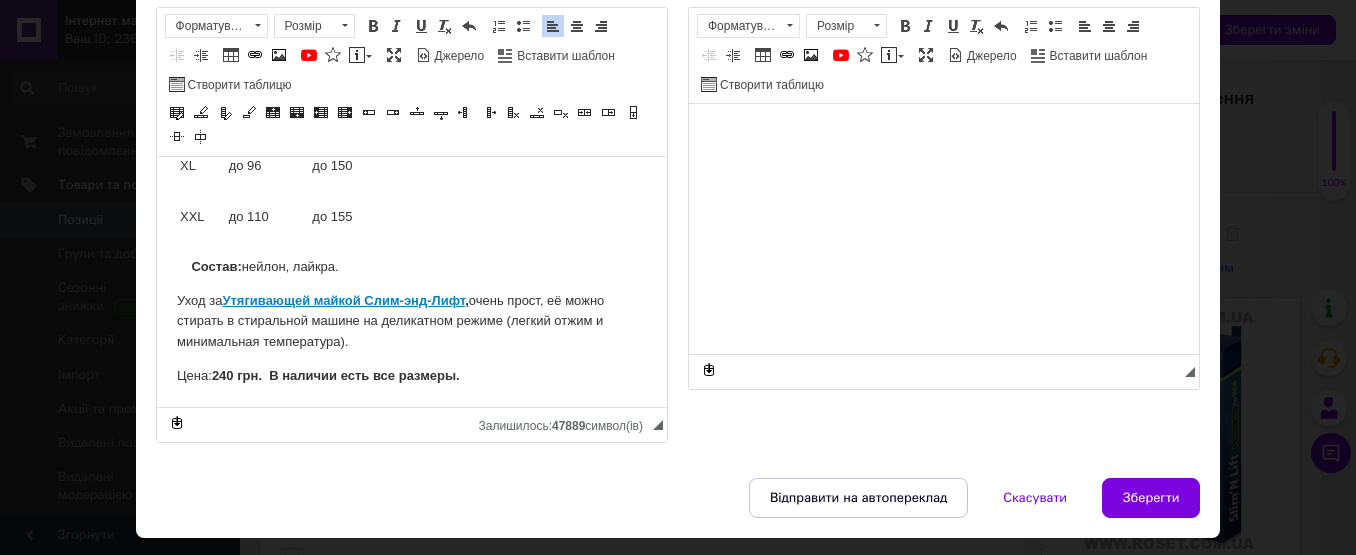 scroll, scrollTop: 1000, scrollLeft: 0, axis: vertical 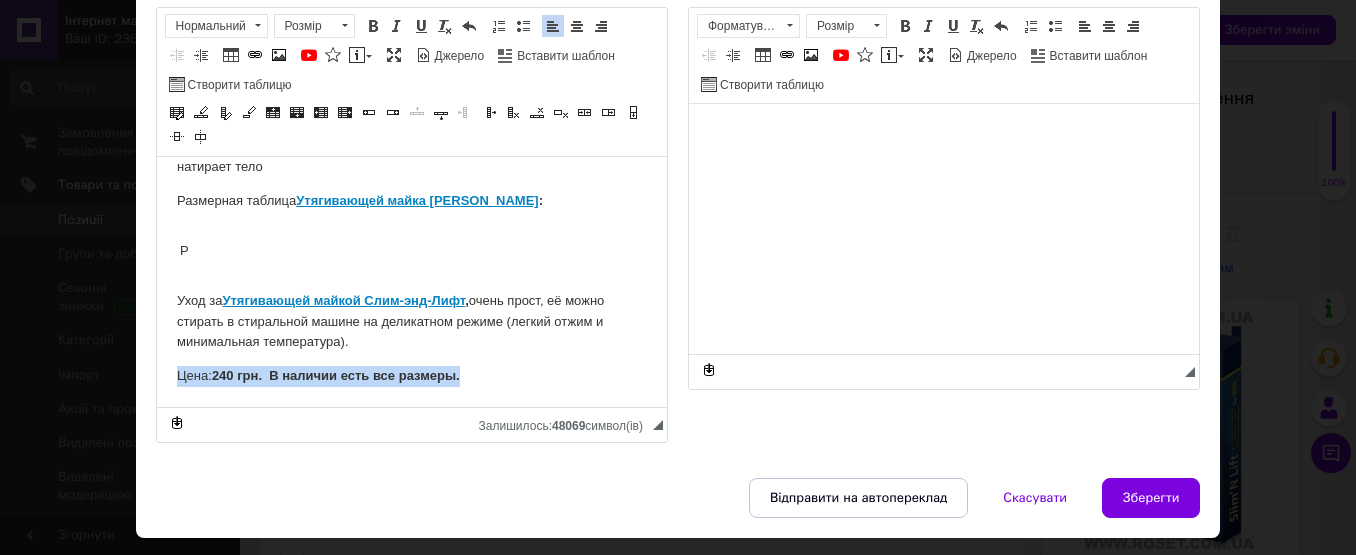 drag, startPoint x: 471, startPoint y: 376, endPoint x: 147, endPoint y: 365, distance: 324.18668 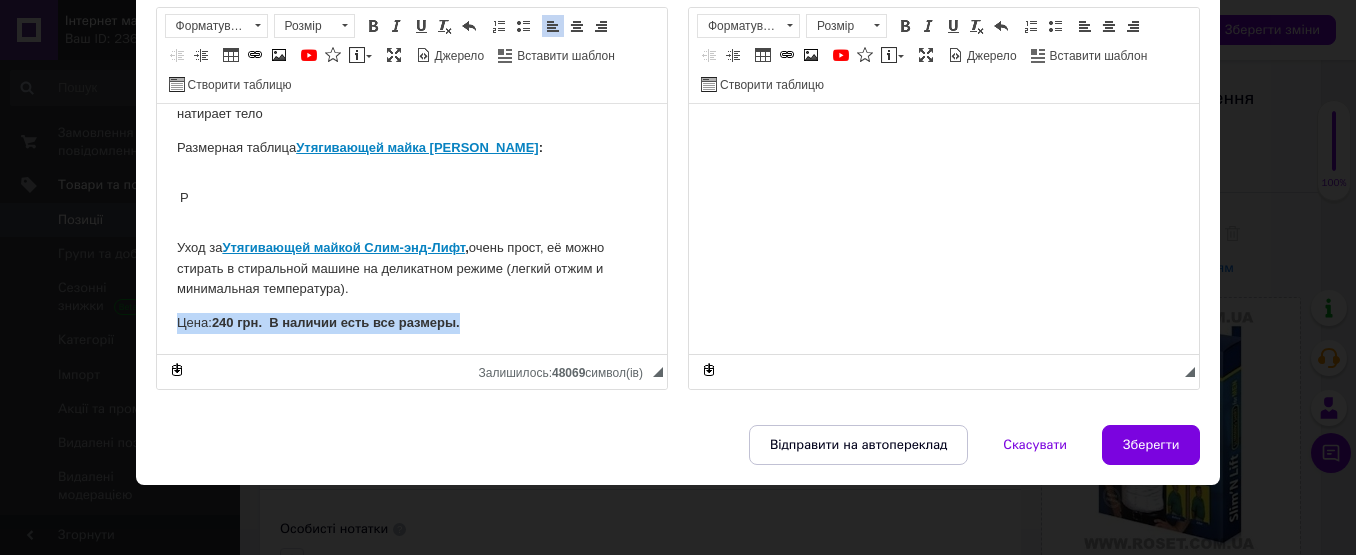 type 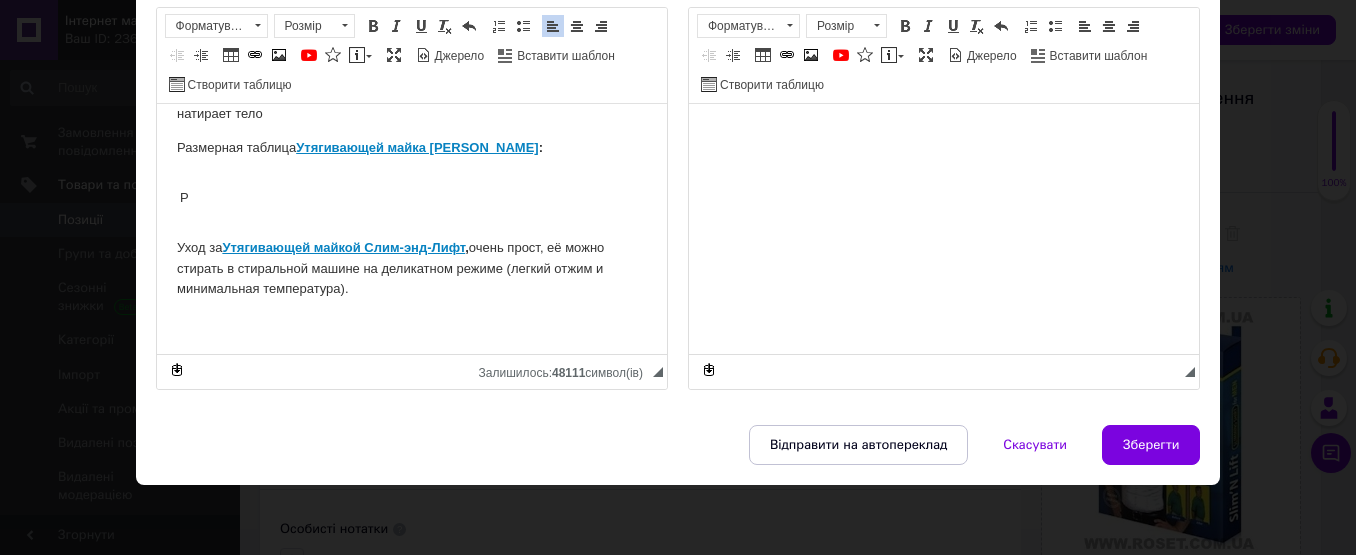 click on "Мужская утягивающая и поддерживающая майка Slim-n-Lift for men - не заметна под одеждой и в то же время делает свое дело - убирает лишние складки на талии!                                                  Майка утягивающая для мужчин Slimming Shirts for men        Slim-n-Lift Слим-энд-Лифт у тягивающая майка для мужчин -  скрывает все недостатки  в фигуре, утягивающий эффект формирует красивую форму тела.             Утягивающая майка Слим-энд-Лифт  - благодаря своей специальной структуре, будет предавать Вашему животу пресс, подтянет обвисший живот и преобразит Вашу фигуру. :  Майка   : Р ," at bounding box center (411, -137) 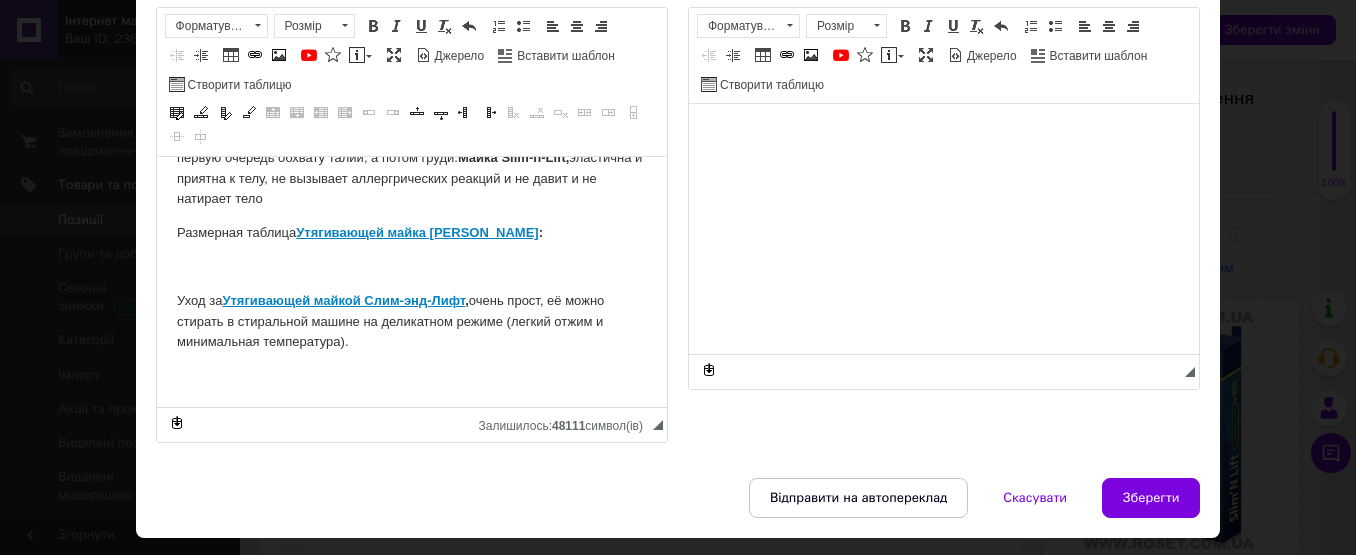 scroll, scrollTop: 741, scrollLeft: 0, axis: vertical 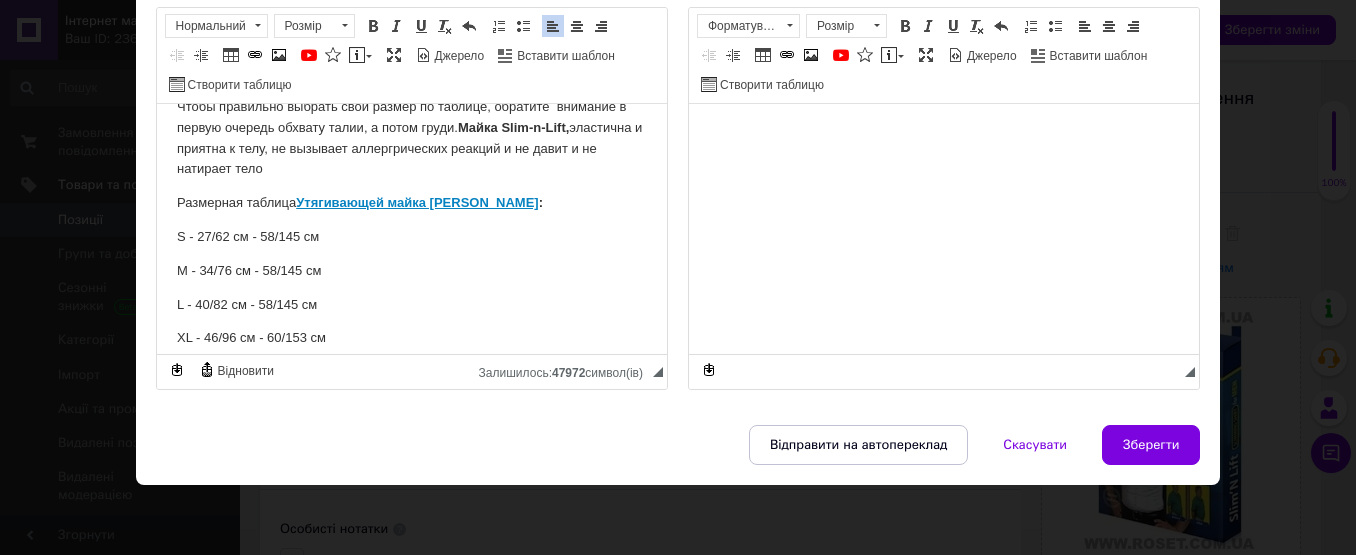 drag, startPoint x: 338, startPoint y: 224, endPoint x: 347, endPoint y: 241, distance: 19.235384 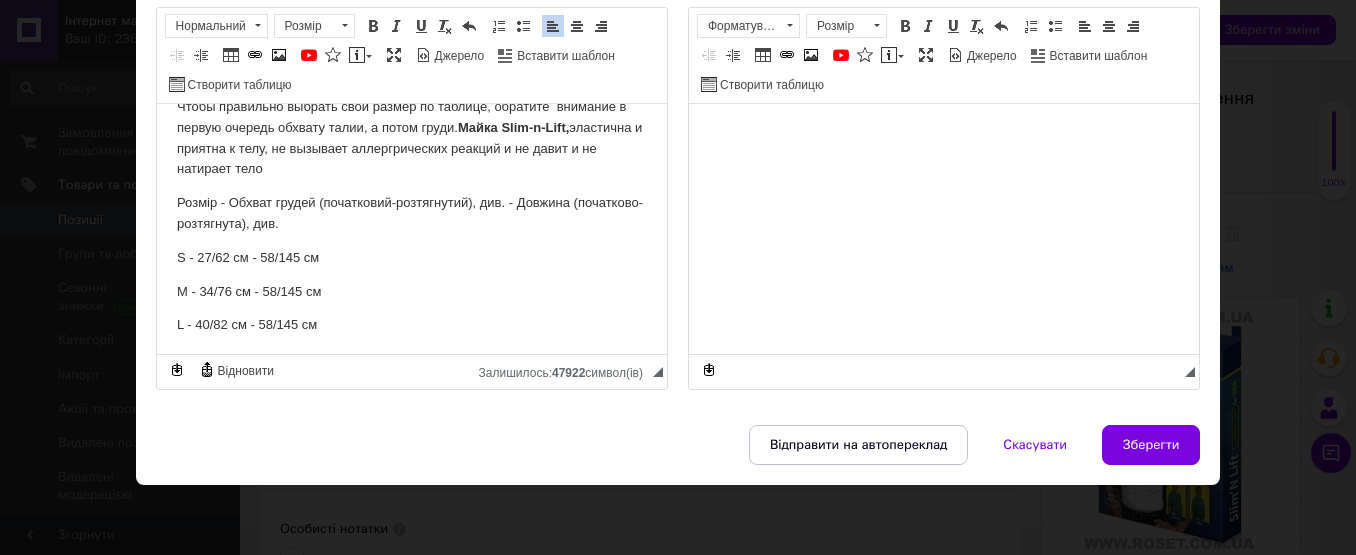 click on "Розмір - Обхват грудей (початковий-розтягнутий), див. - Довжина (початково-розтягнута), див.  ​​​​​​​" at bounding box center (411, 214) 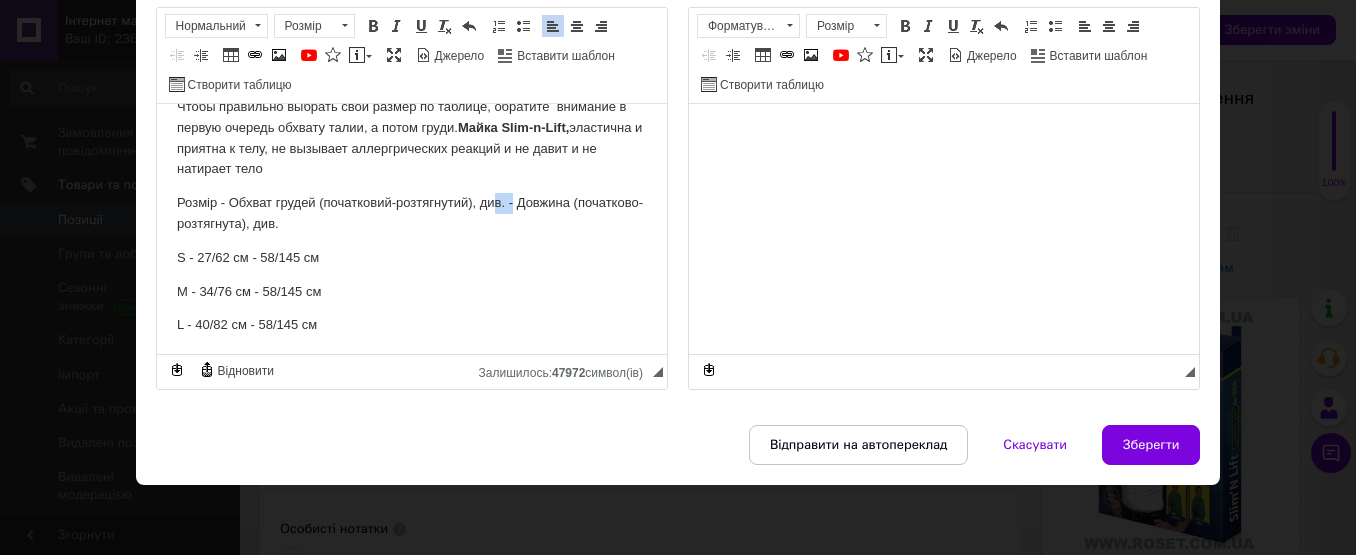 drag, startPoint x: 488, startPoint y: 223, endPoint x: 510, endPoint y: 224, distance: 22.022715 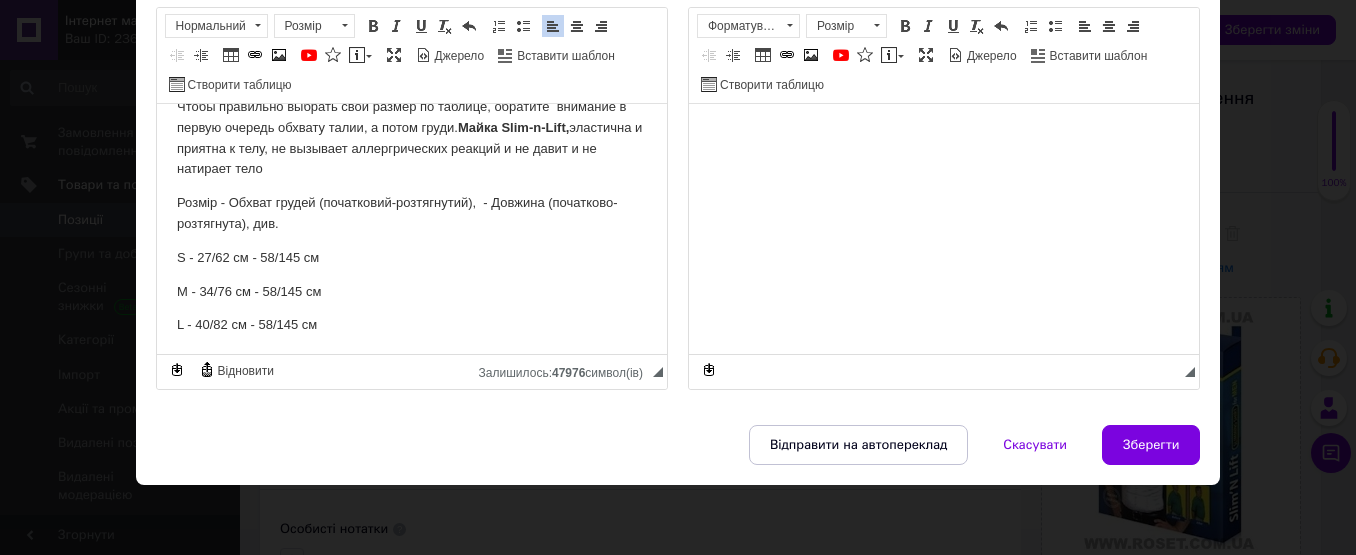click on "Розмір - Обхват грудей (початковий-розтягнутий),  - Довжина (початково-розтягнута), див." at bounding box center (411, 214) 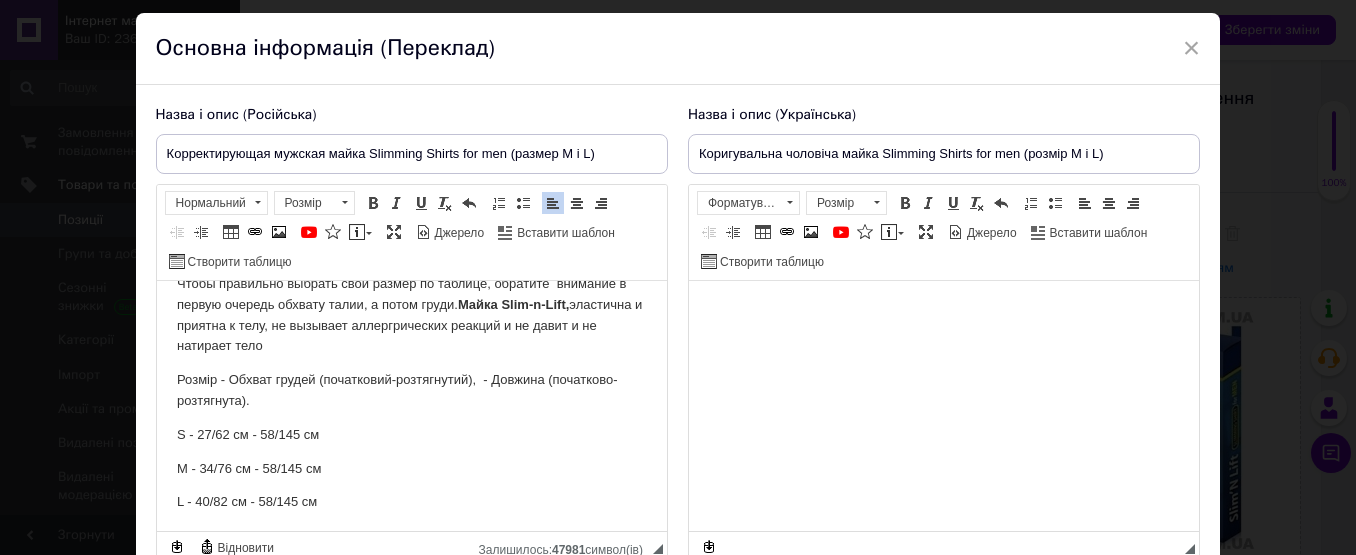 scroll, scrollTop: 0, scrollLeft: 0, axis: both 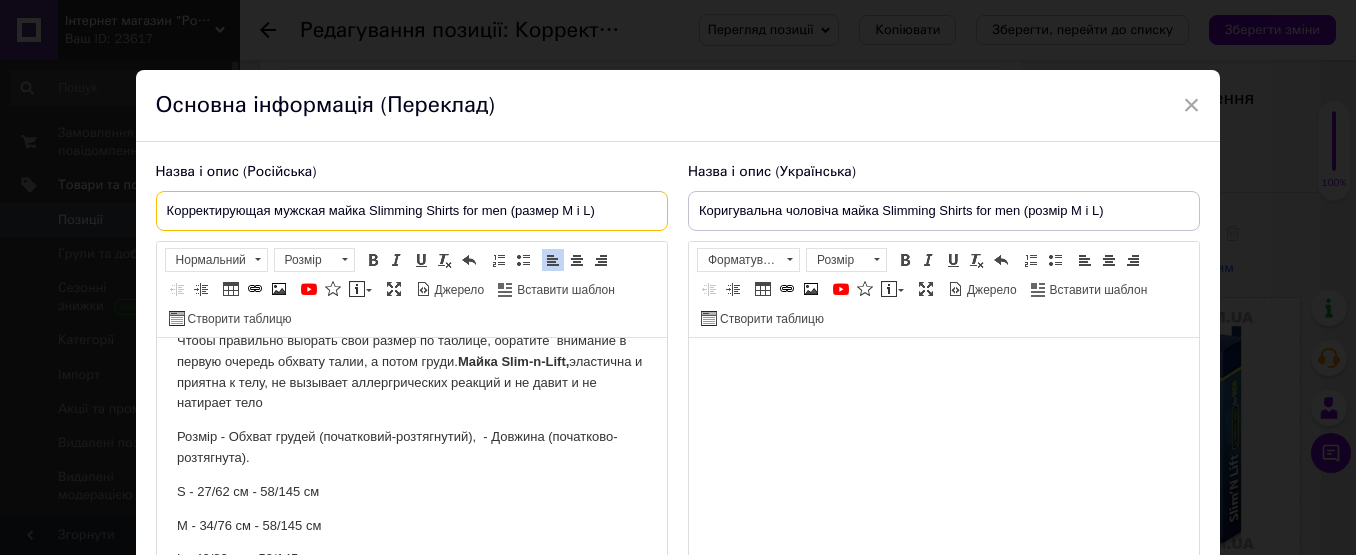 drag, startPoint x: 594, startPoint y: 210, endPoint x: 518, endPoint y: 209, distance: 76.00658 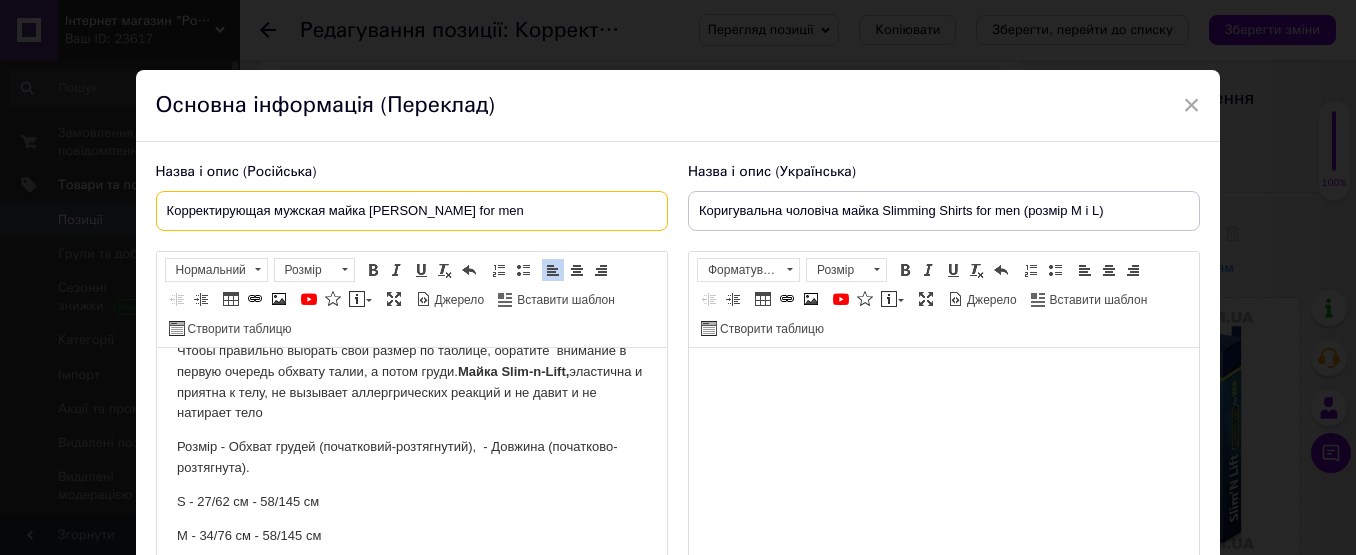 type on "Корректирующая мужская майка Slimming Shirts for men" 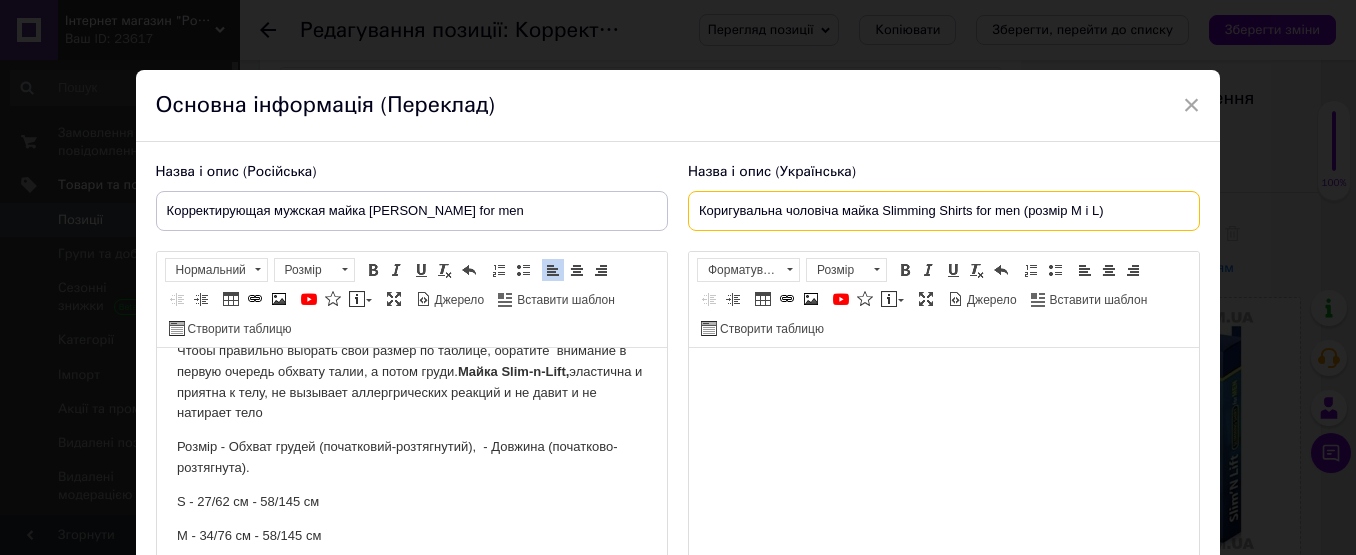 drag, startPoint x: 1120, startPoint y: 207, endPoint x: 1023, endPoint y: 213, distance: 97.18539 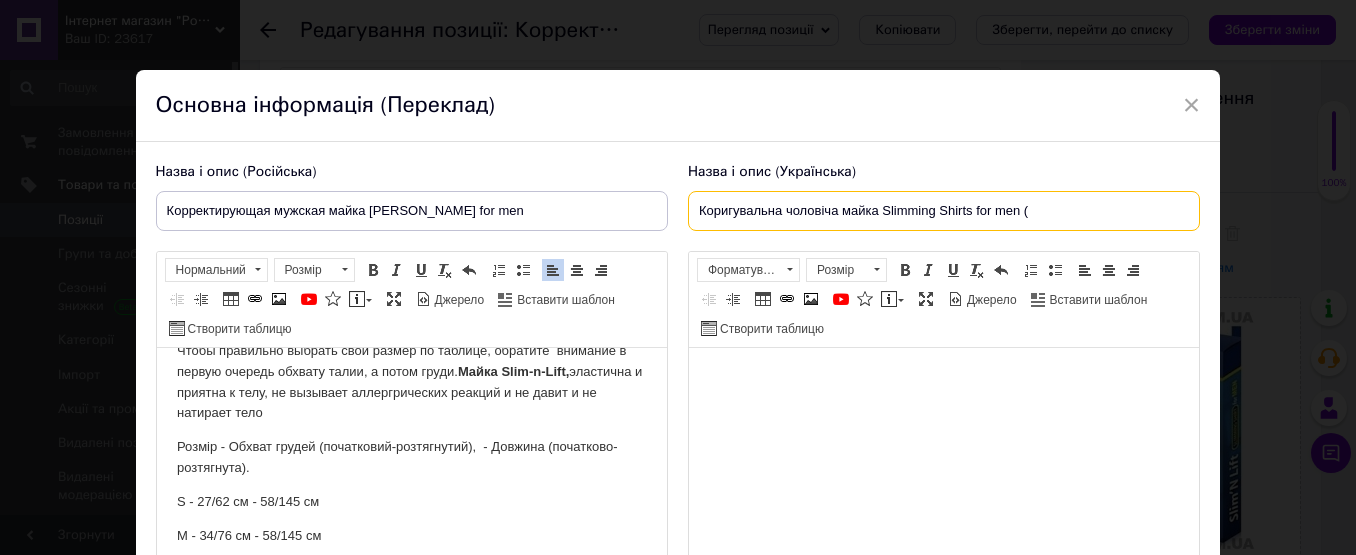 type on "Коригувальна чоловіча майка Slimming Shirts for men" 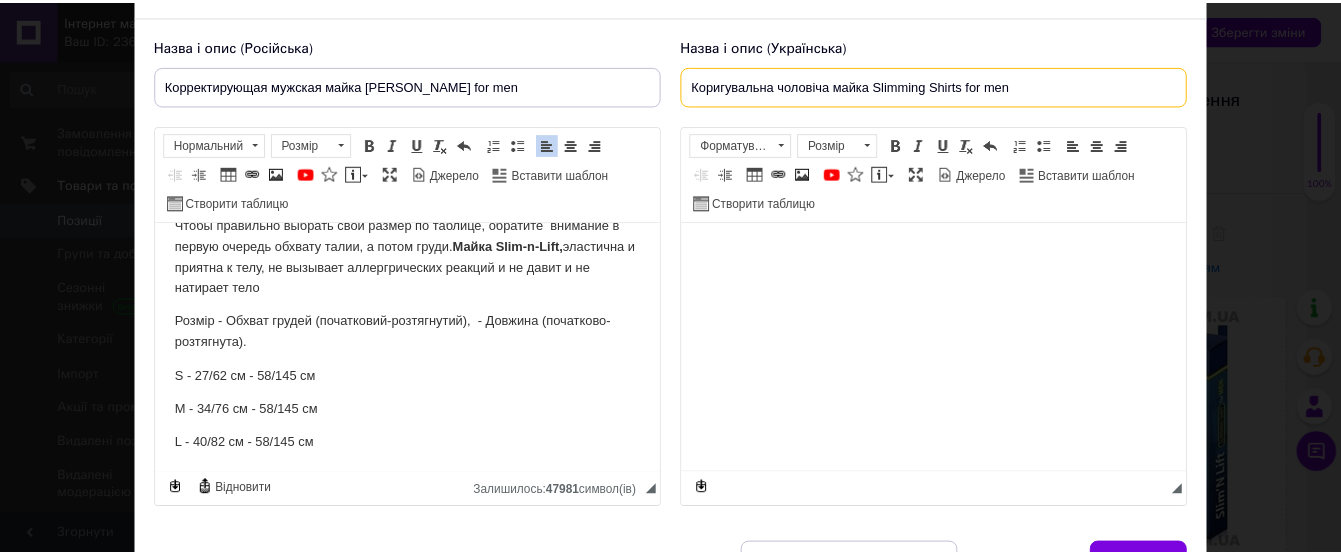 scroll, scrollTop: 200, scrollLeft: 0, axis: vertical 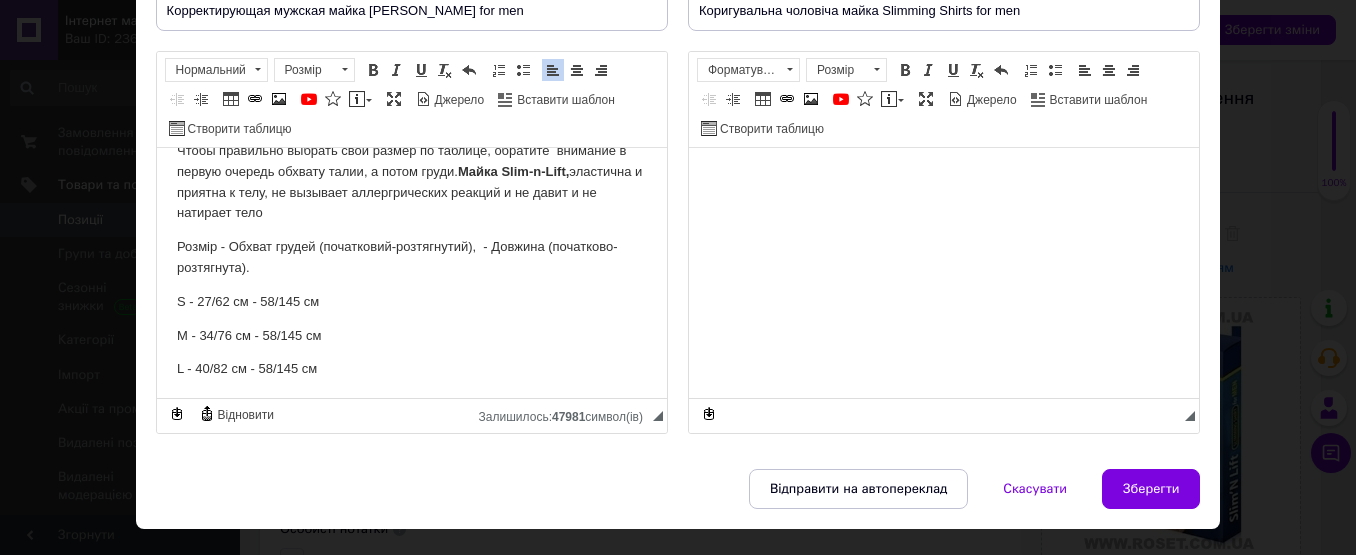 click on "Зберегти" at bounding box center (1151, 489) 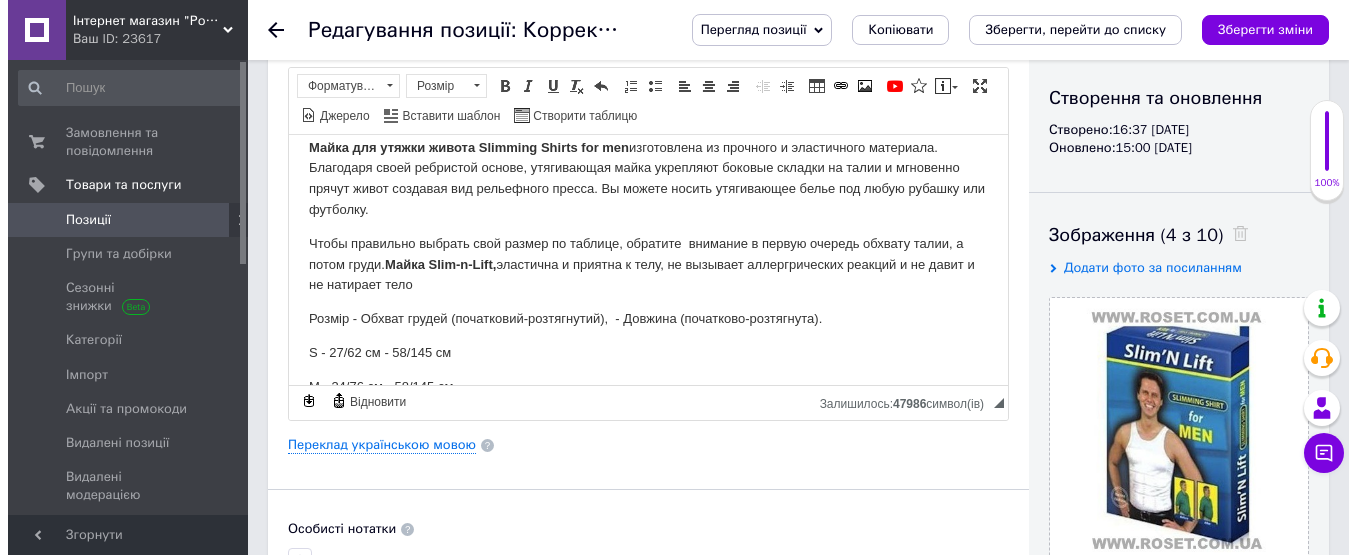 scroll, scrollTop: 384, scrollLeft: 0, axis: vertical 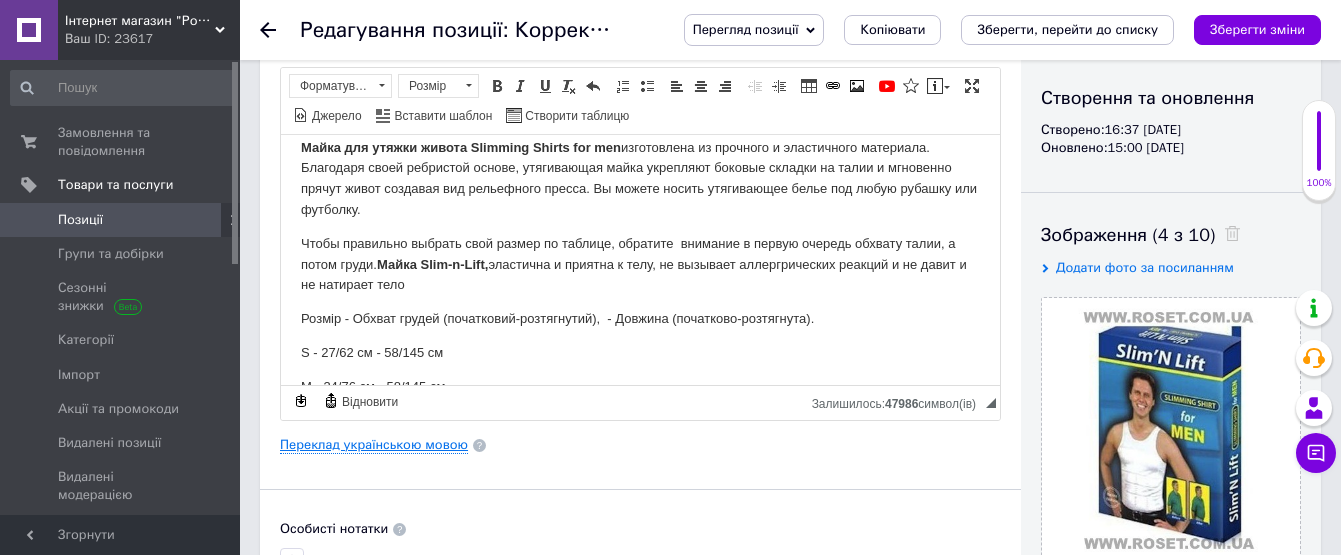 click on "Переклад українською мовою" at bounding box center [374, 445] 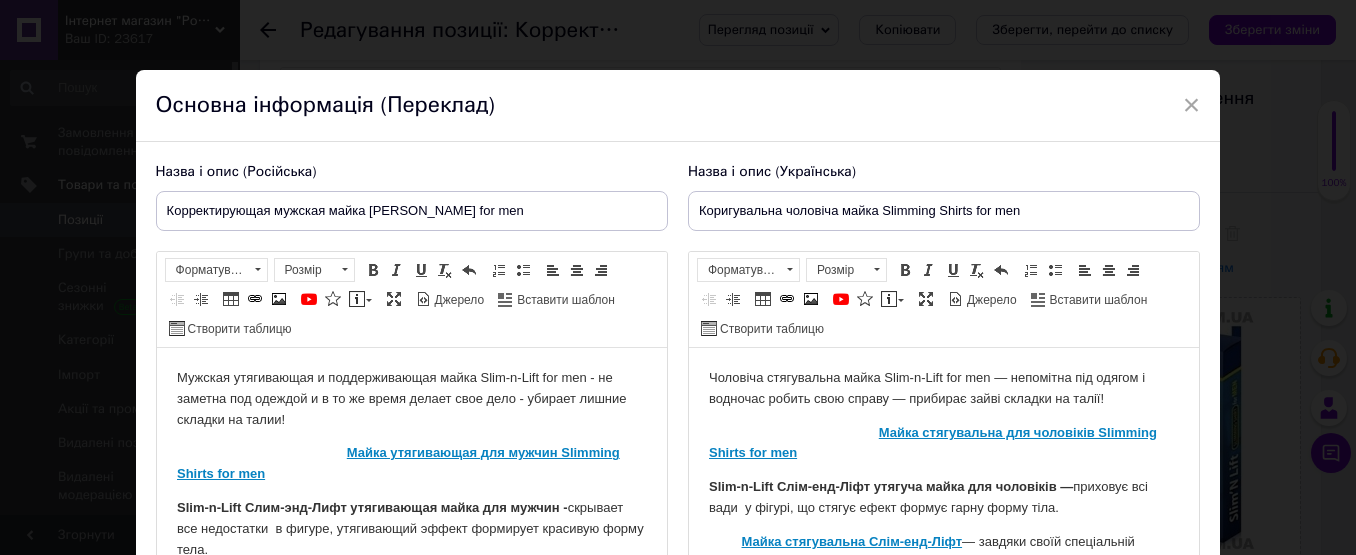 scroll, scrollTop: 0, scrollLeft: 0, axis: both 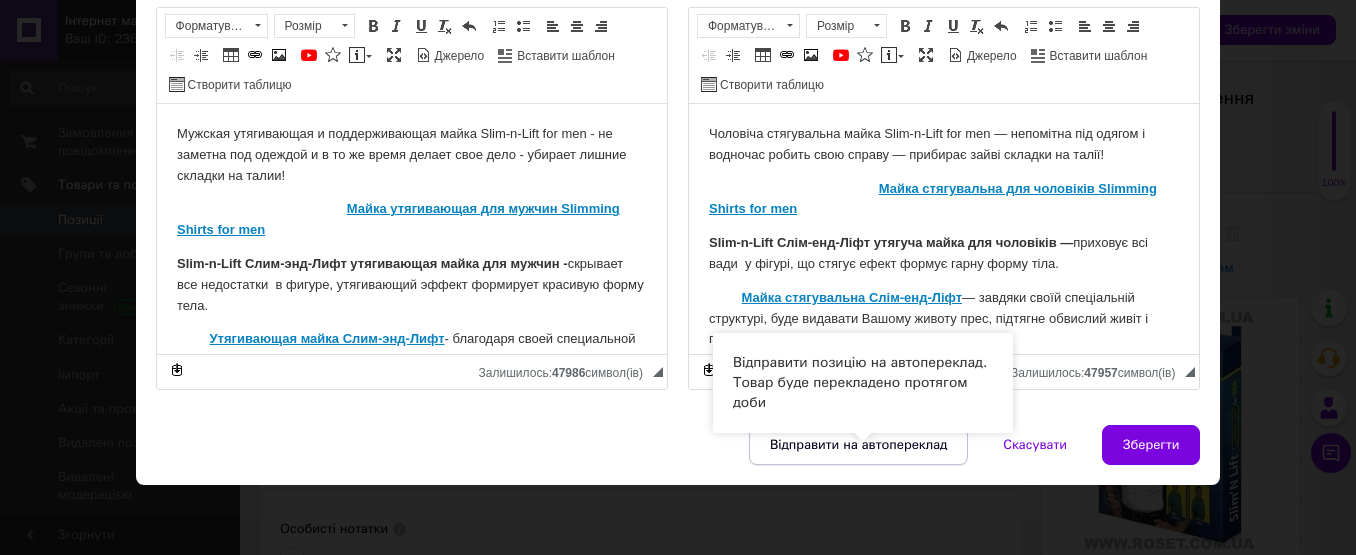 click on "Відправити на автопереклад" at bounding box center [858, 445] 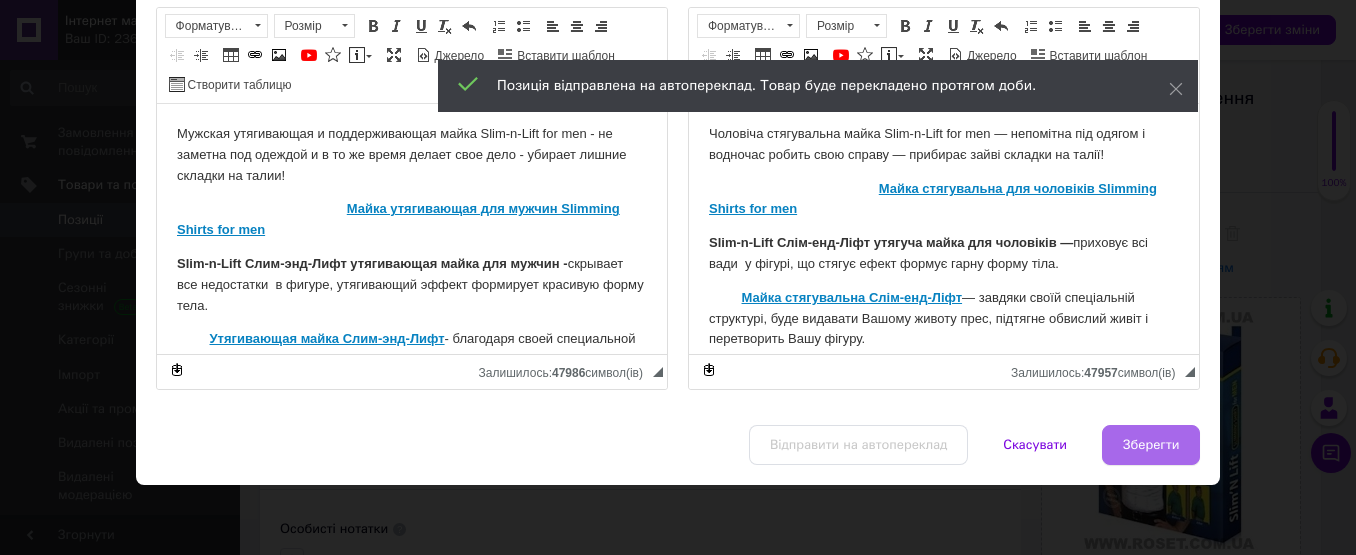 click on "Зберегти" at bounding box center [1151, 445] 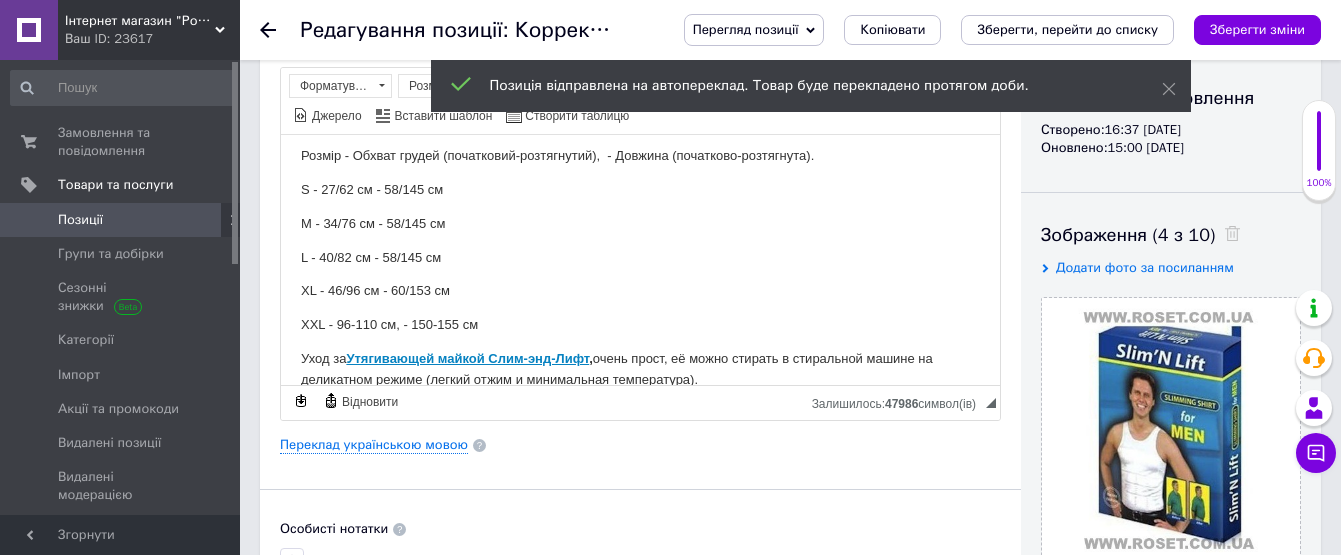 scroll, scrollTop: 606, scrollLeft: 0, axis: vertical 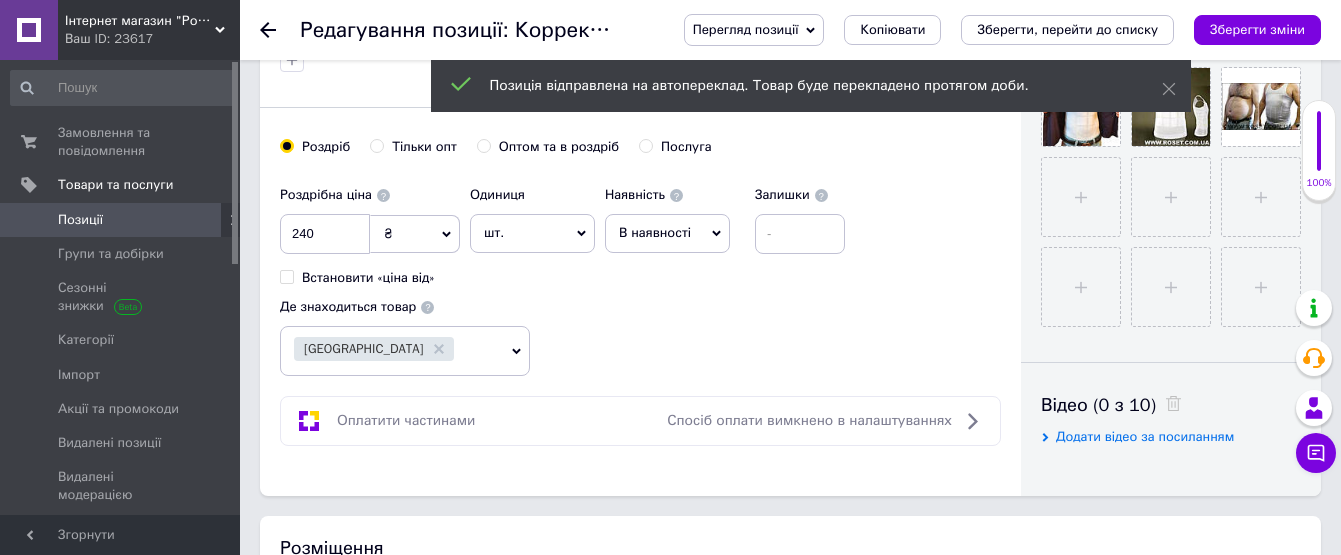 click on "В наявності" at bounding box center [655, 232] 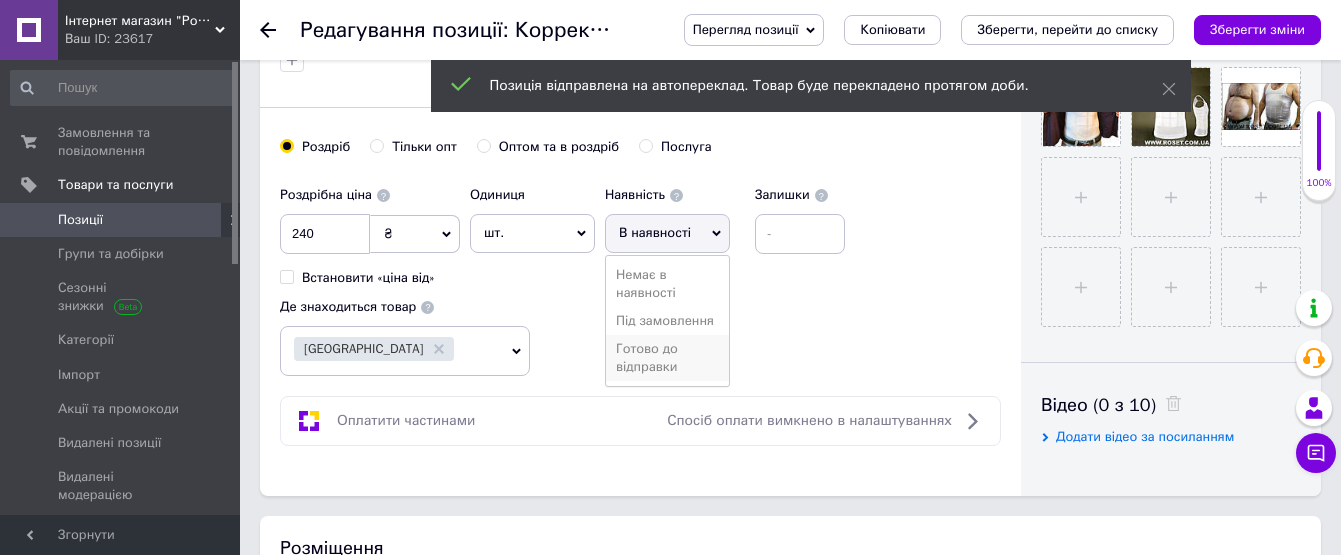 click on "Готово до відправки" at bounding box center [667, 358] 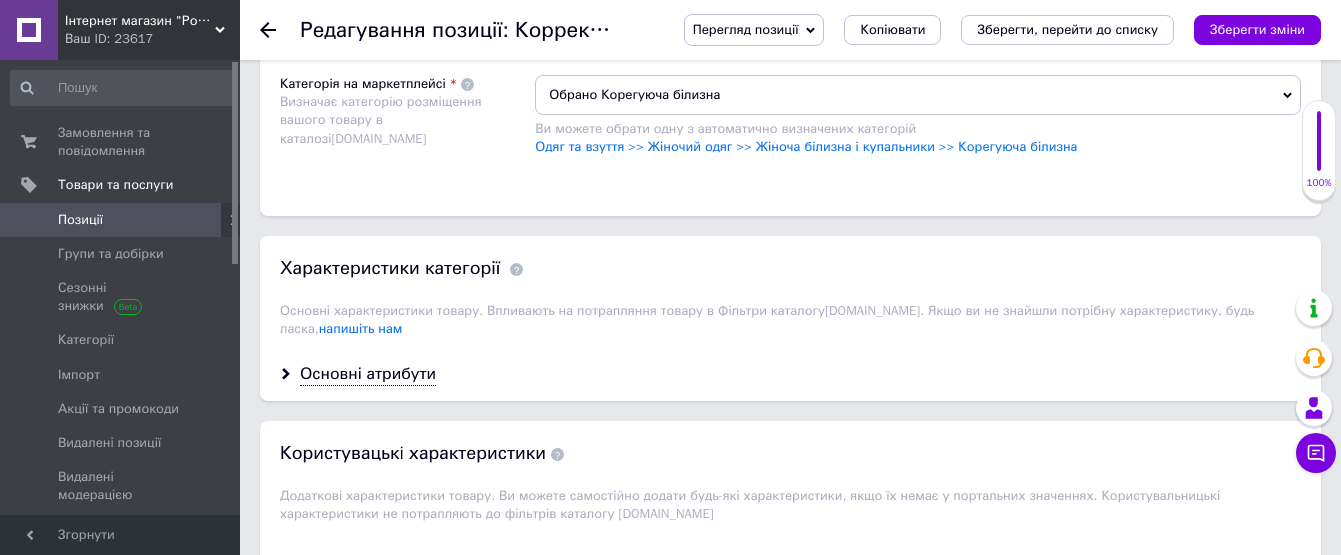 scroll, scrollTop: 1600, scrollLeft: 0, axis: vertical 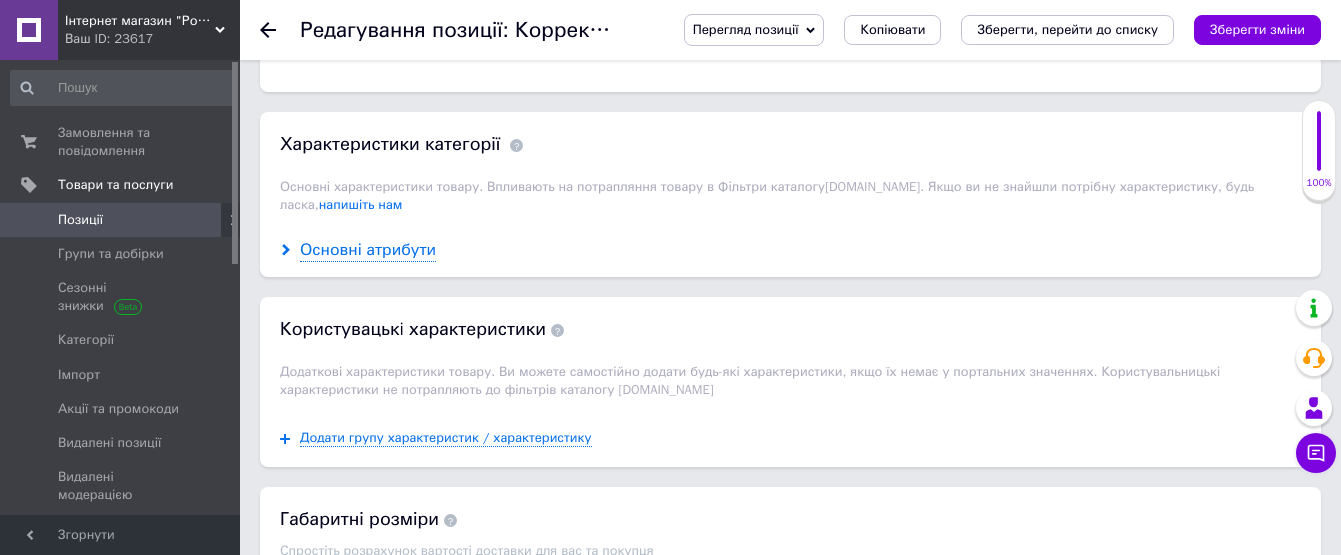 click on "Основні атрибути" at bounding box center [368, 250] 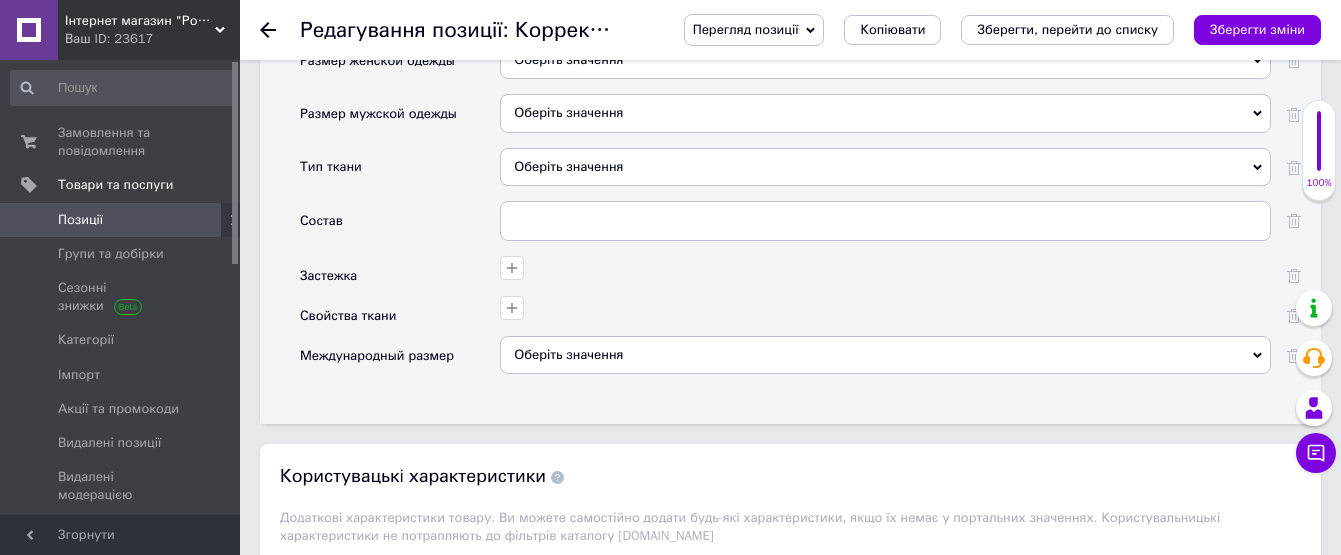 scroll, scrollTop: 2400, scrollLeft: 0, axis: vertical 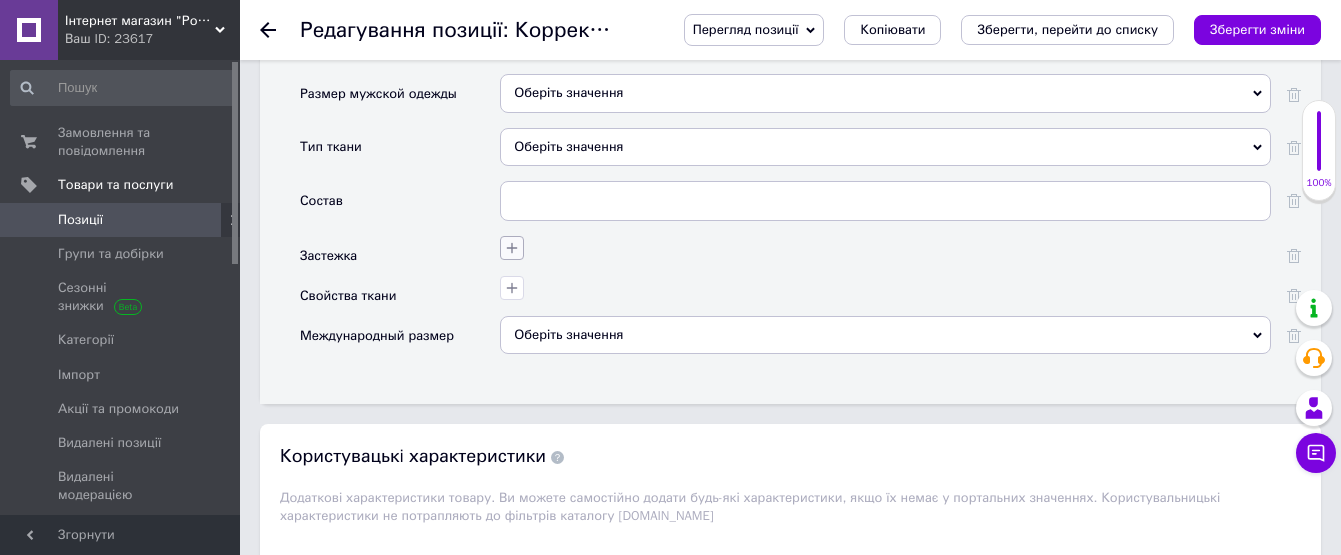 click 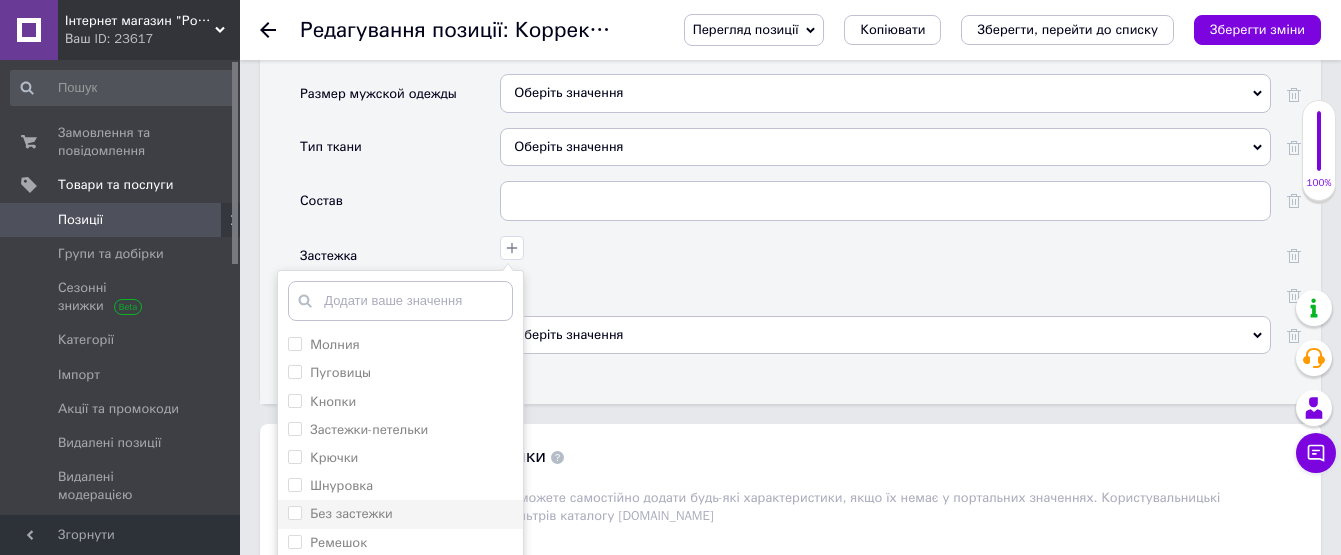click on "Без застежки" at bounding box center (351, 513) 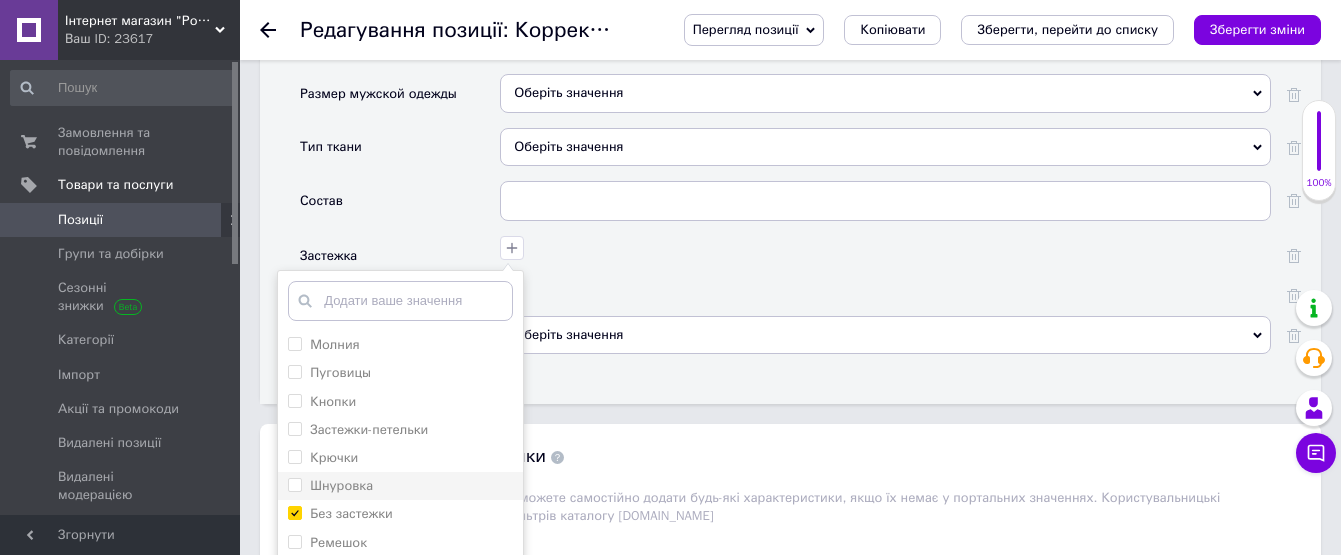 checkbox on "true" 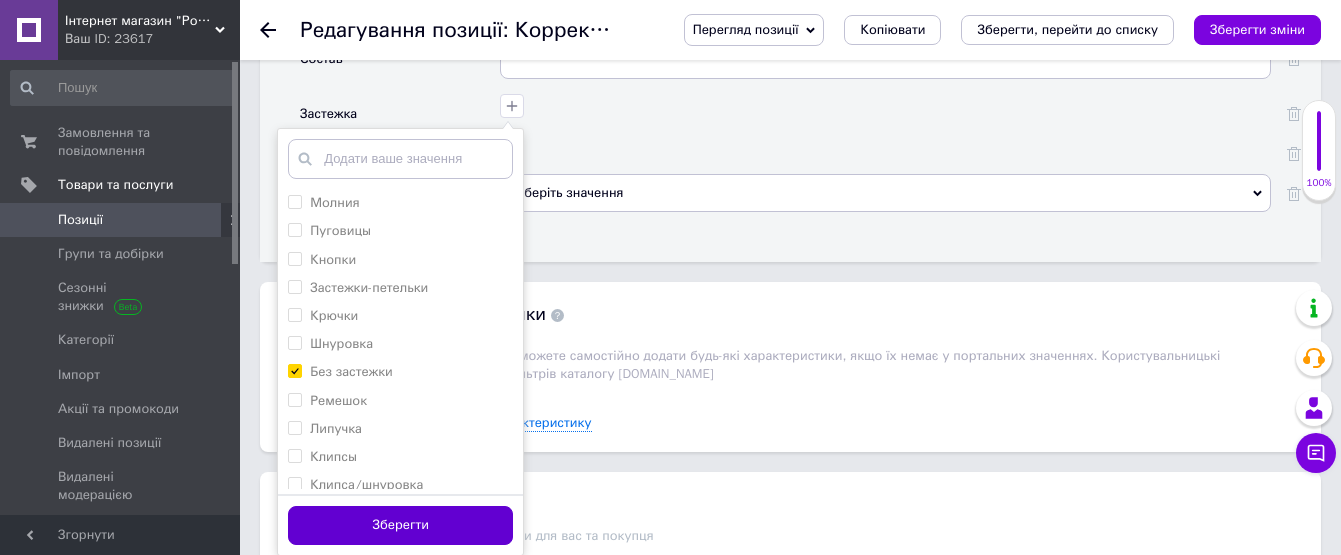 scroll, scrollTop: 2600, scrollLeft: 0, axis: vertical 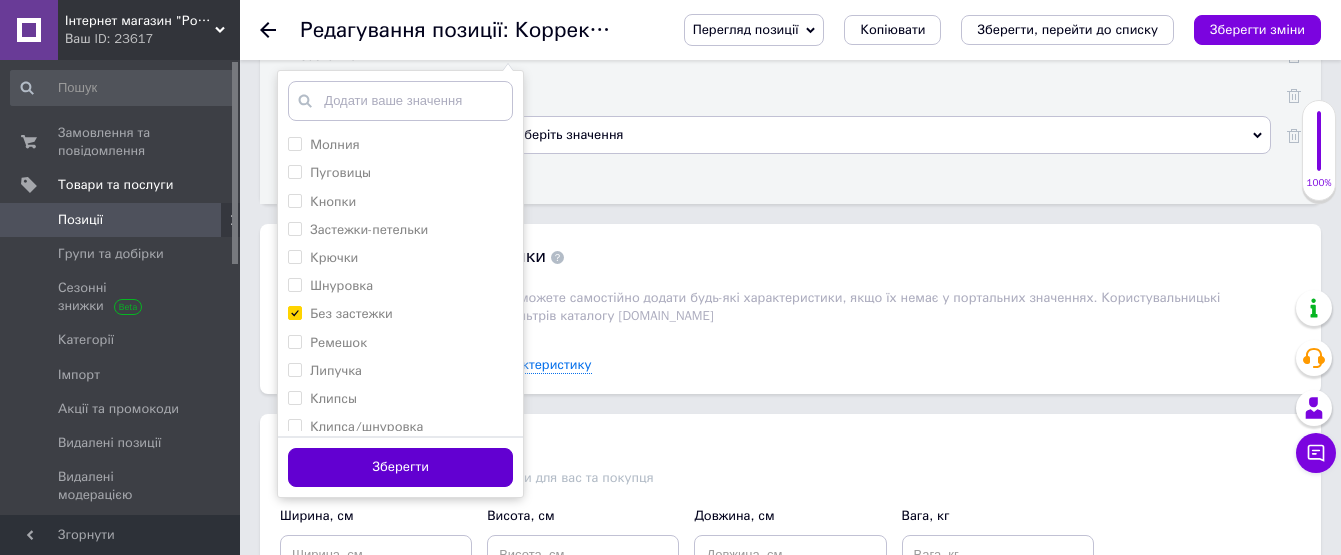 click on "Зберегти" at bounding box center (400, 467) 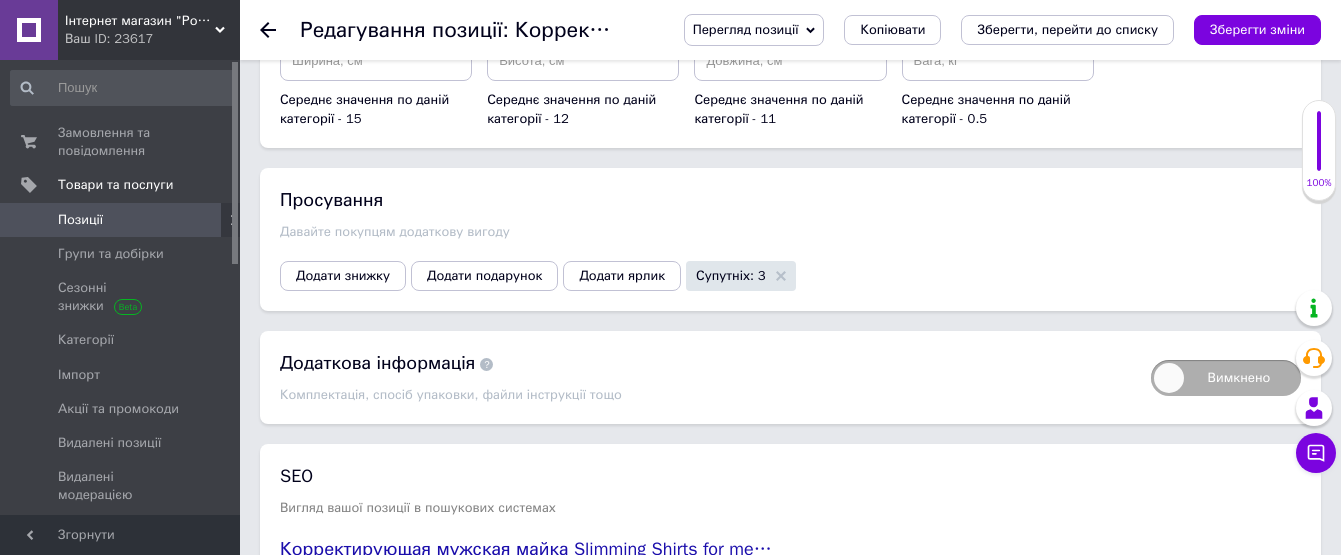 scroll, scrollTop: 3100, scrollLeft: 0, axis: vertical 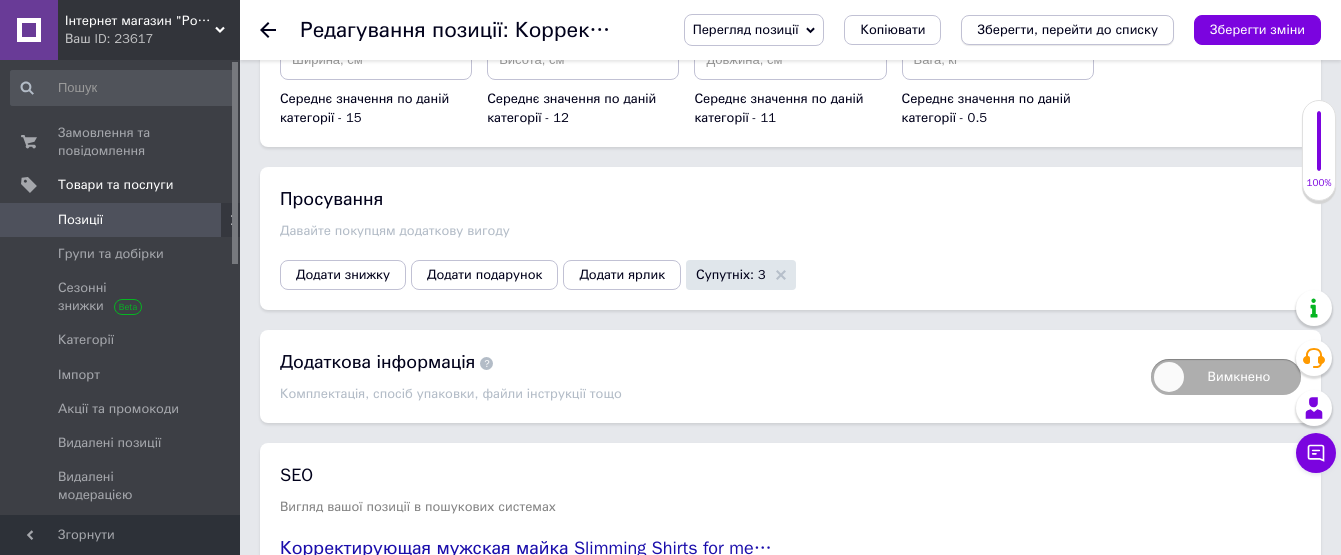 click on "Зберегти, перейти до списку" at bounding box center [1067, 29] 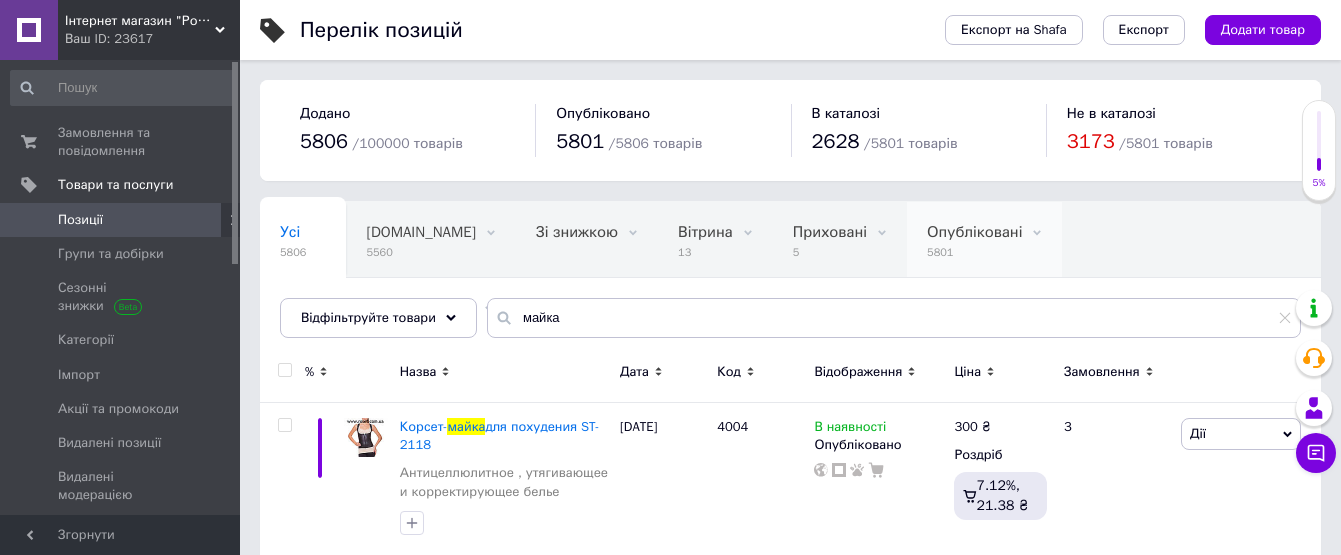 scroll, scrollTop: 138, scrollLeft: 0, axis: vertical 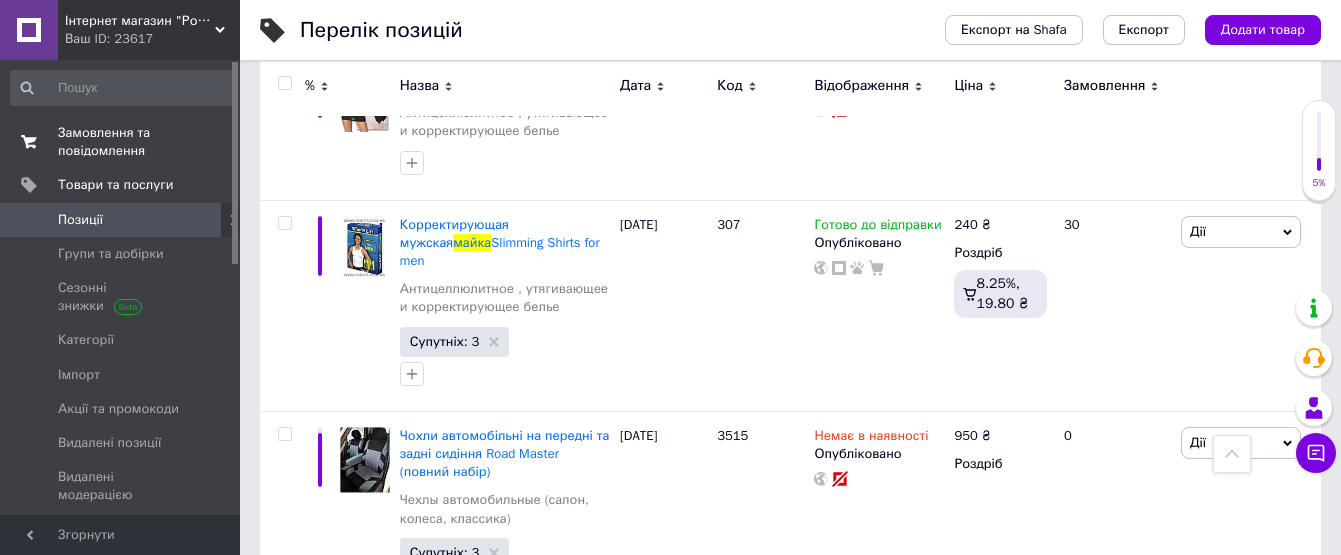 click on "Замовлення та повідомлення" at bounding box center [121, 142] 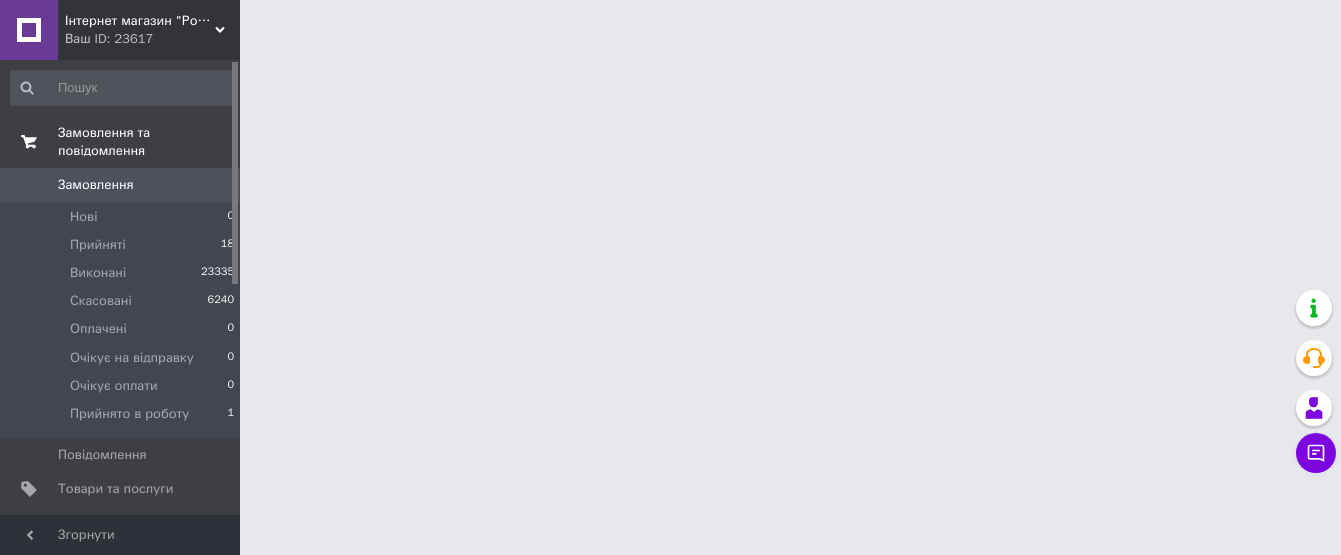 scroll, scrollTop: 0, scrollLeft: 0, axis: both 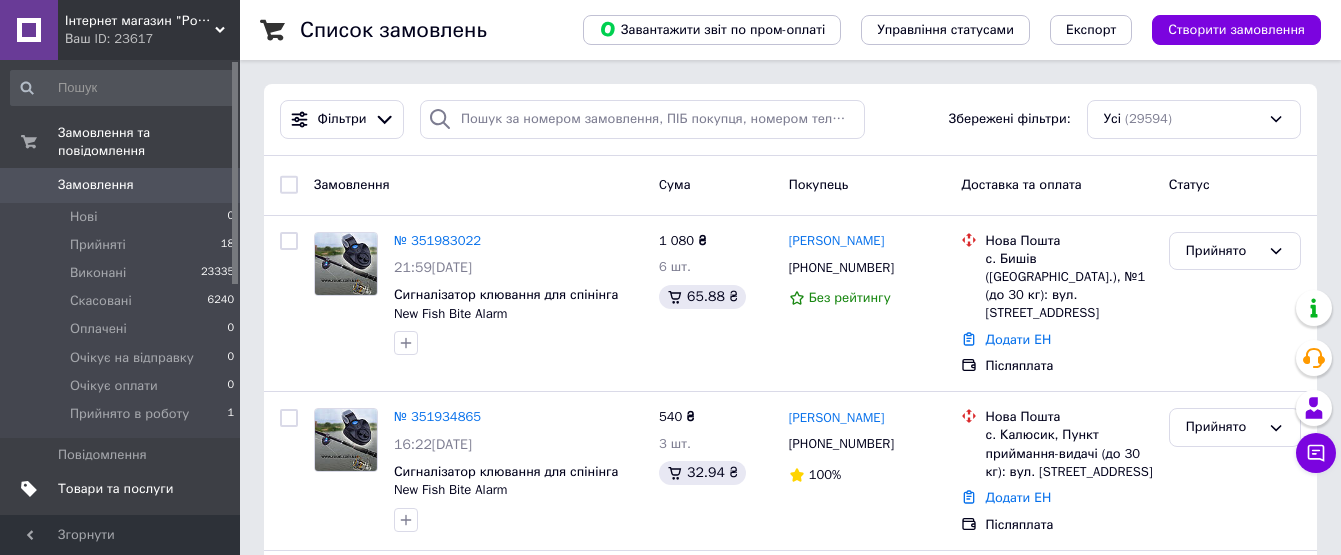 click on "Товари та послуги" at bounding box center [115, 489] 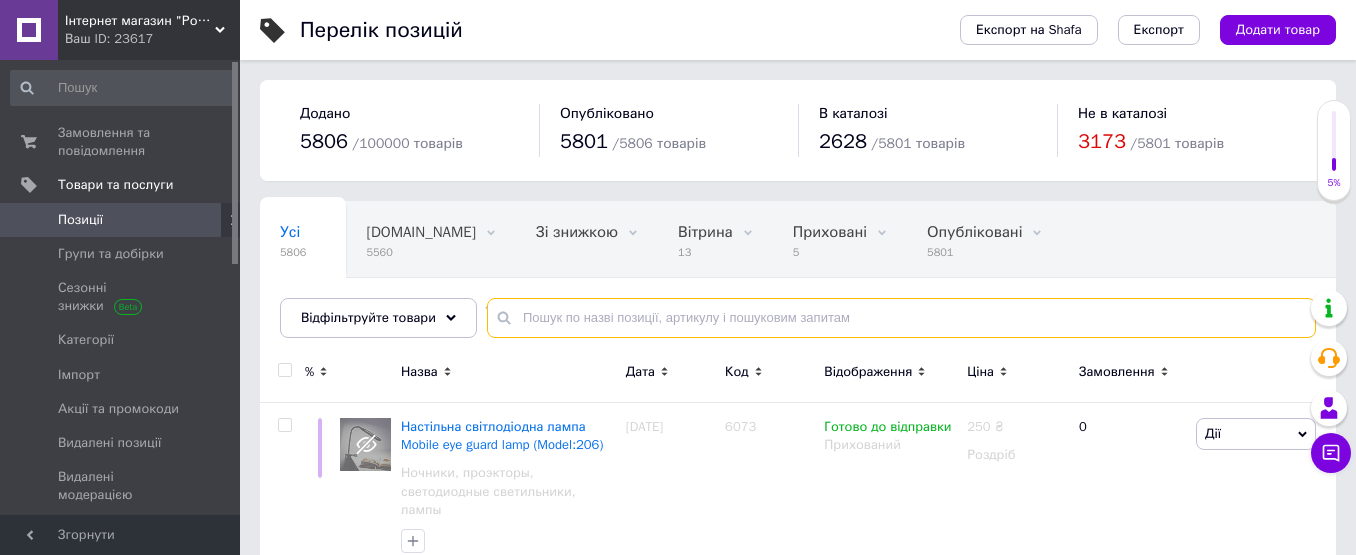click at bounding box center (901, 318) 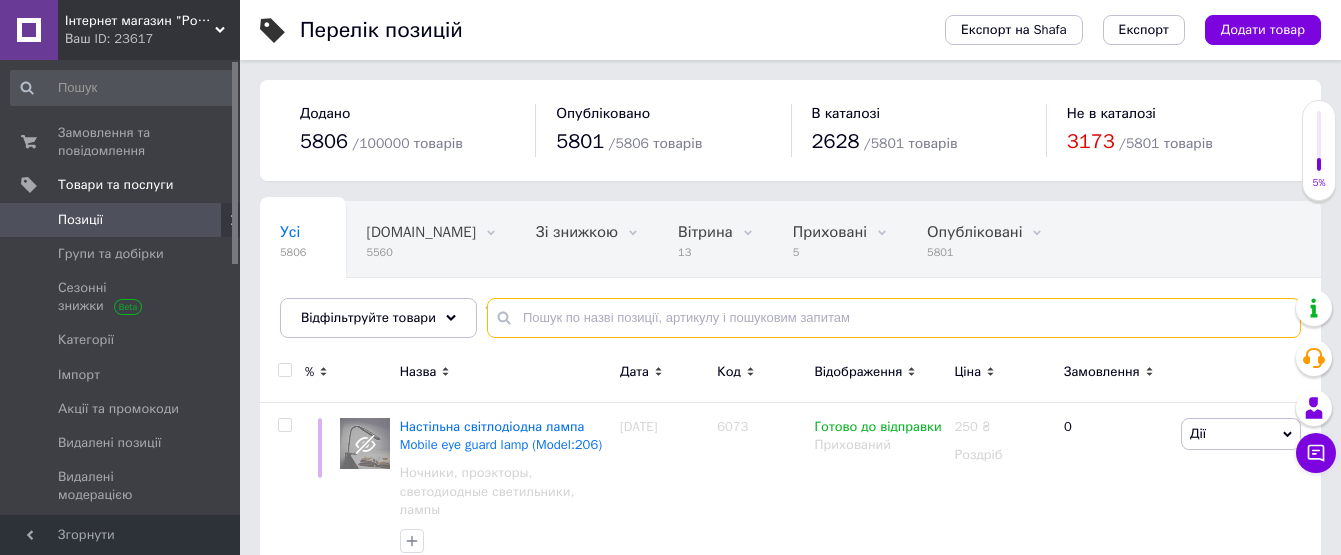 paste on "4309" 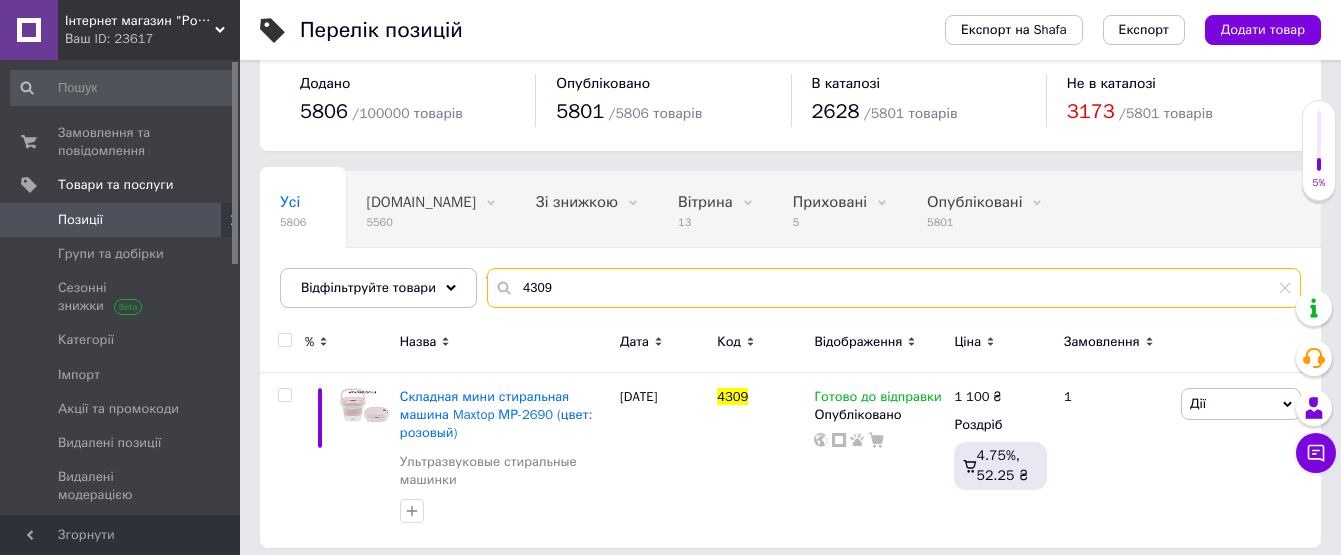 scroll, scrollTop: 43, scrollLeft: 0, axis: vertical 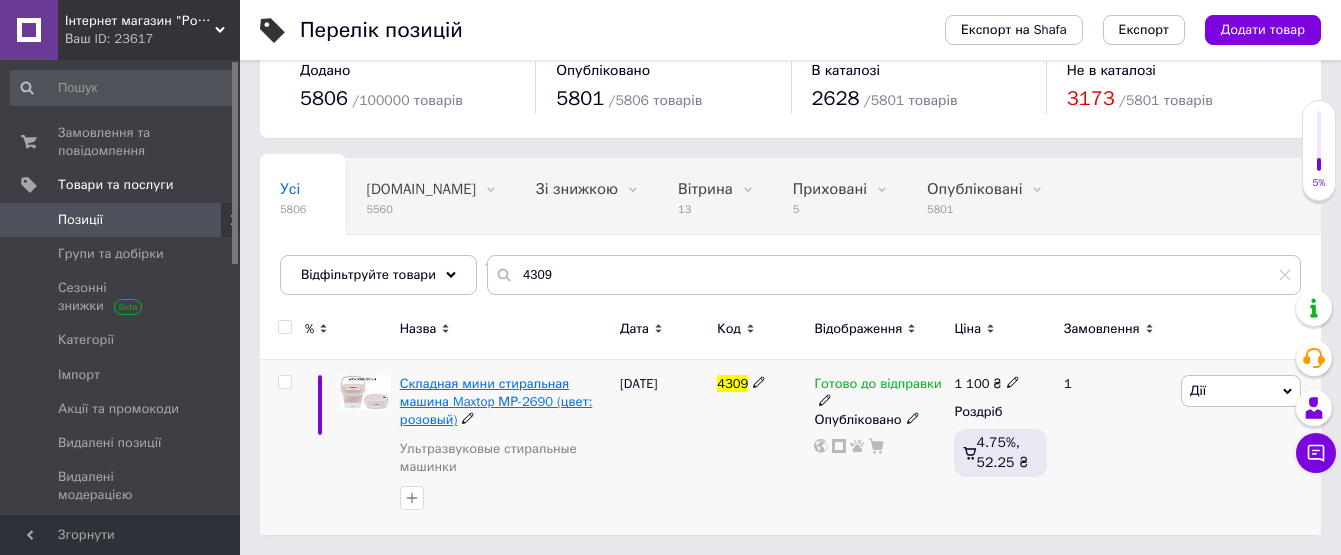 click on "Складная мини стиральная машина Maxtop МР-2690 (цвет: розовый)" at bounding box center [496, 401] 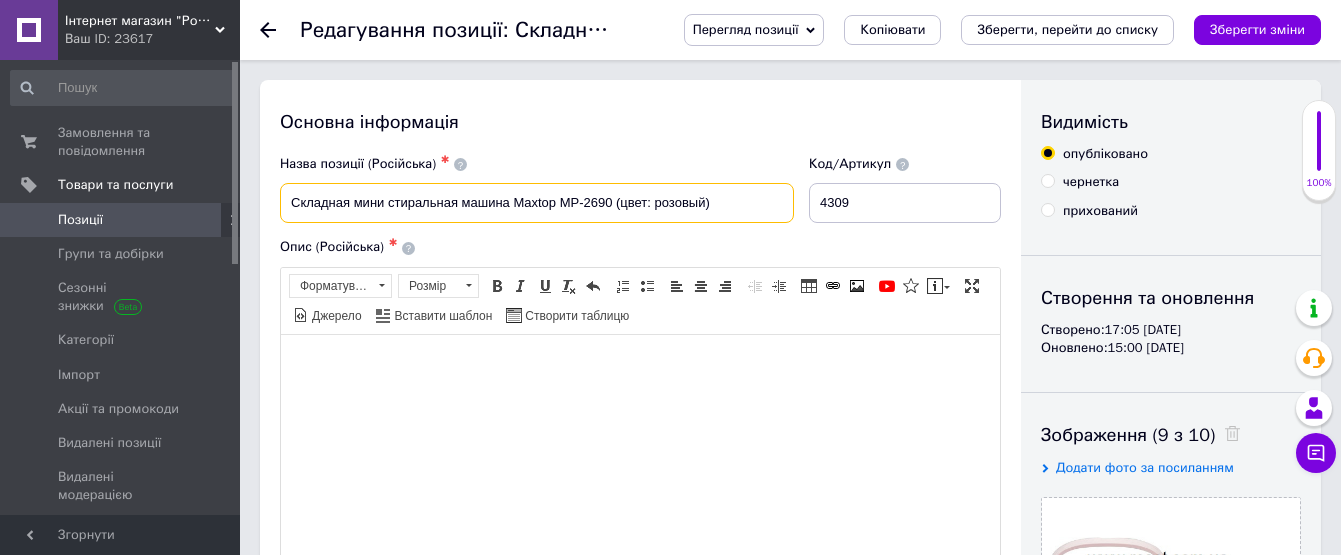 click on "Складная мини стиральная машина Maxtop МР-2690 (цвет: розовый)" at bounding box center [537, 203] 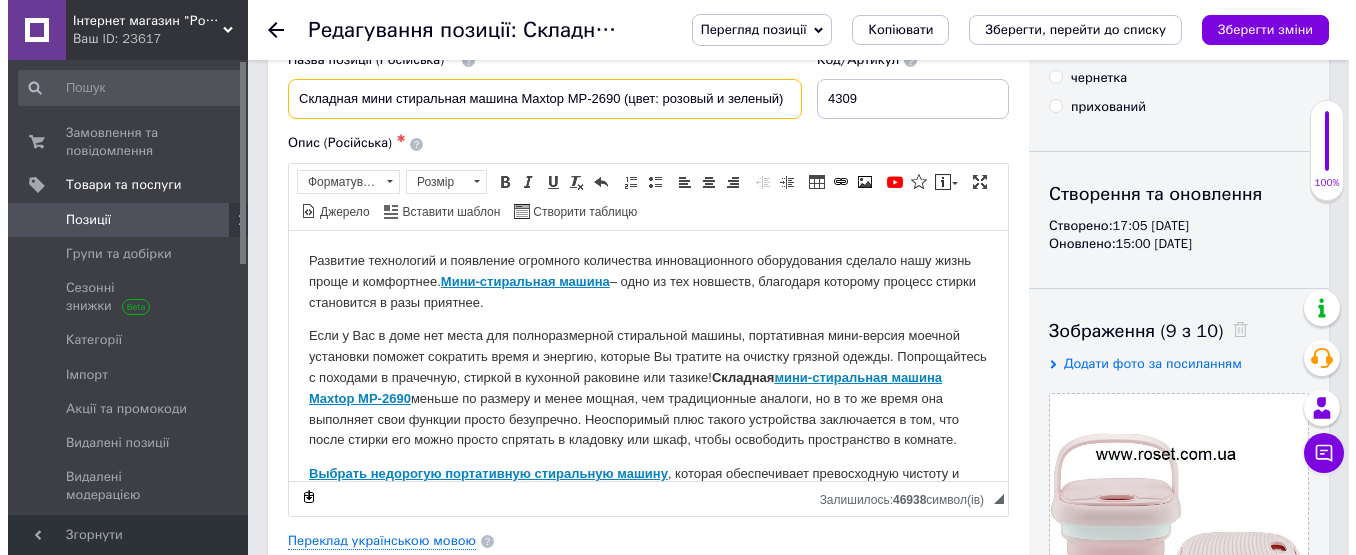 scroll, scrollTop: 200, scrollLeft: 0, axis: vertical 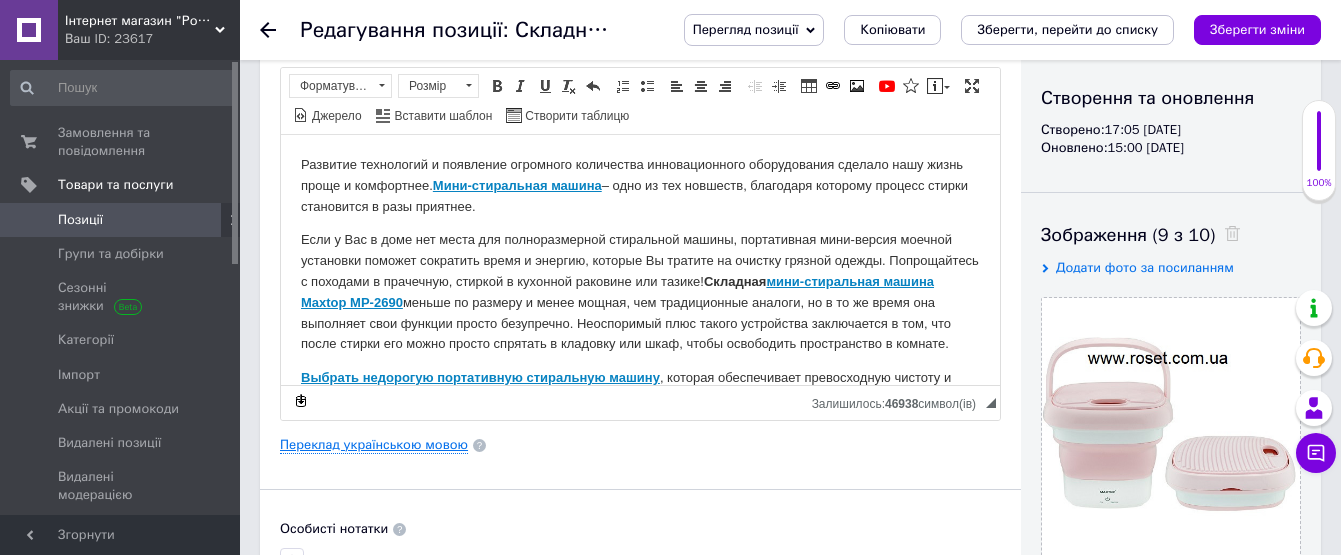 type on "Складная мини стиральная машина Maxtop МР-2690 (цвет: розовый и зеленый)" 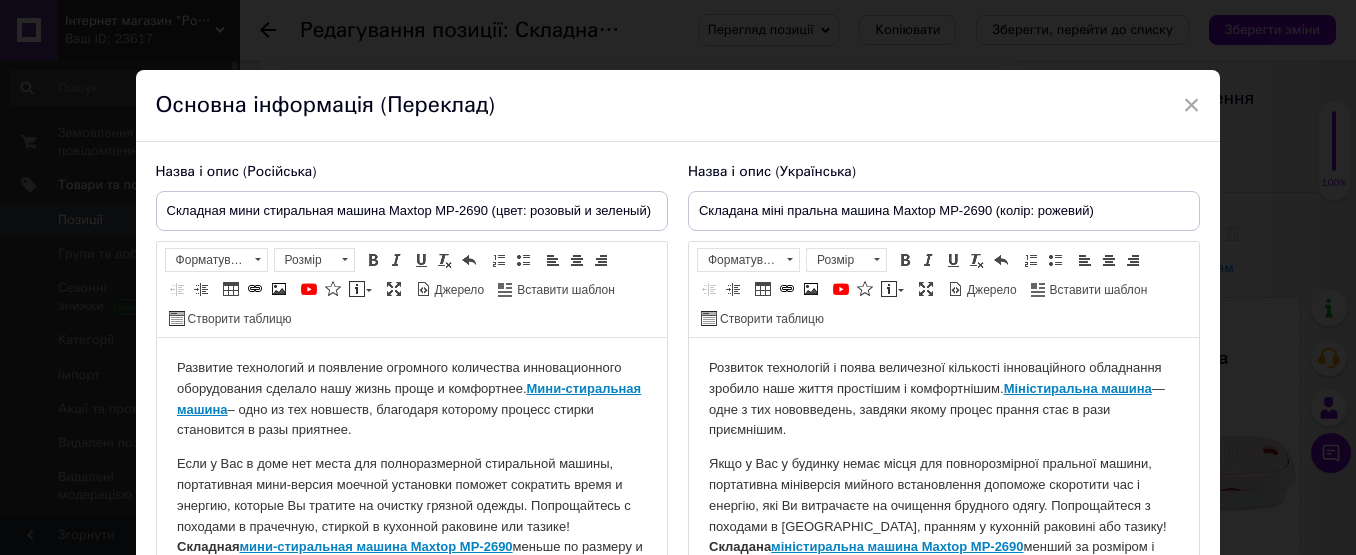 scroll, scrollTop: 0, scrollLeft: 0, axis: both 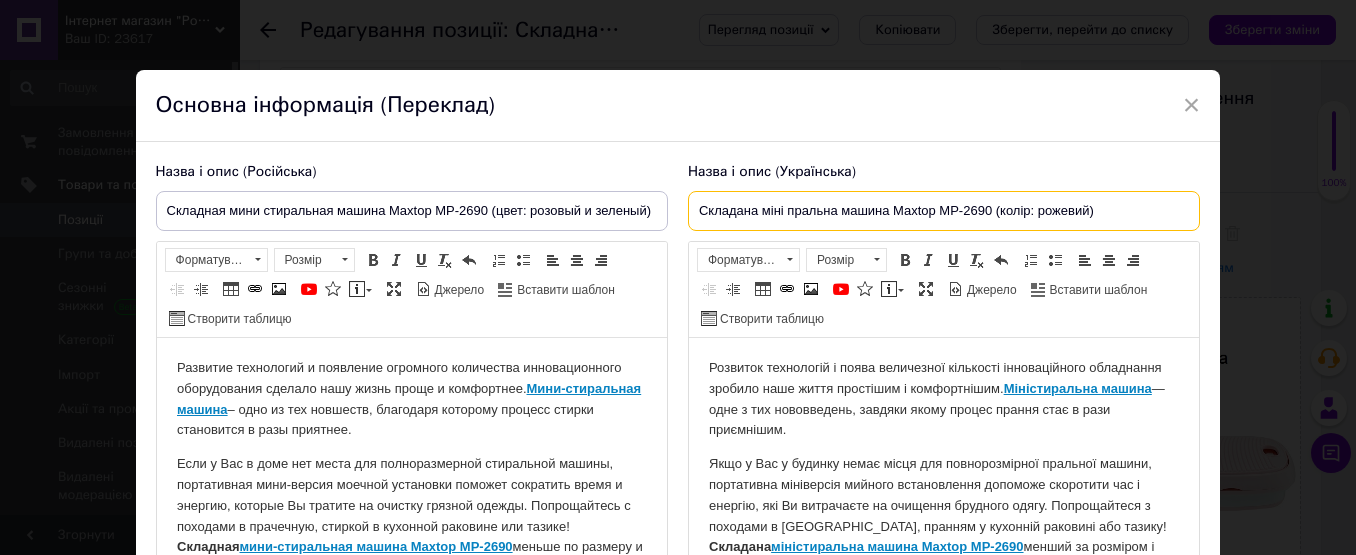 click on "Складана міні пральна машина Maxtop МР-2690 (колір: рожевий)" at bounding box center (944, 211) 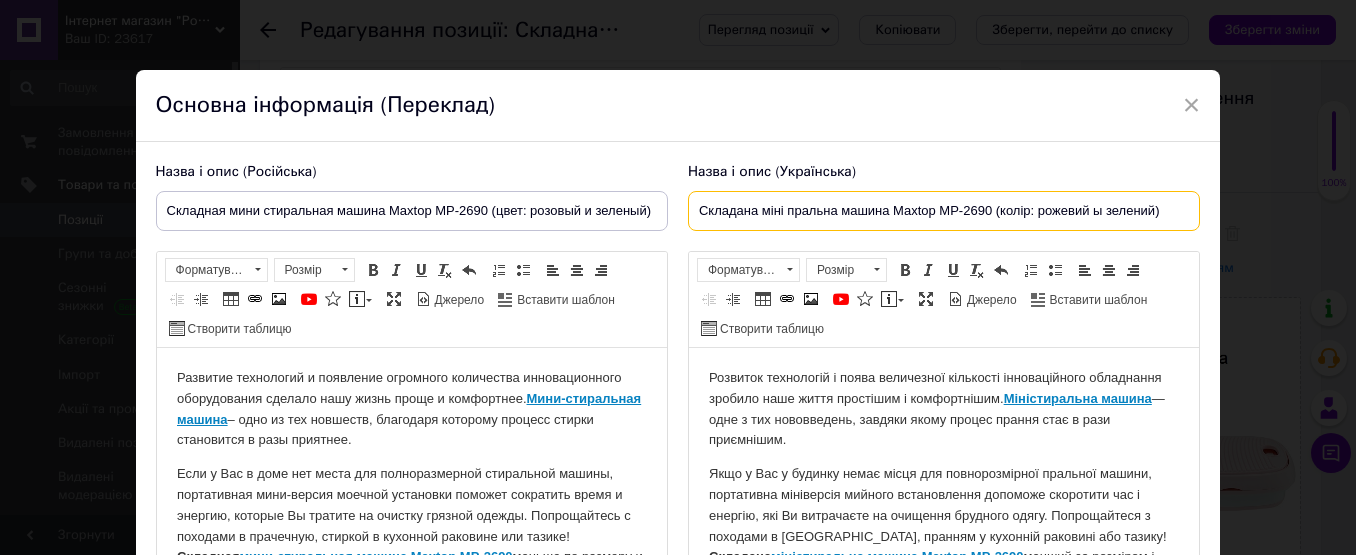 click on "Складана міні пральна машина Maxtop МР-2690 (колір: рожевий ы зелений)" at bounding box center [944, 211] 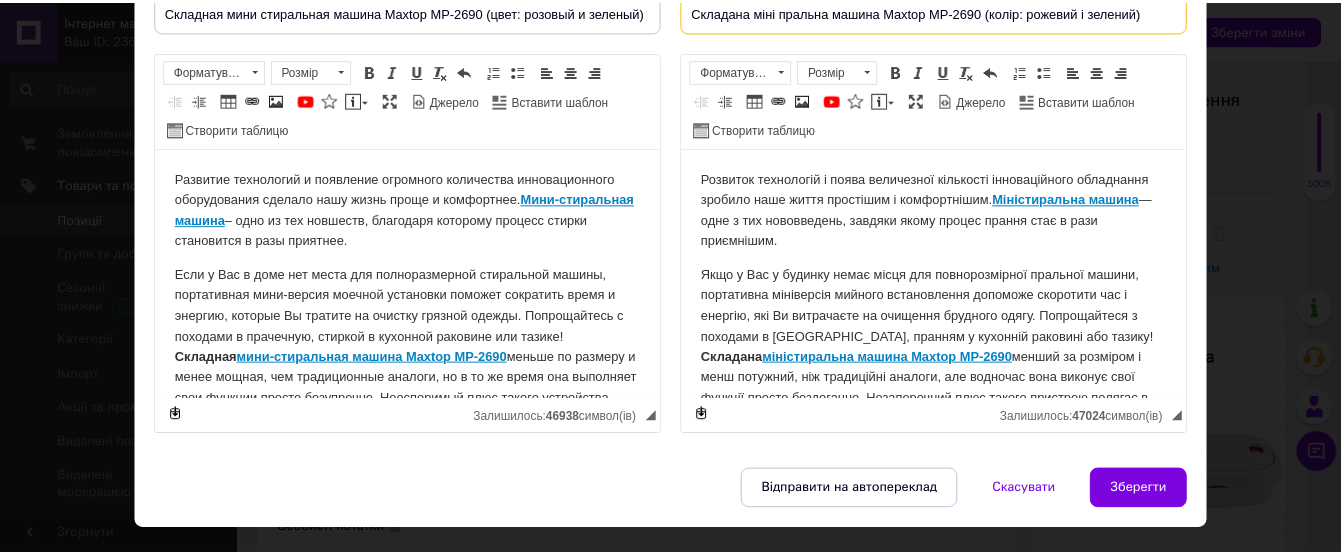 scroll, scrollTop: 200, scrollLeft: 0, axis: vertical 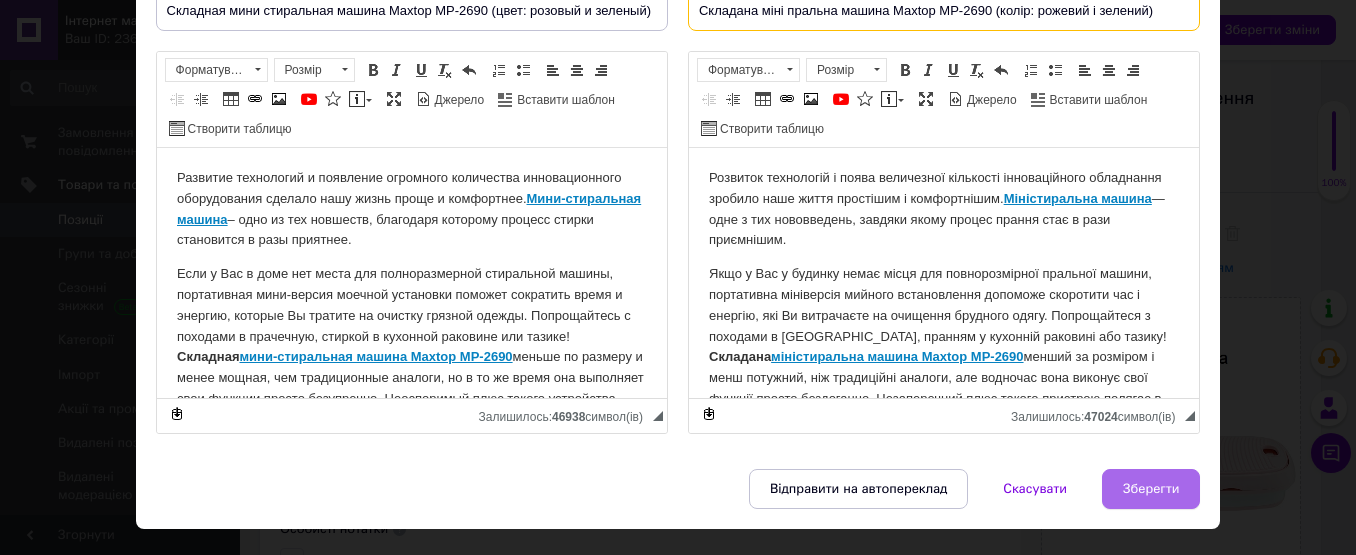 type on "Складана міні пральна машина Maxtop МР-2690 (колір: рожевий і зелений)" 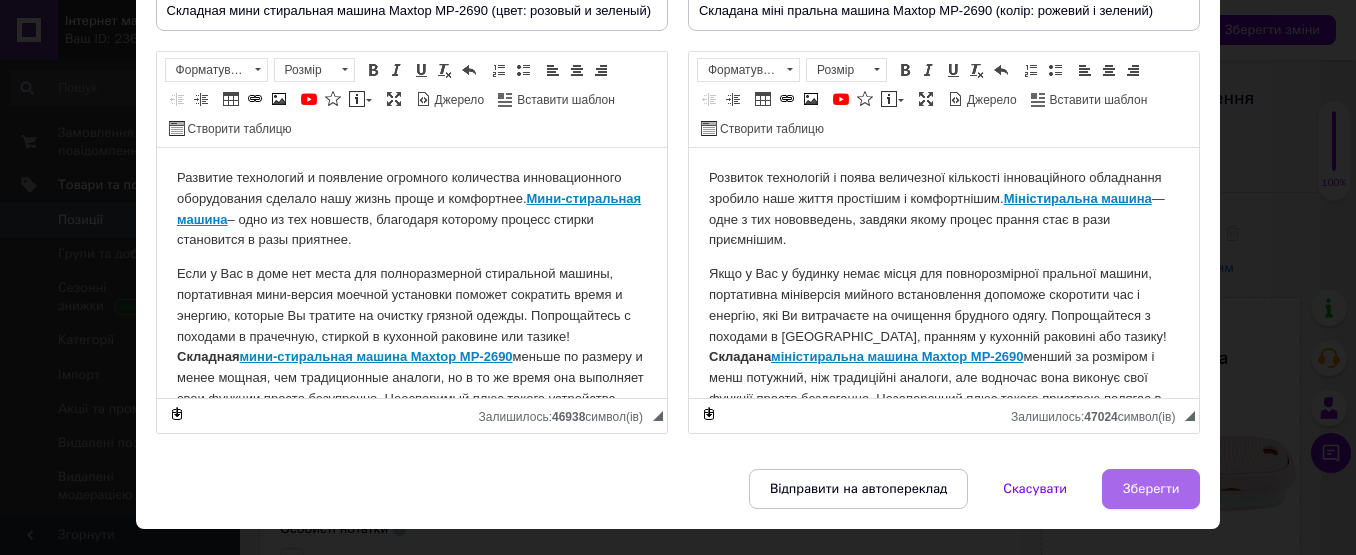 click on "Зберегти" at bounding box center [1151, 489] 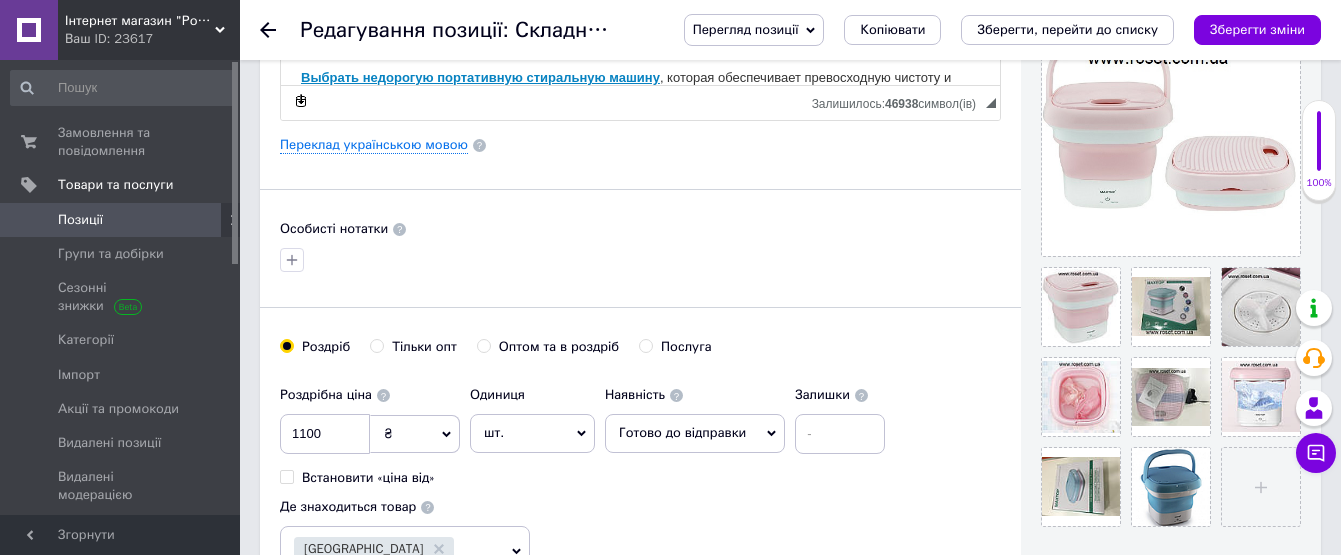 scroll, scrollTop: 600, scrollLeft: 0, axis: vertical 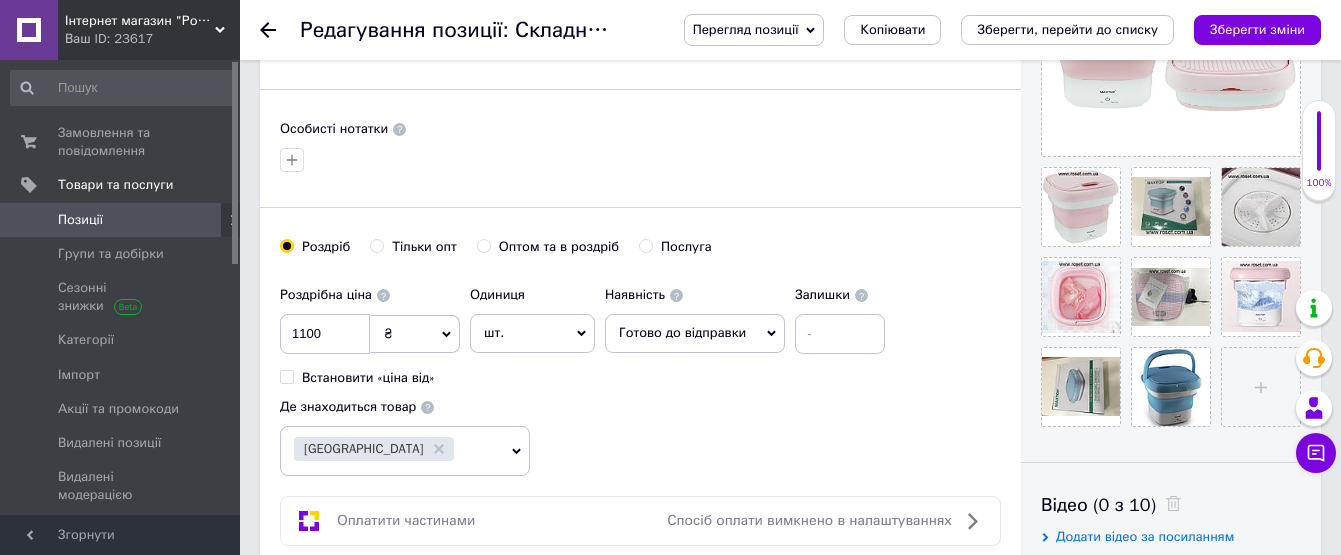 click on "Зберегти, перейти до списку" at bounding box center [1067, 30] 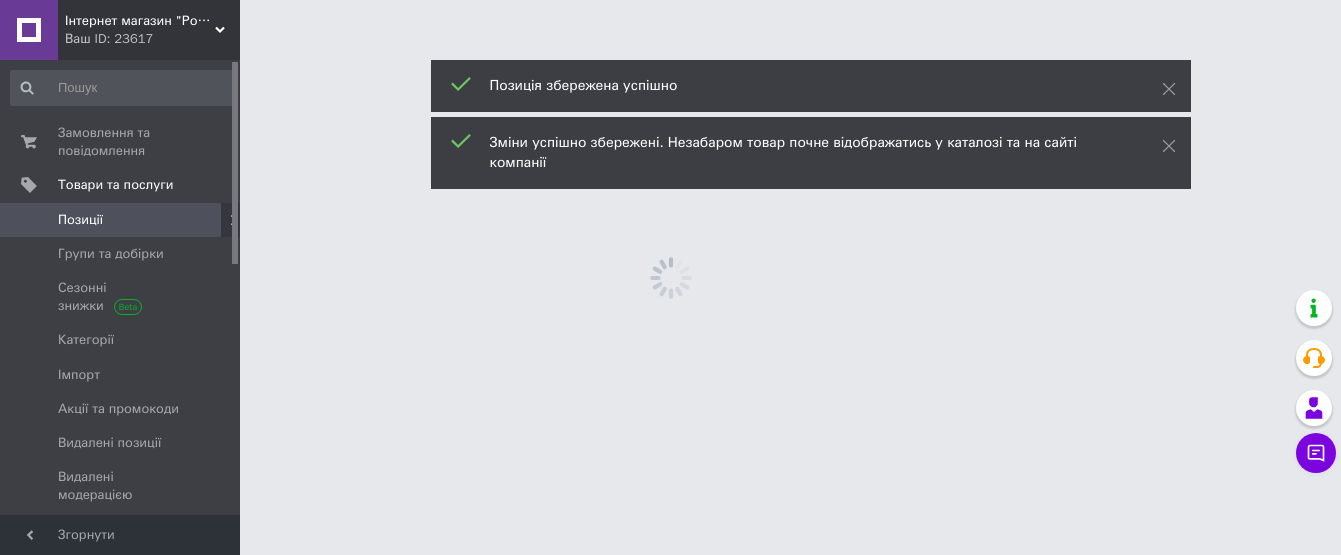scroll, scrollTop: 0, scrollLeft: 0, axis: both 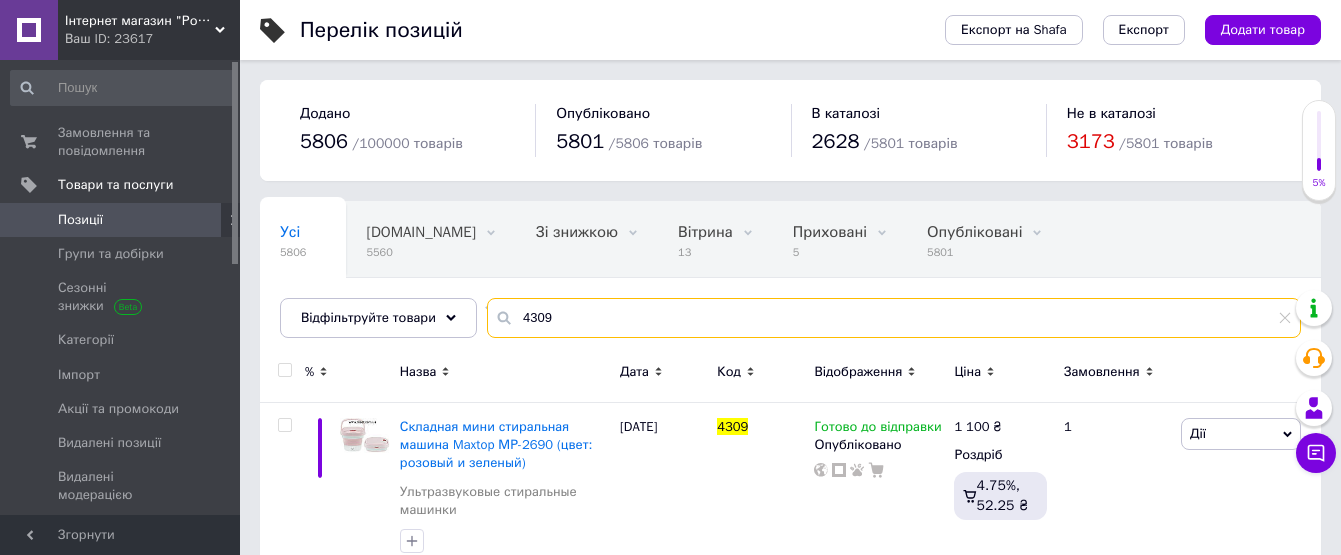 drag, startPoint x: 560, startPoint y: 314, endPoint x: 523, endPoint y: 320, distance: 37.48333 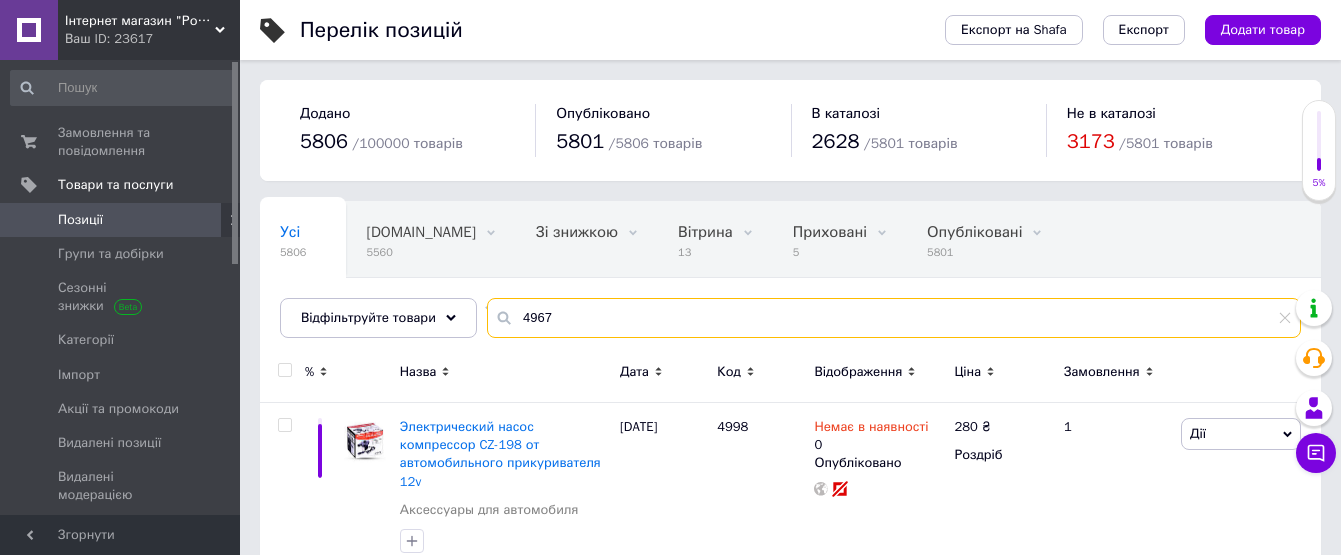 scroll, scrollTop: 0, scrollLeft: 85, axis: horizontal 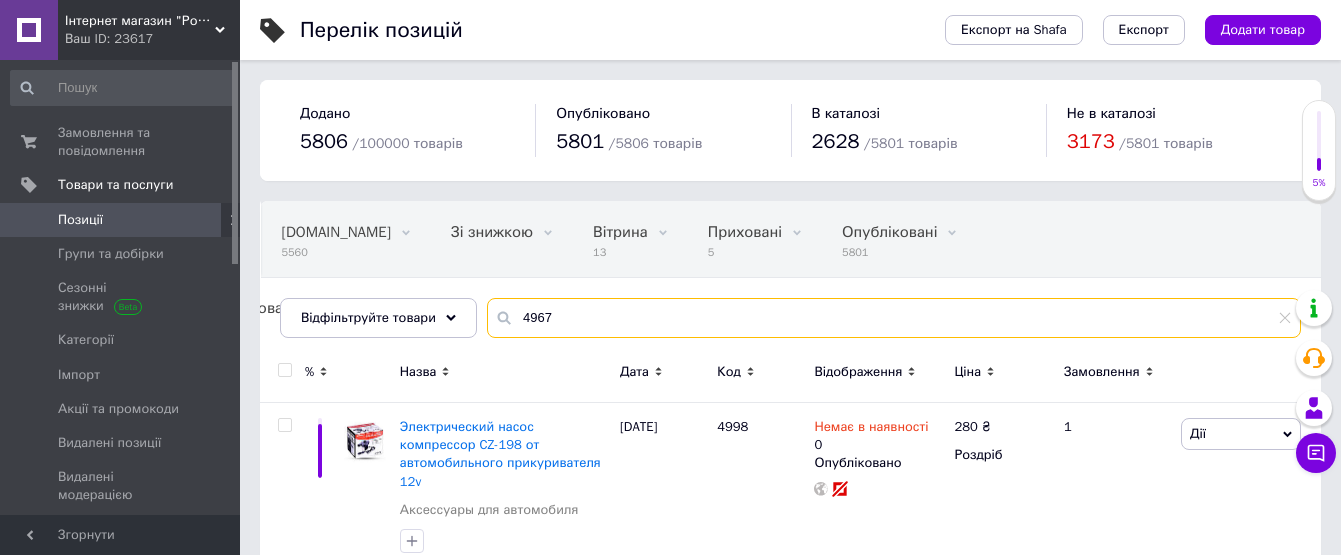 drag, startPoint x: 580, startPoint y: 330, endPoint x: 487, endPoint y: 325, distance: 93.13431 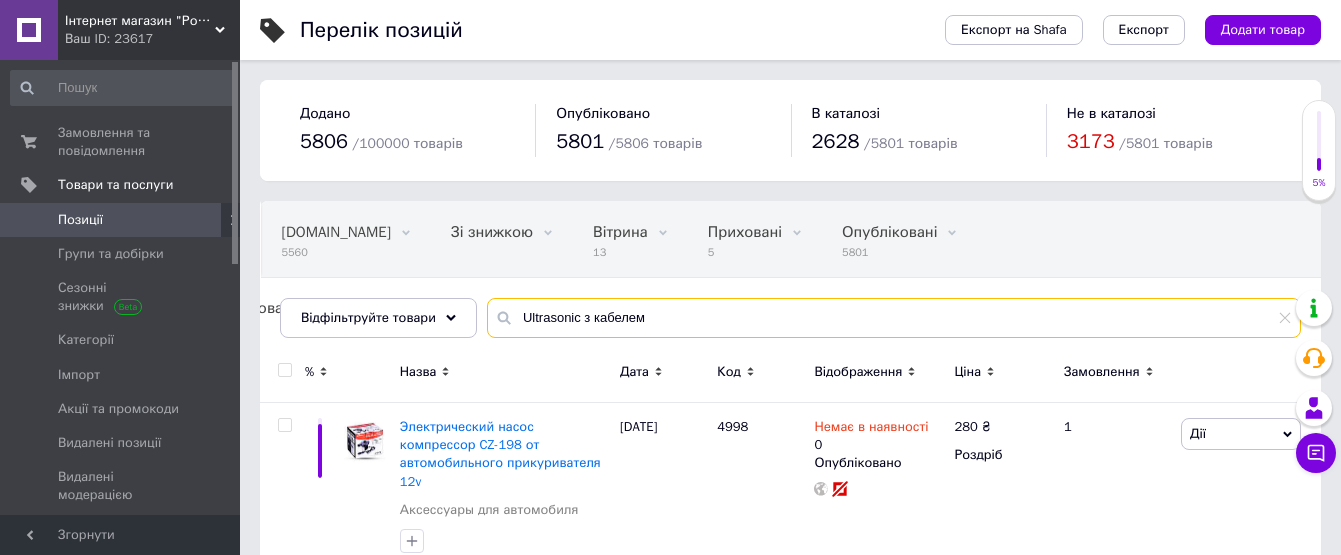 type on "Ultrasonic з кабелем" 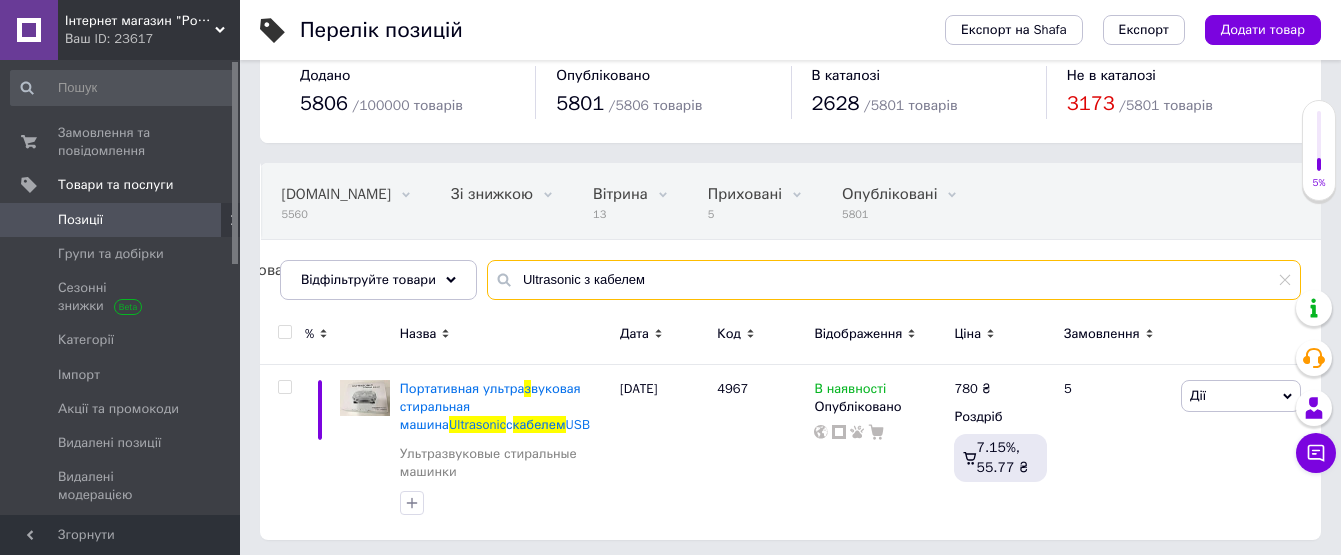 scroll, scrollTop: 43, scrollLeft: 0, axis: vertical 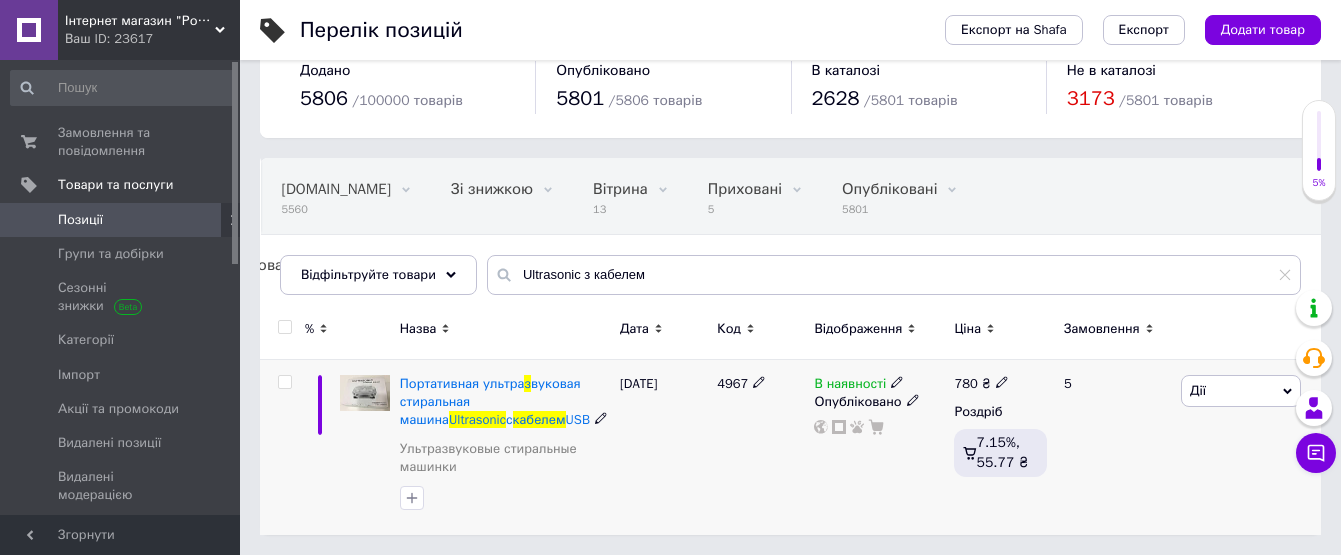 click 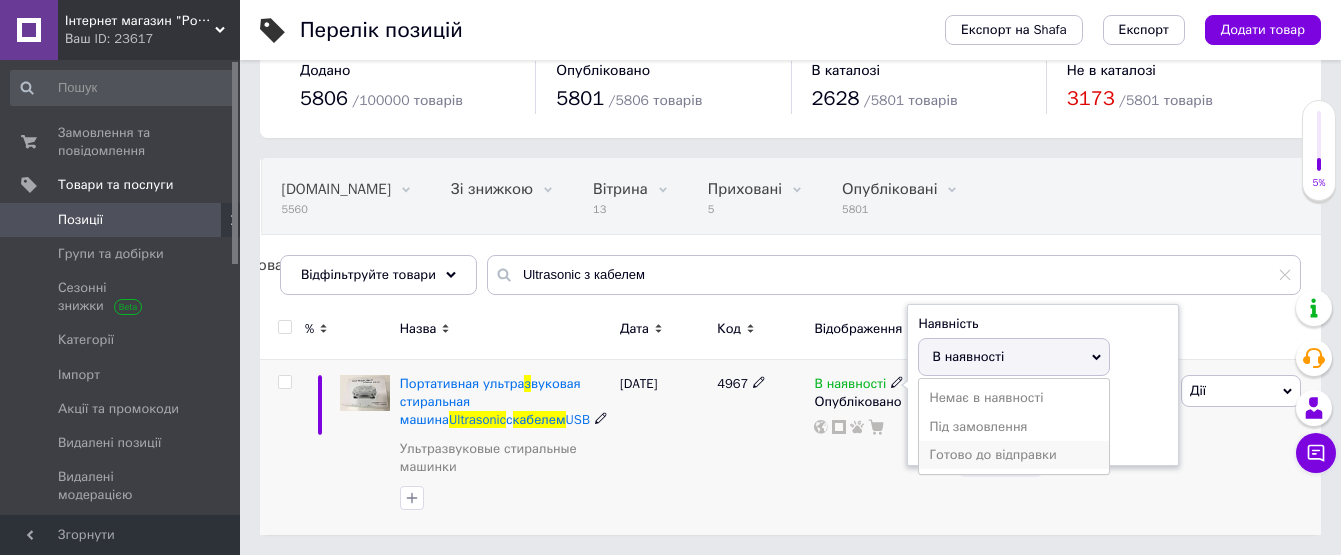 click on "Готово до відправки" at bounding box center (1014, 455) 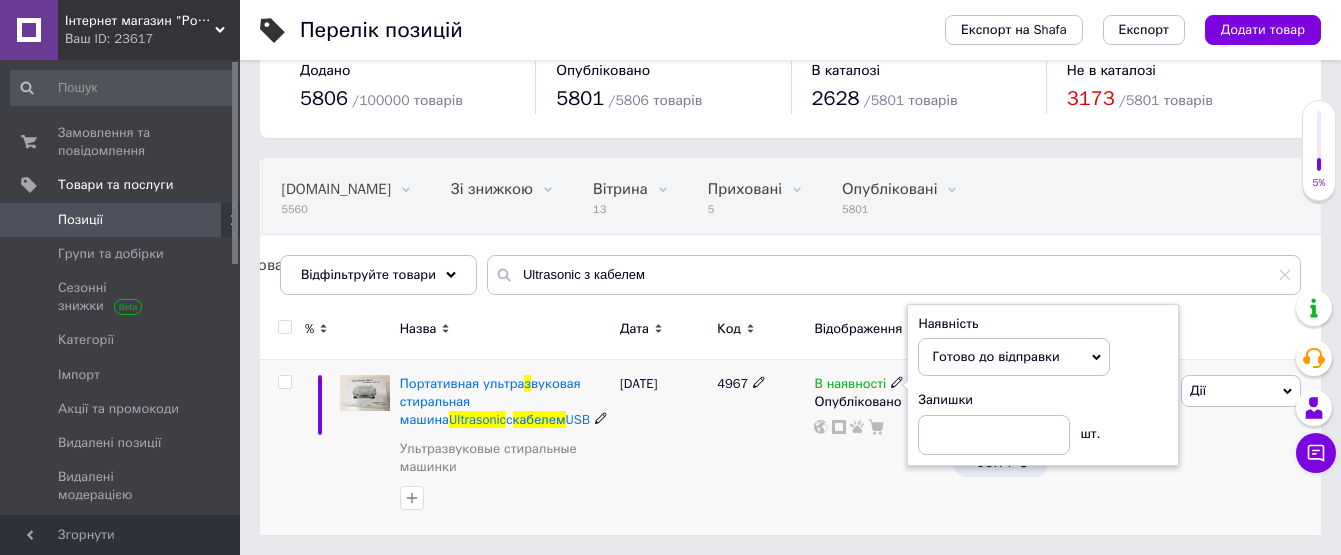 click on "В наявності Наявність Готово до відправки В наявності Немає в наявності Під замовлення Залишки шт. Опубліковано" at bounding box center (879, 447) 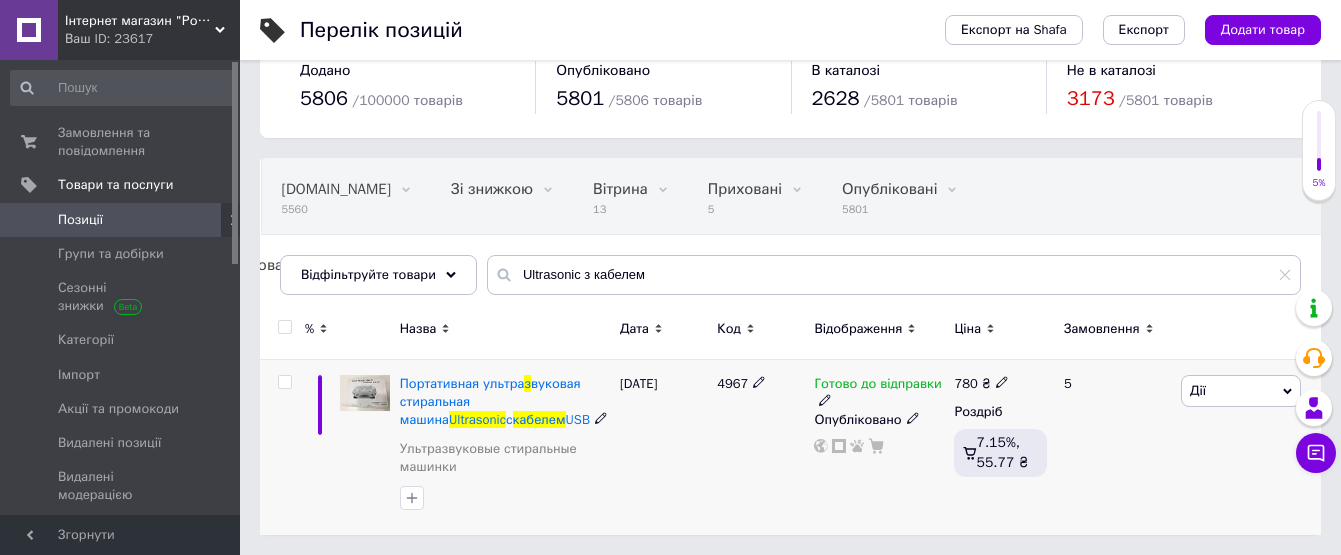 click 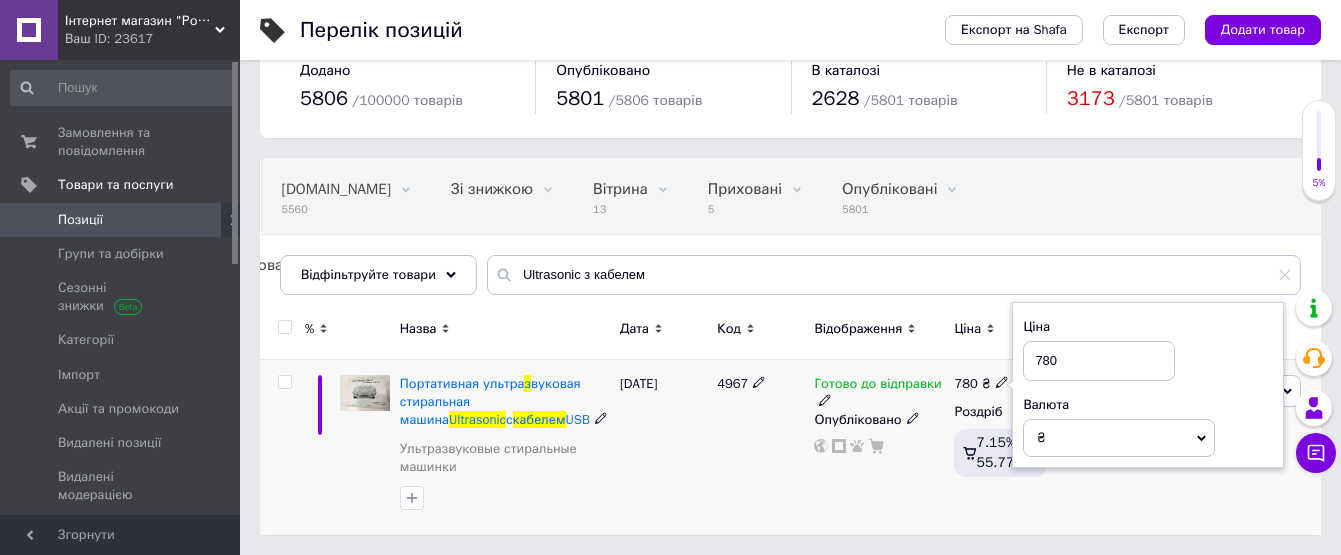 drag, startPoint x: 1068, startPoint y: 358, endPoint x: 1020, endPoint y: 368, distance: 49.0306 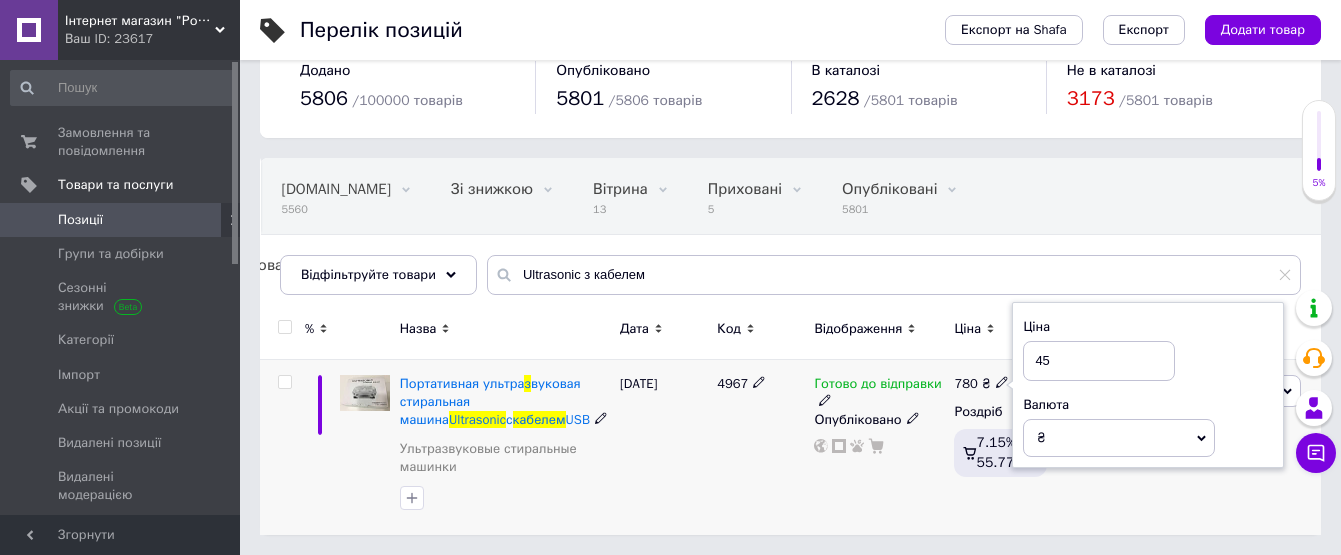 type on "450" 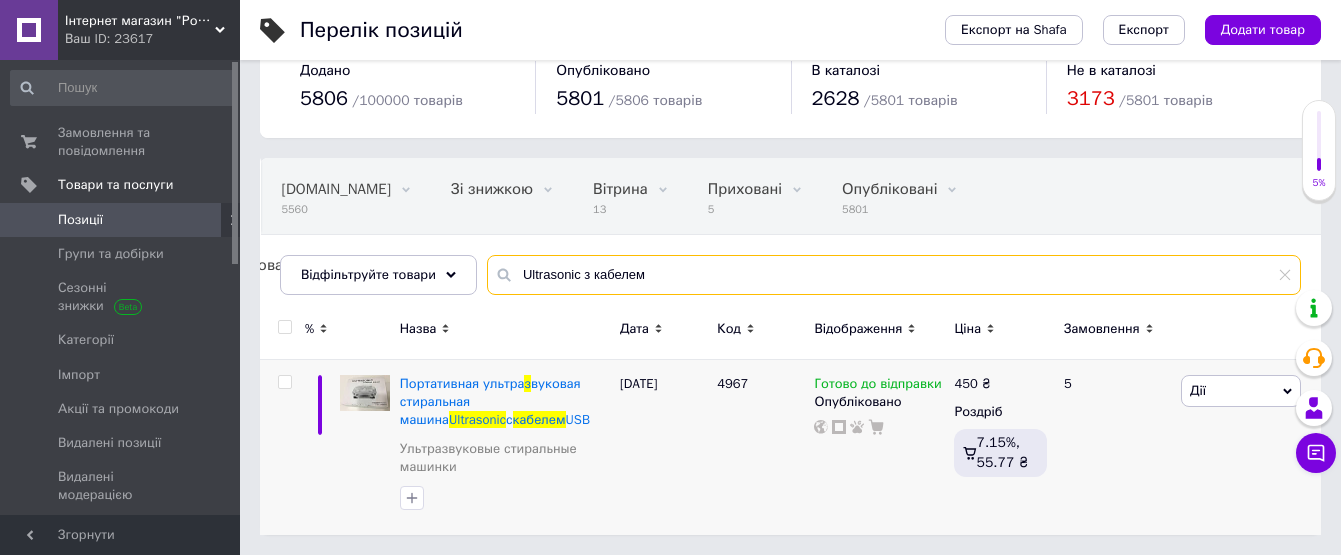 drag, startPoint x: 655, startPoint y: 263, endPoint x: 495, endPoint y: 293, distance: 162.78821 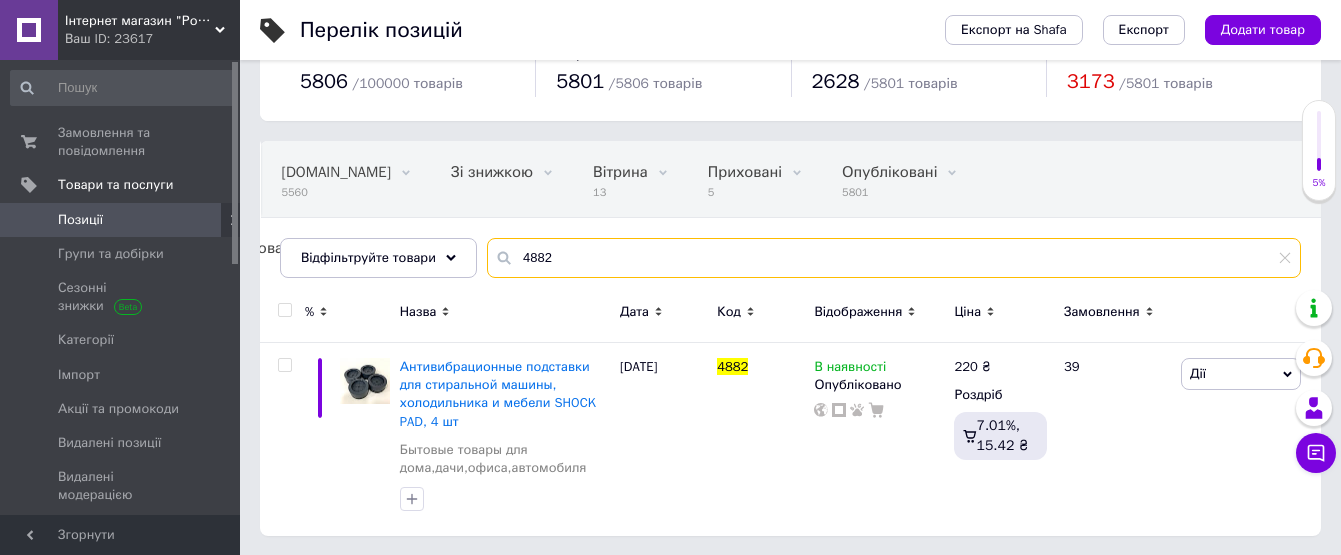 scroll, scrollTop: 61, scrollLeft: 0, axis: vertical 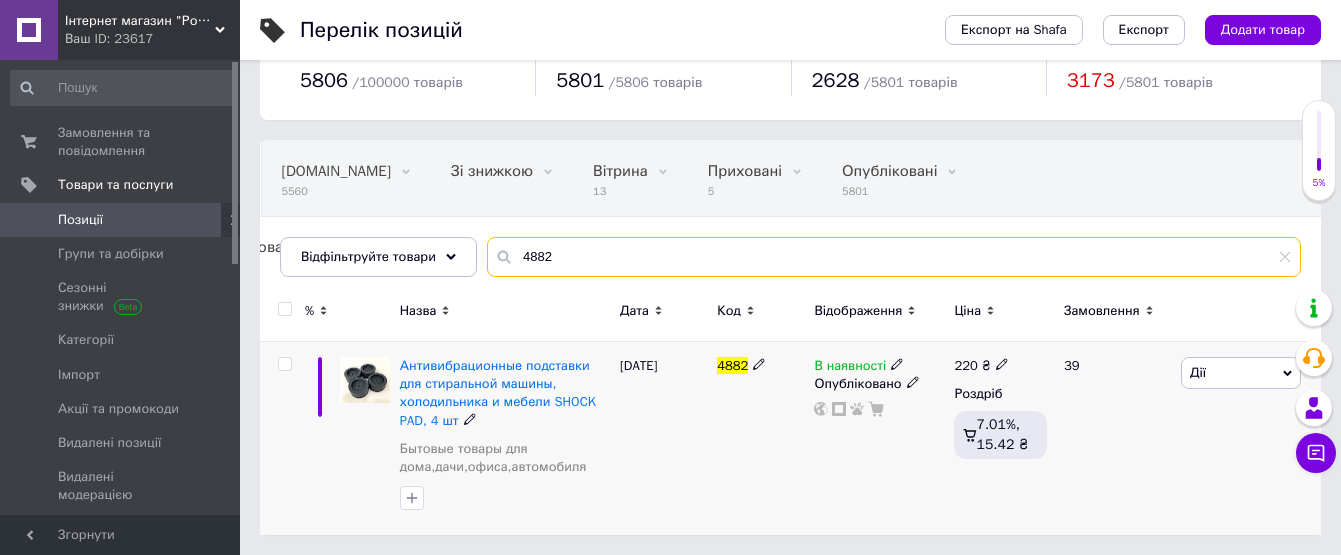 type on "4882" 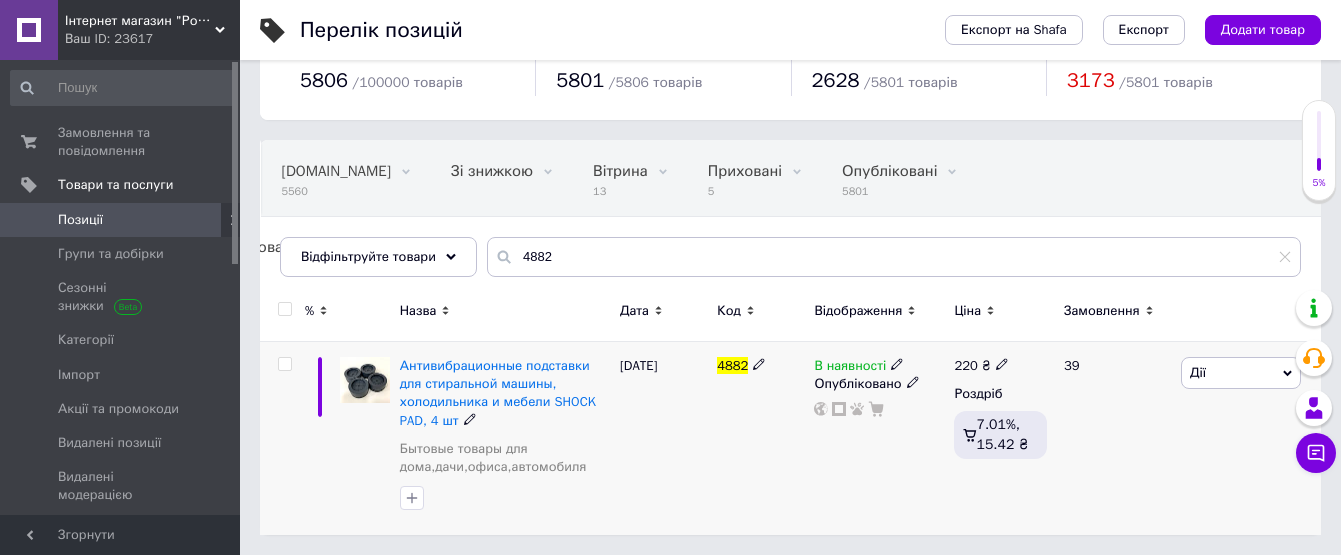 click 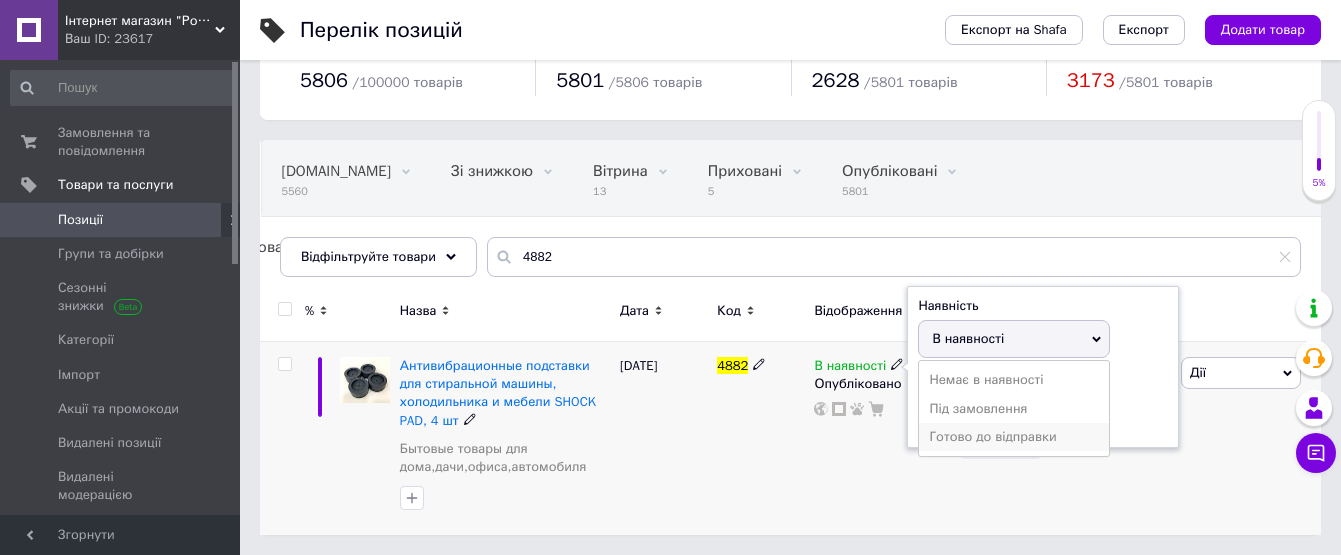 click on "Готово до відправки" at bounding box center [1014, 437] 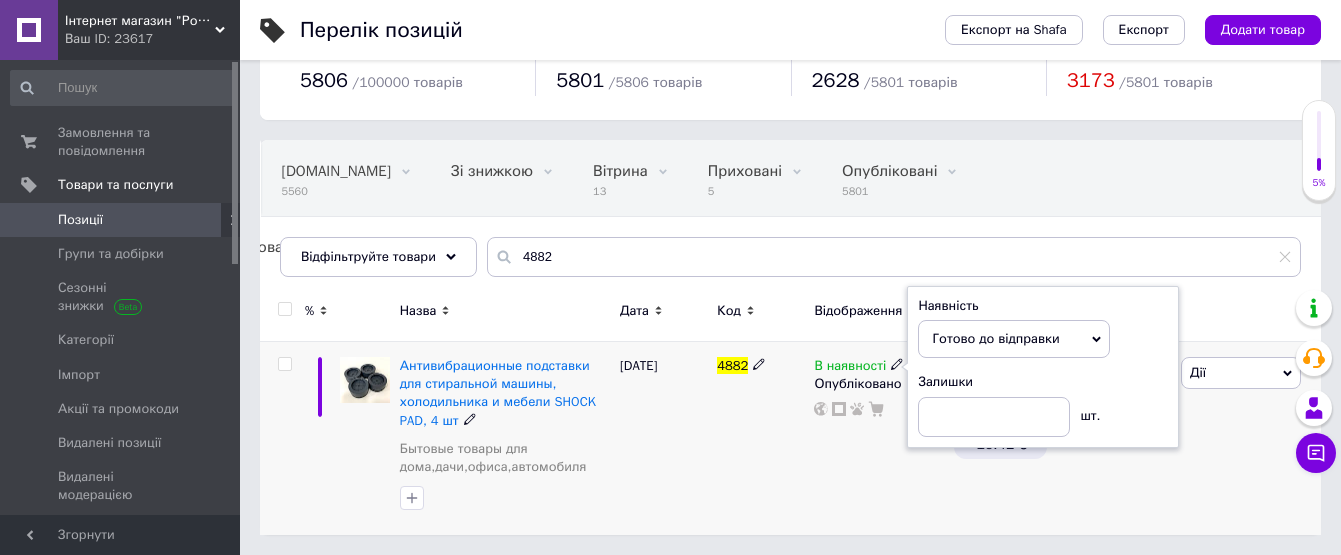click on "В наявності Наявність Готово до відправки В наявності Немає в наявності Під замовлення Залишки шт. Опубліковано" at bounding box center [879, 439] 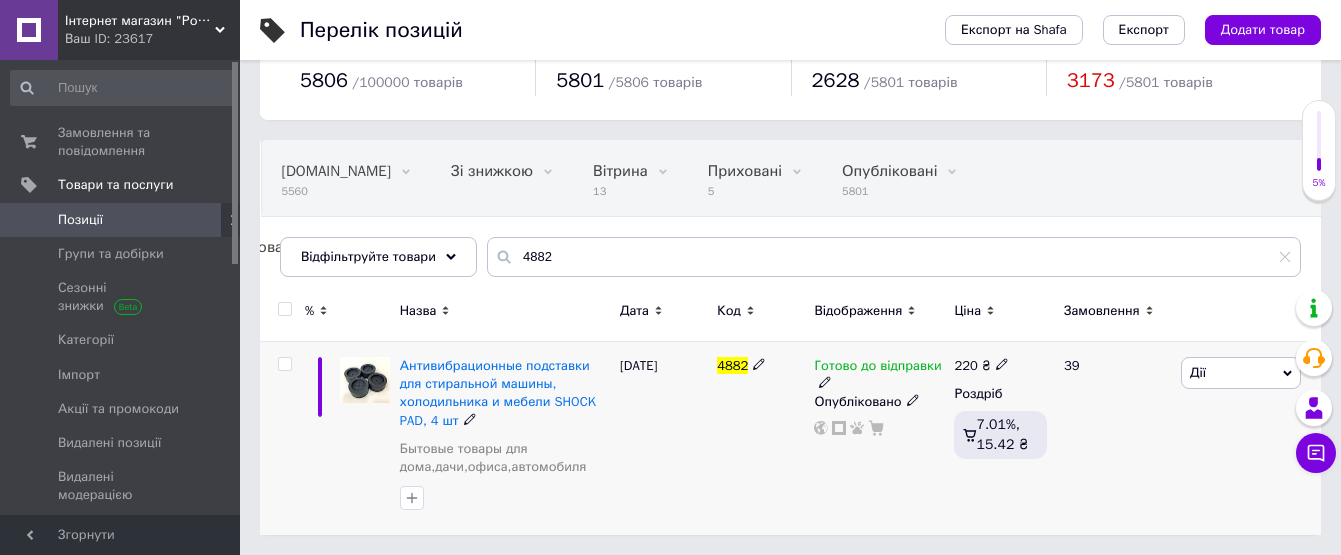 click 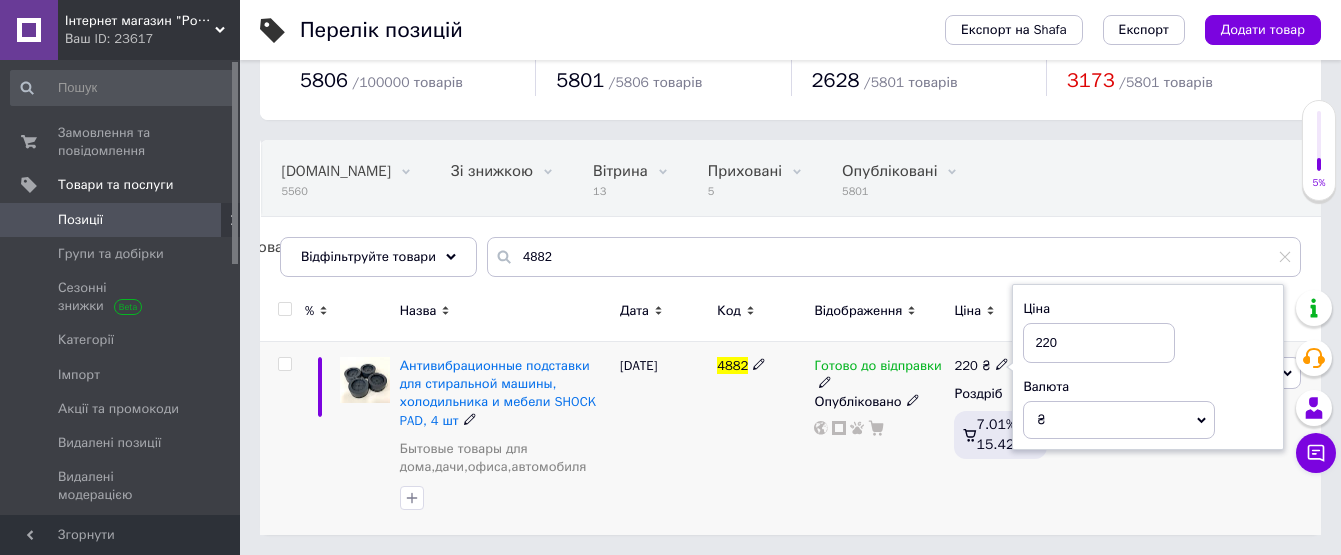 drag, startPoint x: 1066, startPoint y: 350, endPoint x: 1028, endPoint y: 341, distance: 39.051247 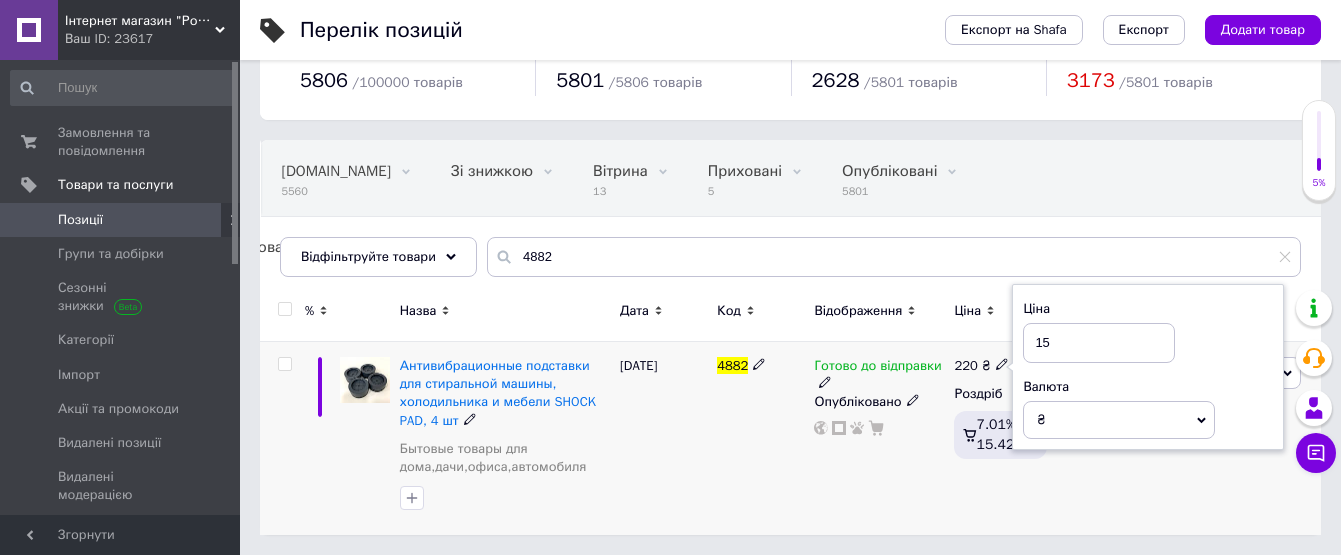 type on "150" 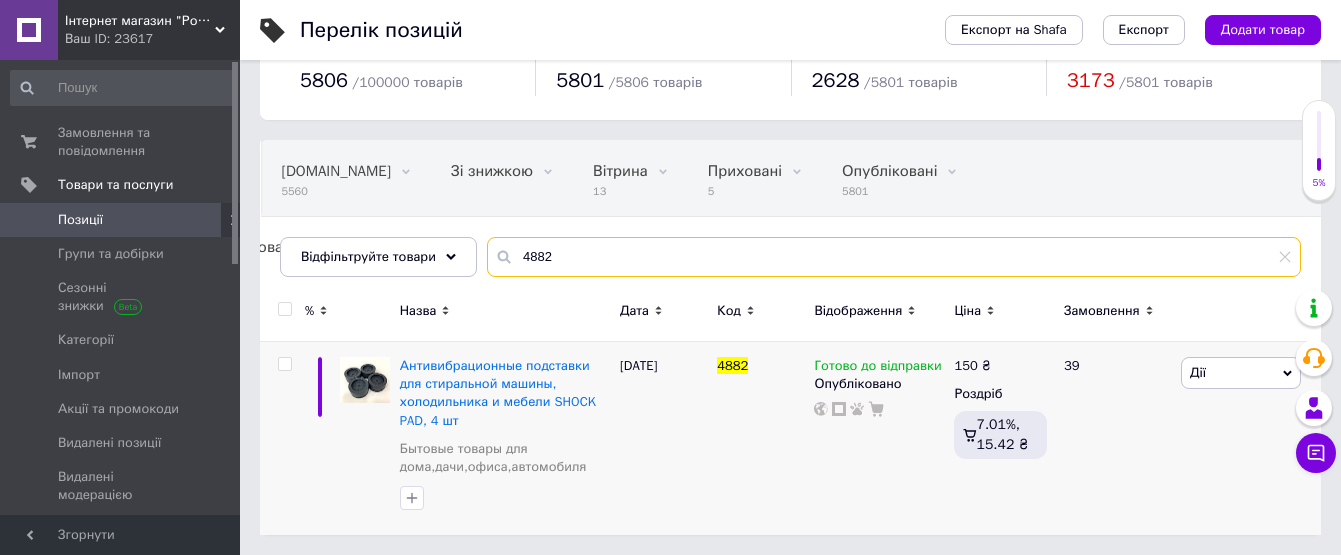 drag, startPoint x: 536, startPoint y: 256, endPoint x: 511, endPoint y: 256, distance: 25 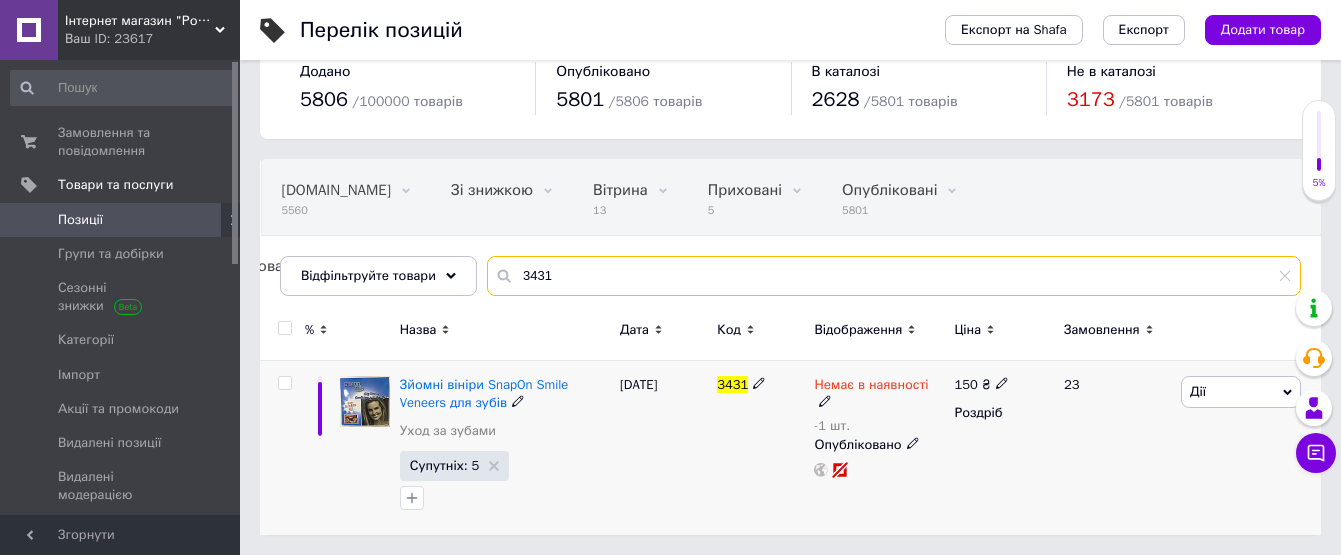 scroll, scrollTop: 42, scrollLeft: 0, axis: vertical 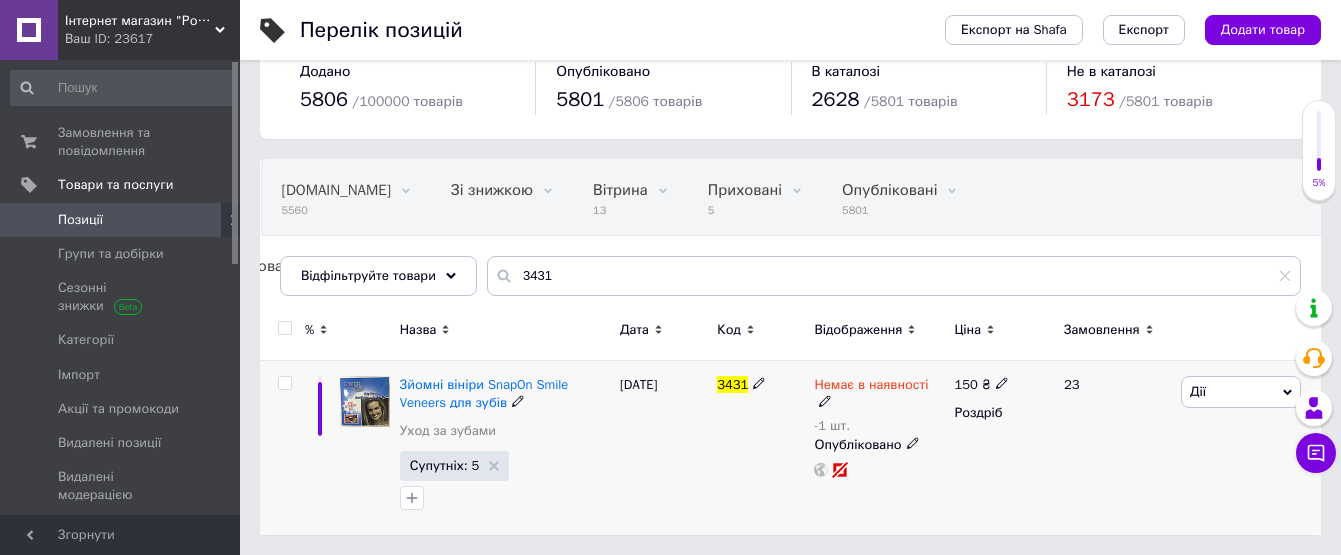 click 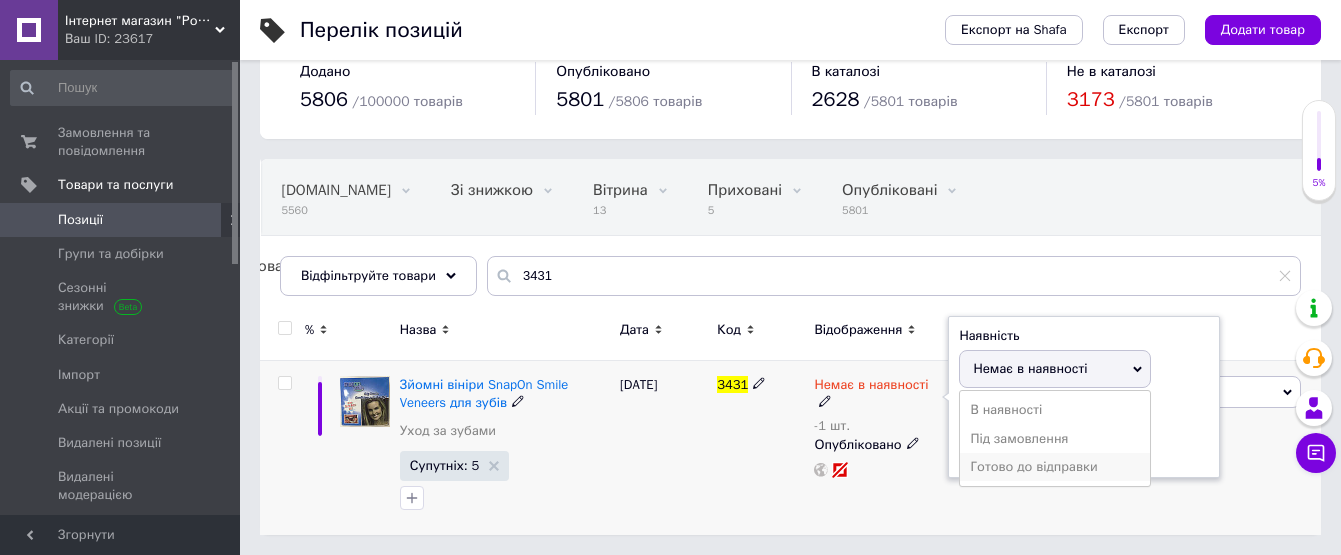 click on "Готово до відправки" at bounding box center (1055, 467) 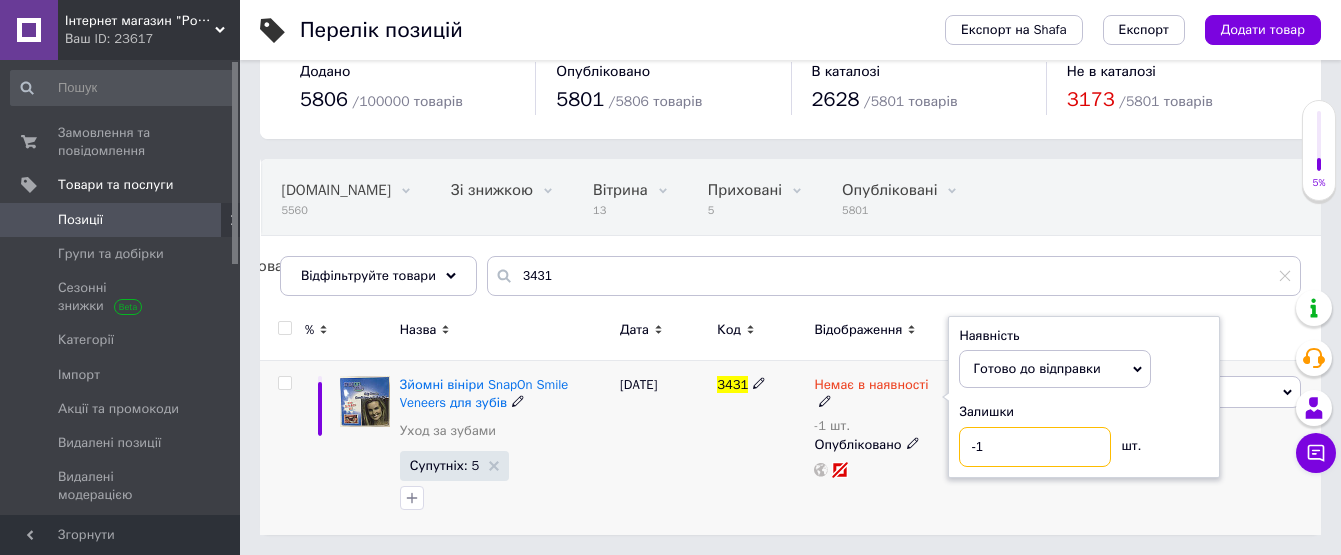 click on "-1" at bounding box center [1035, 447] 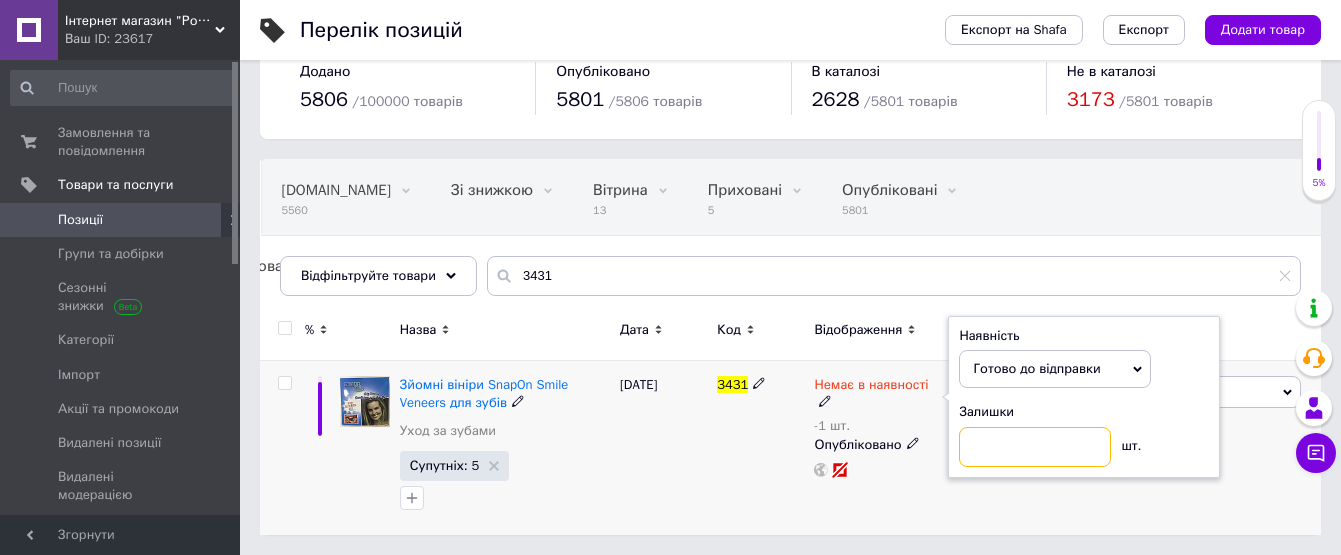 type 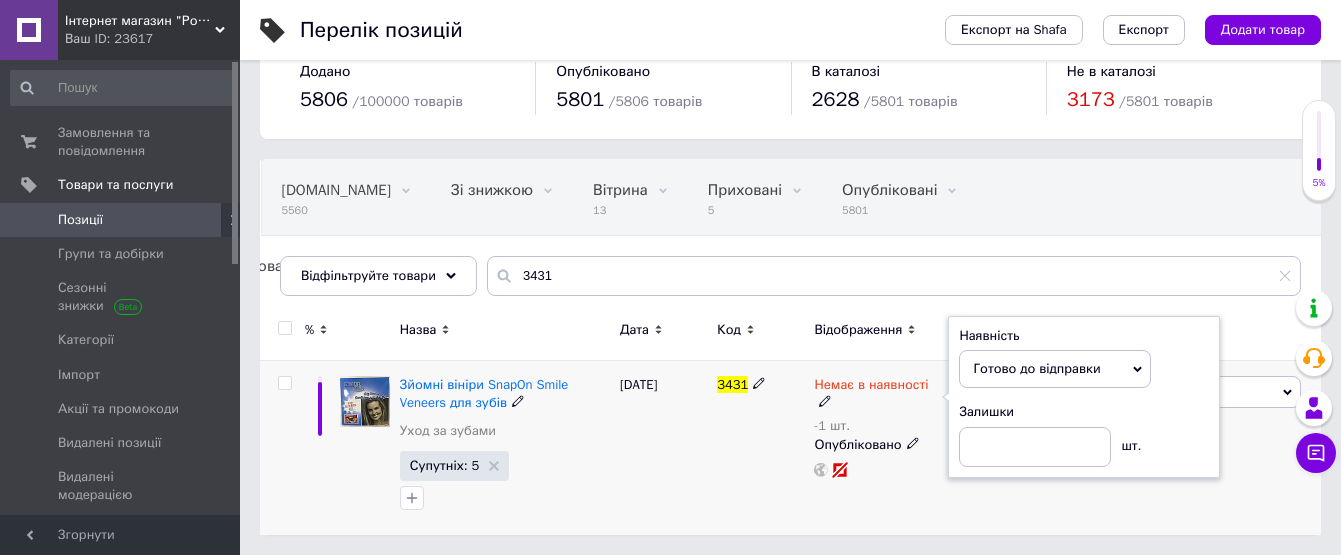 click at bounding box center (879, 470) 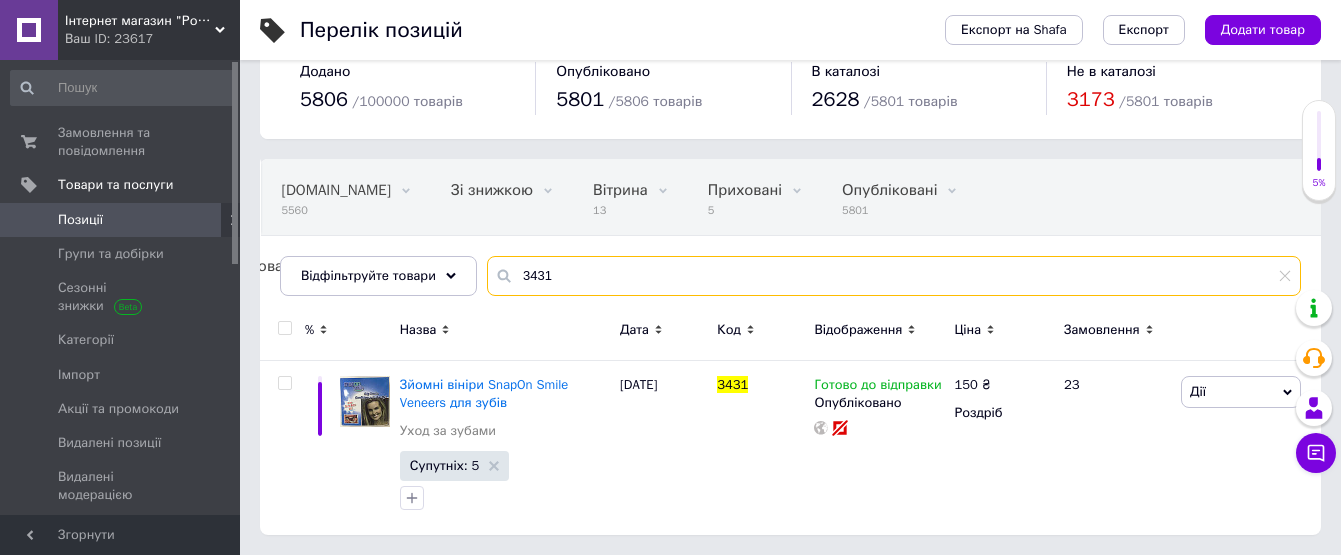 drag, startPoint x: 588, startPoint y: 268, endPoint x: 509, endPoint y: 282, distance: 80.23092 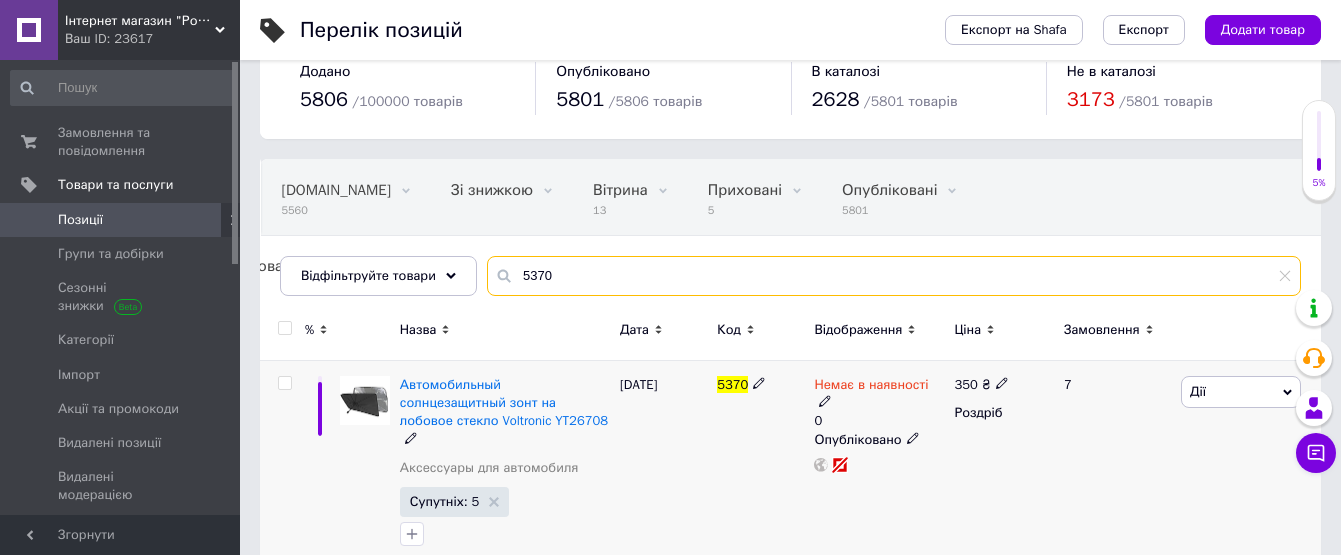 type on "5370" 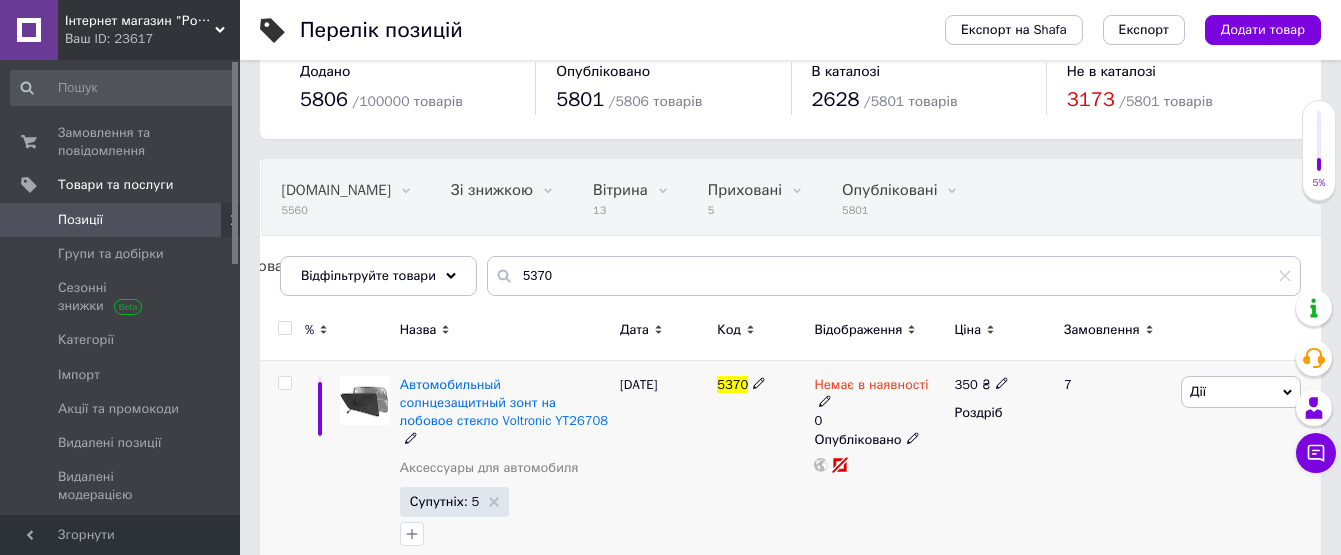 click 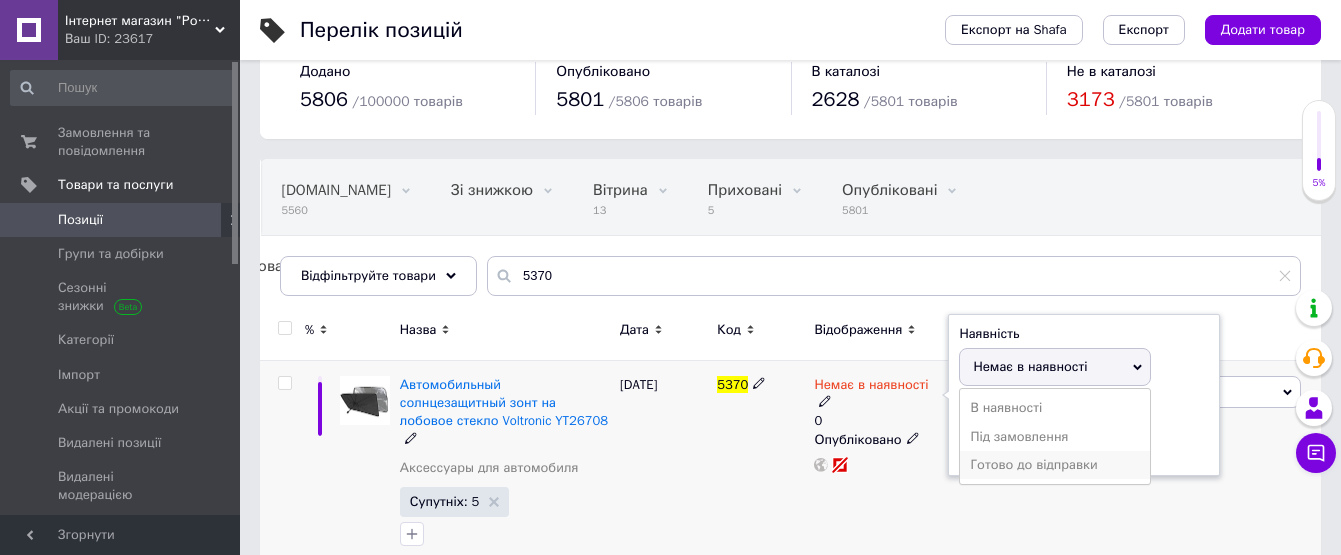 click on "Готово до відправки" at bounding box center [1055, 465] 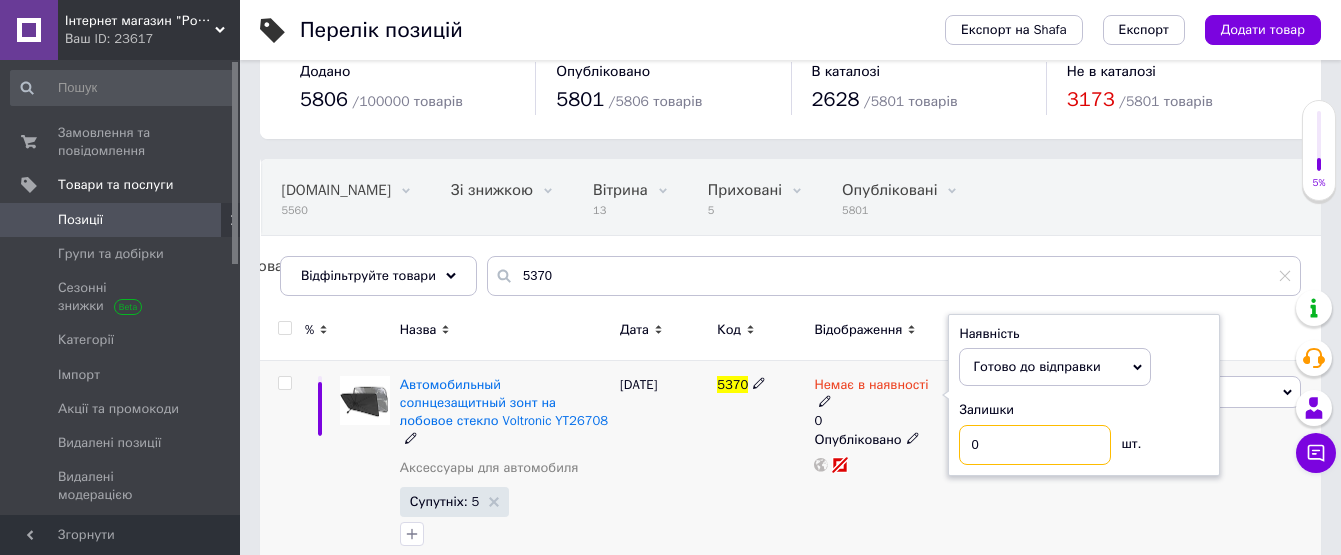 click on "0" at bounding box center (1035, 445) 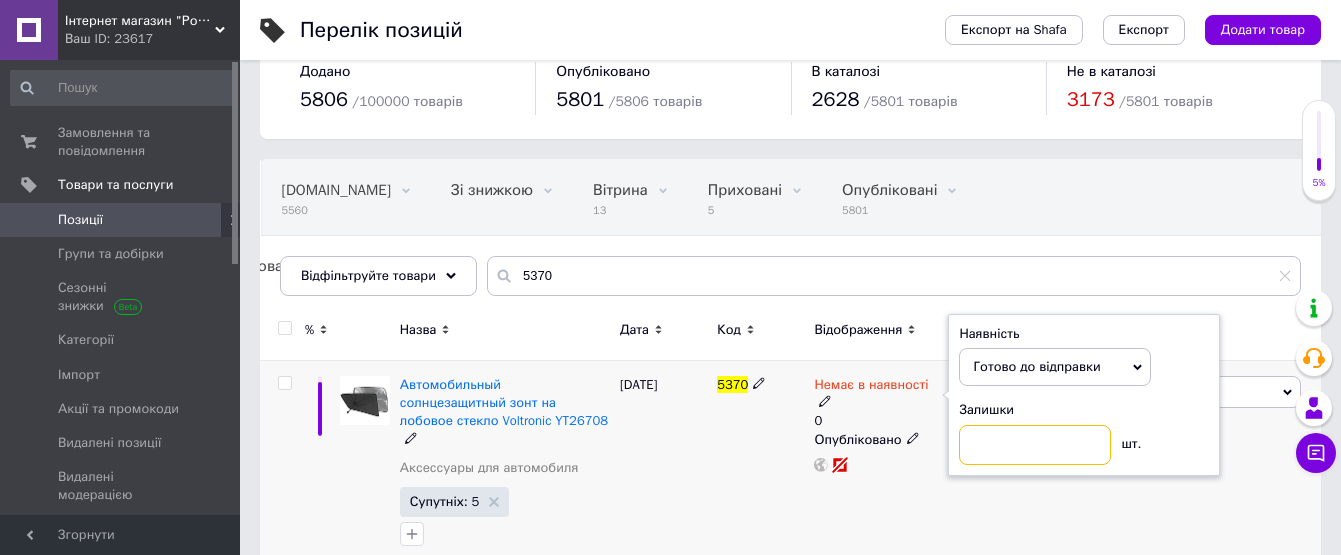 type 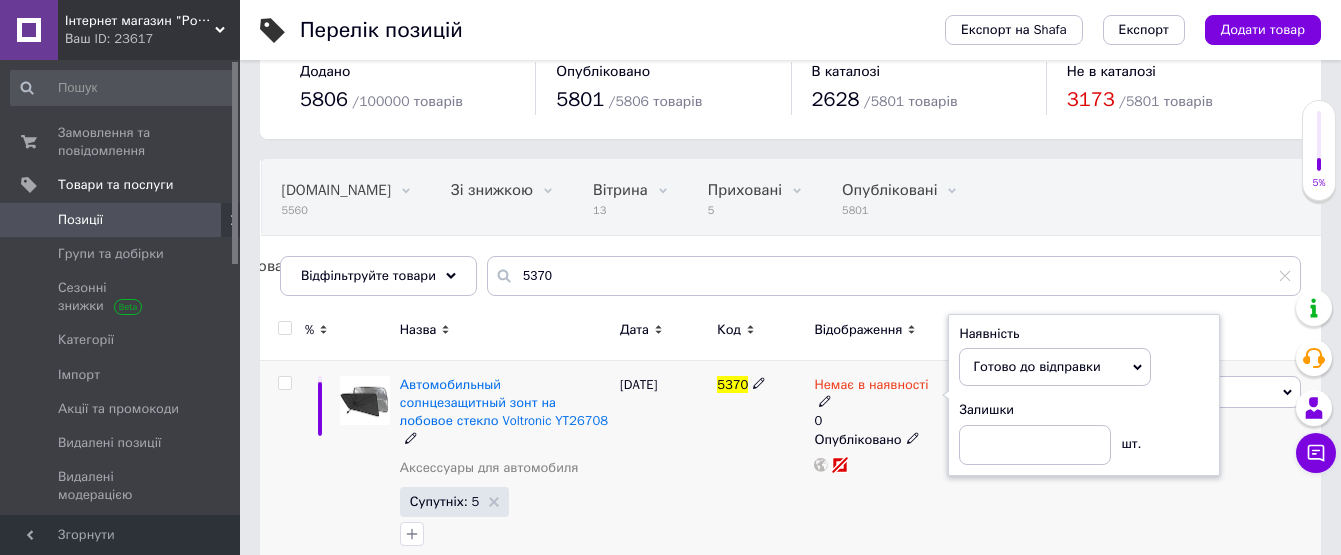 click on "Немає в наявності 0 Наявність Готово до відправки В наявності Немає в наявності Під замовлення Залишки шт. Опубліковано" at bounding box center [879, 466] 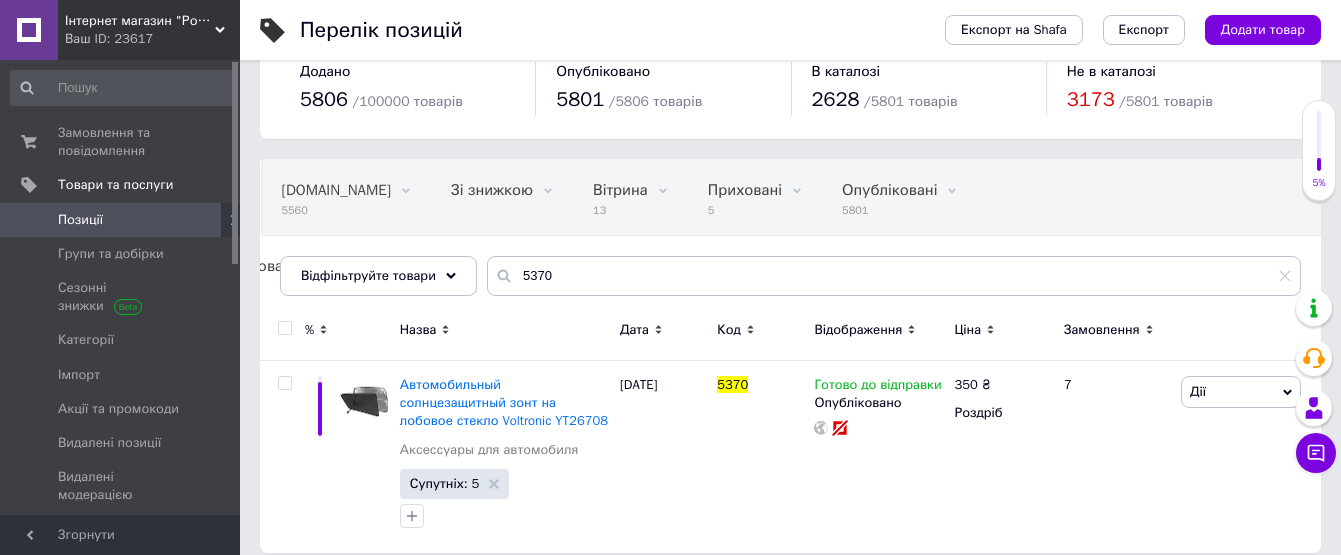 drag, startPoint x: 1218, startPoint y: 209, endPoint x: 1089, endPoint y: 0, distance: 245.60538 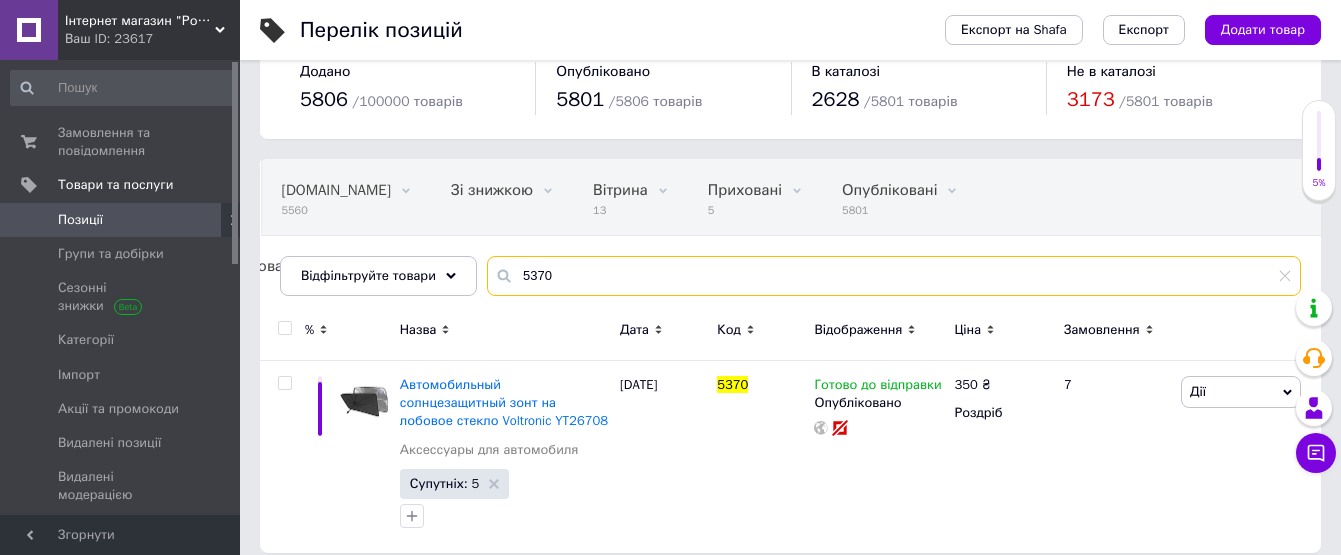 drag, startPoint x: 563, startPoint y: 272, endPoint x: 512, endPoint y: 266, distance: 51.351727 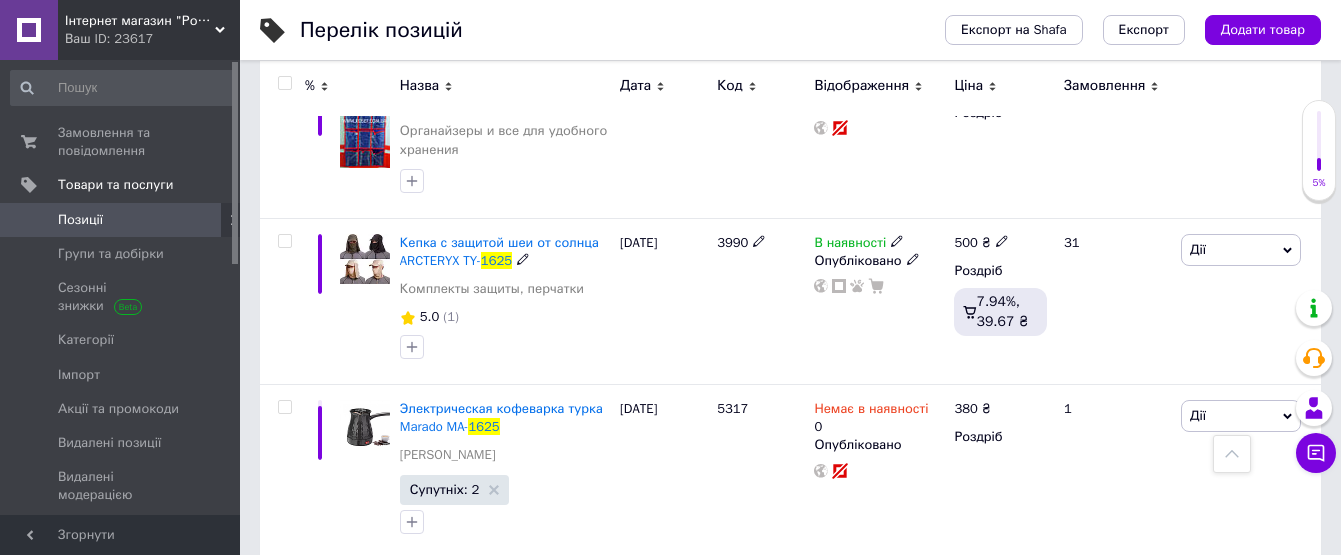 scroll, scrollTop: 442, scrollLeft: 0, axis: vertical 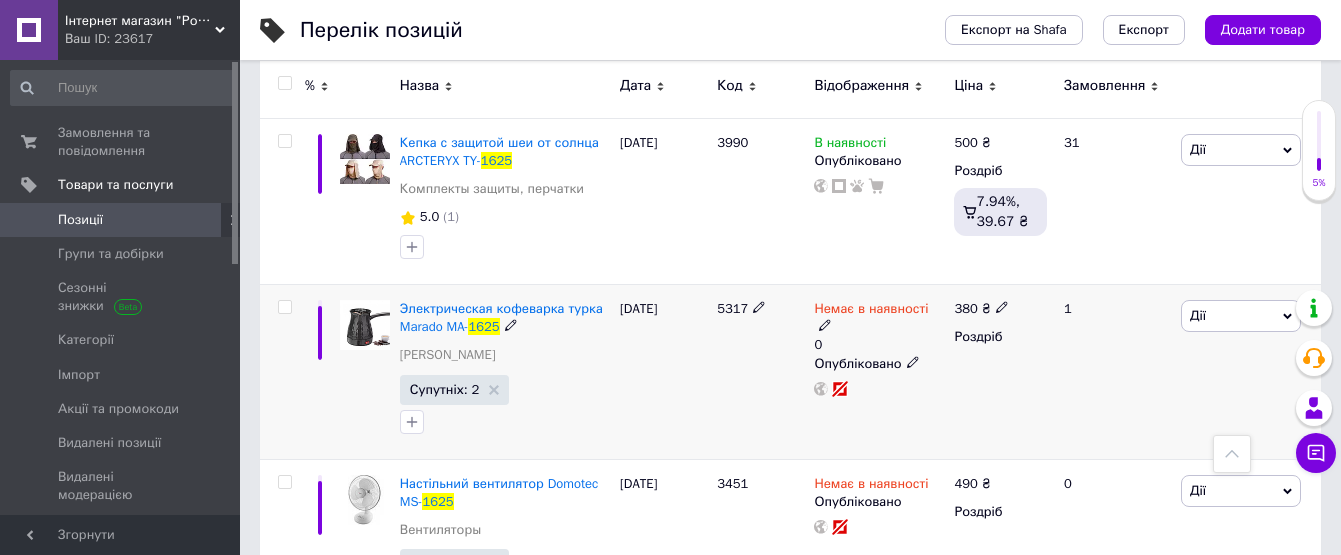 type on "1625" 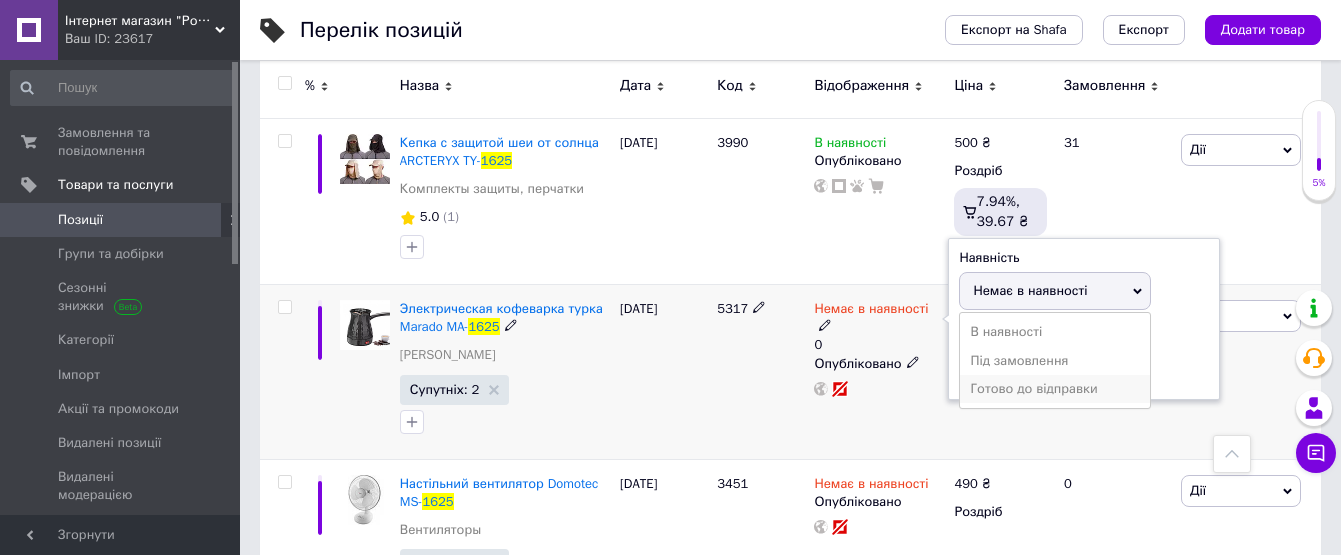 click on "Готово до відправки" at bounding box center (1055, 389) 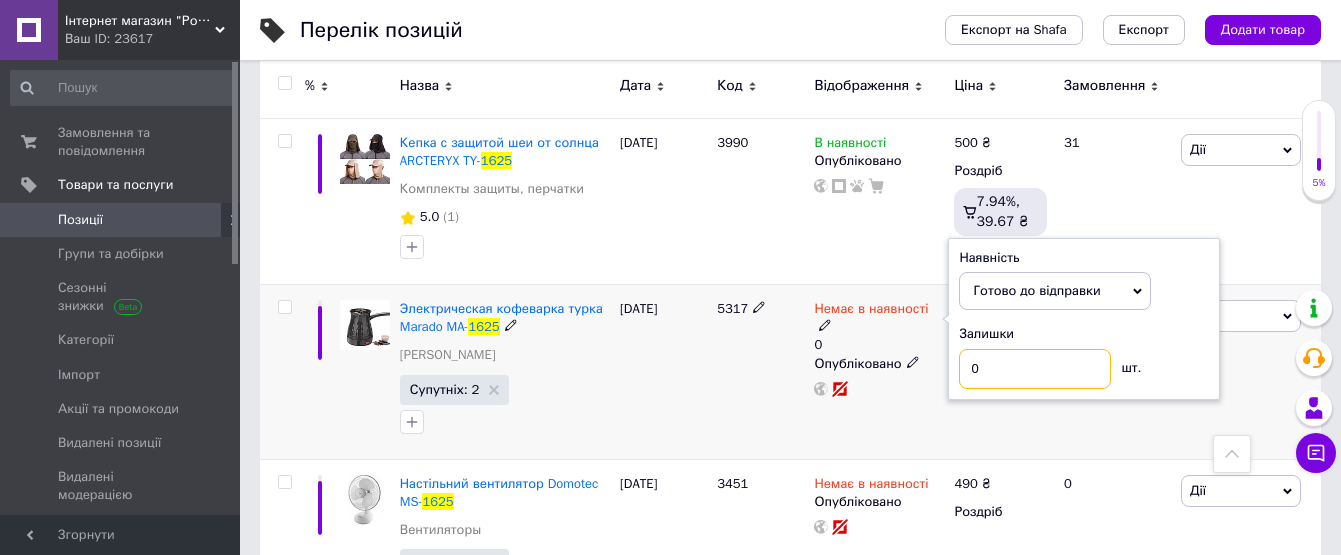 click on "0" at bounding box center (1035, 369) 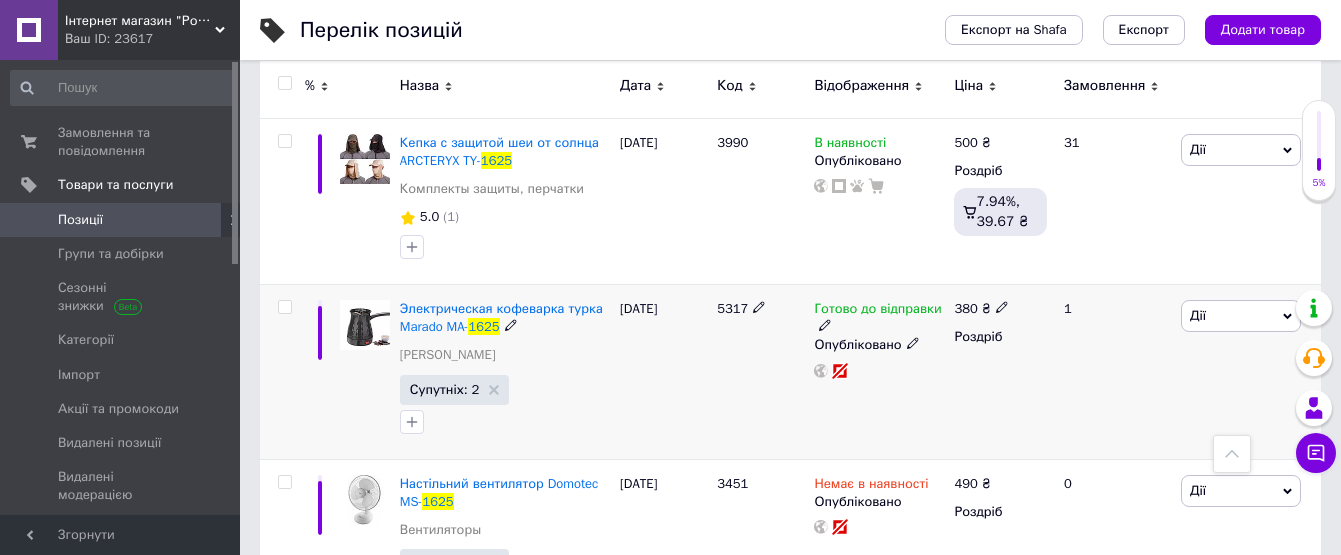 click 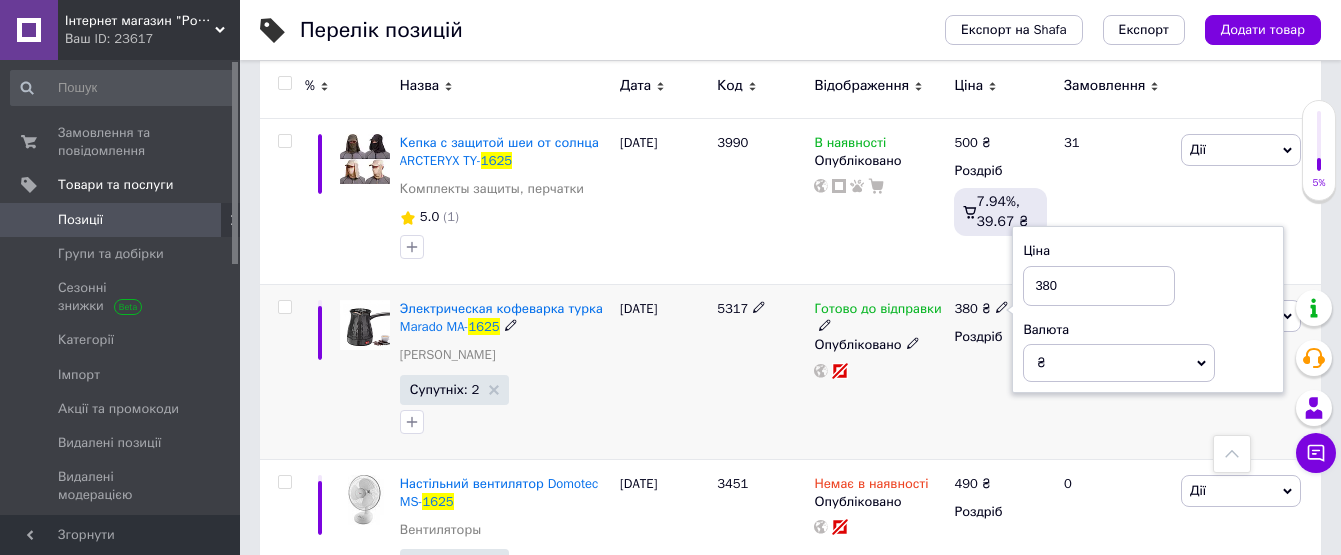 click on "380" at bounding box center [1099, 286] 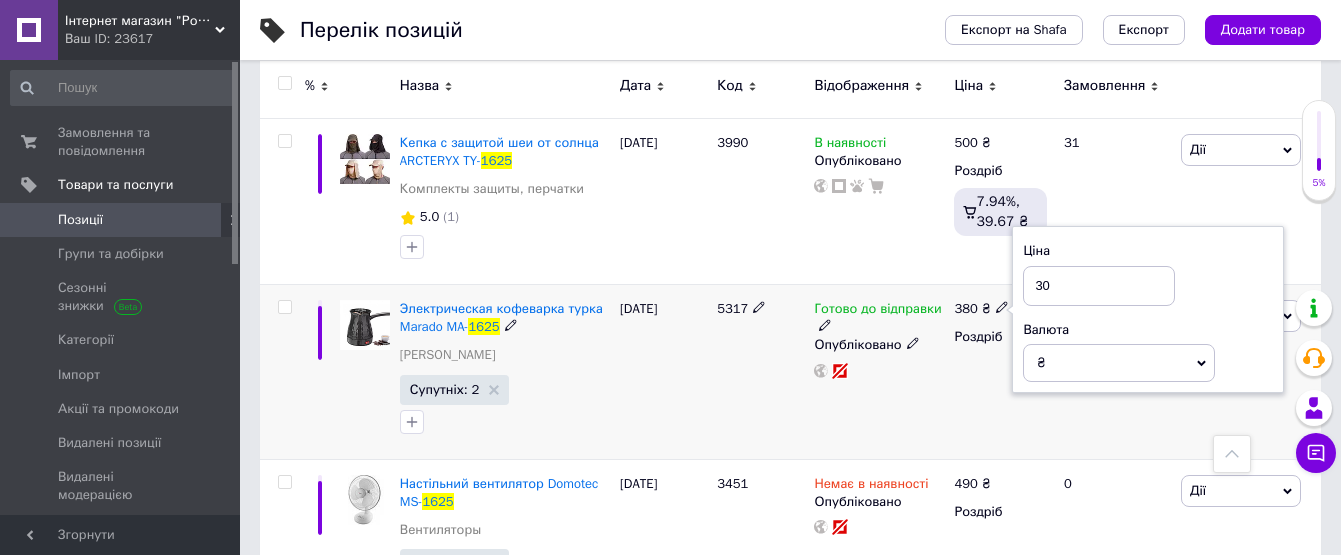 type on "300" 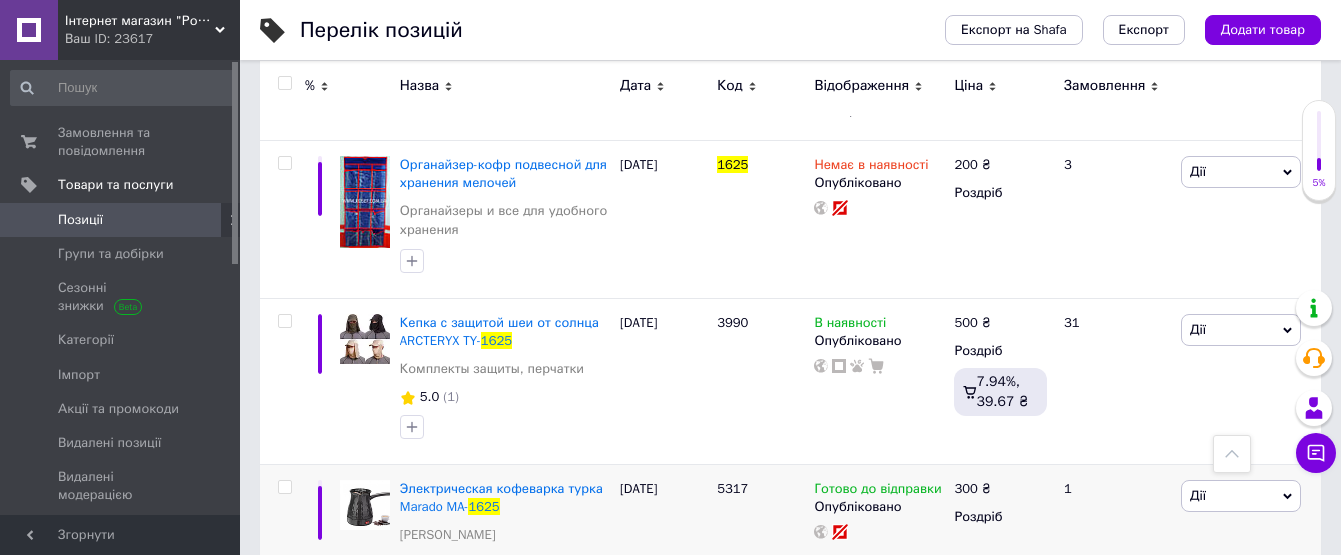 scroll, scrollTop: 0, scrollLeft: 0, axis: both 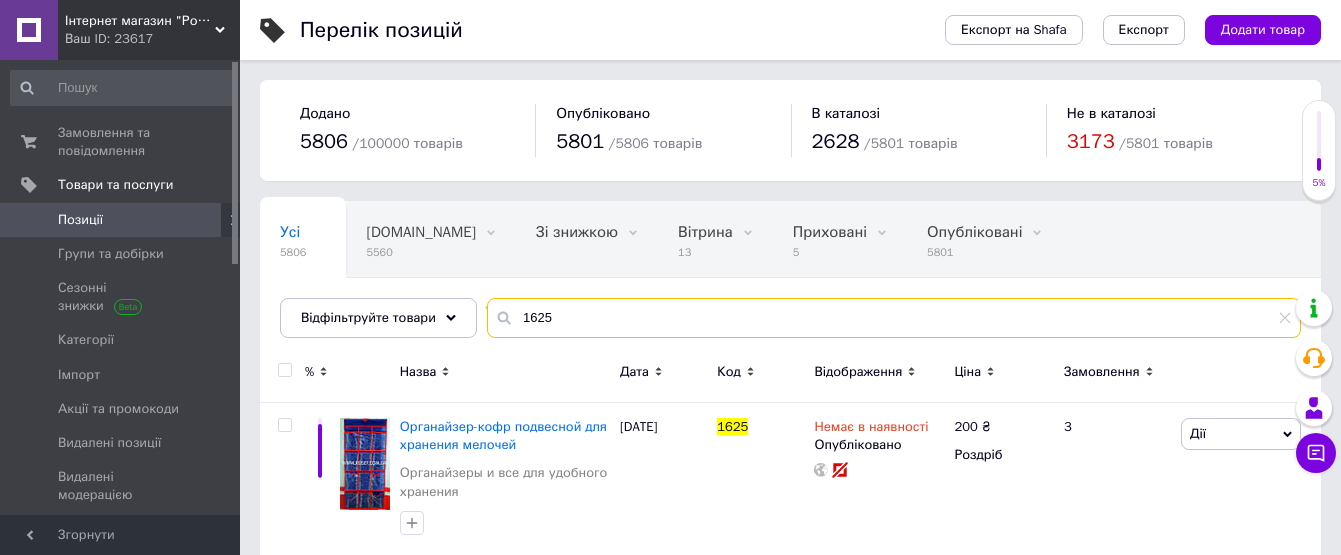 drag, startPoint x: 553, startPoint y: 325, endPoint x: 501, endPoint y: 327, distance: 52.03845 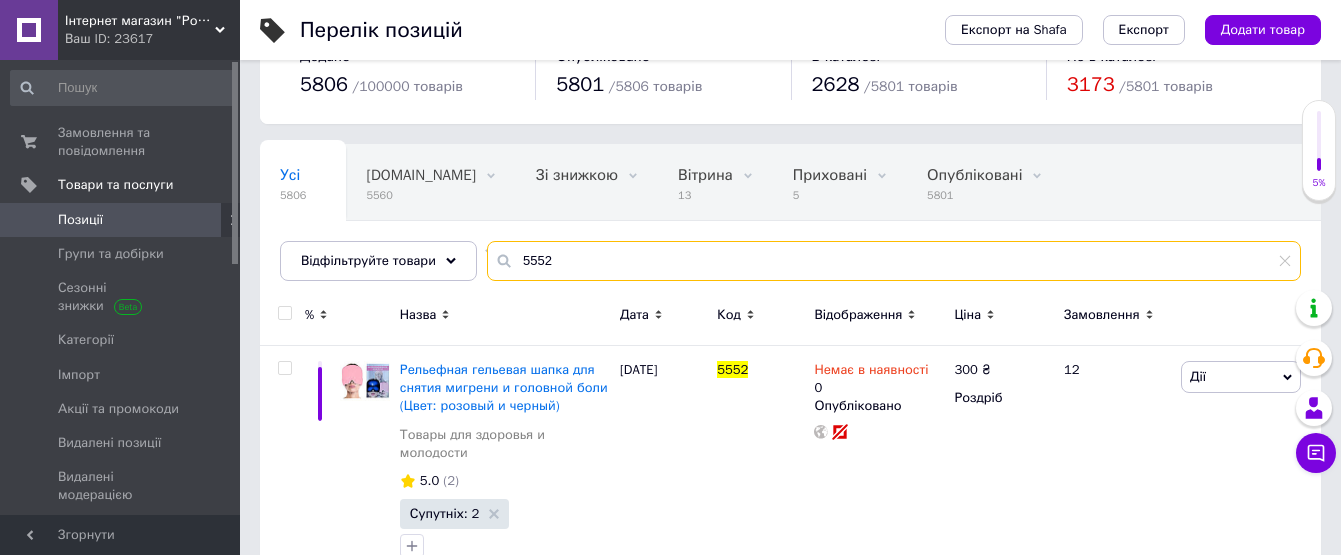 scroll, scrollTop: 87, scrollLeft: 0, axis: vertical 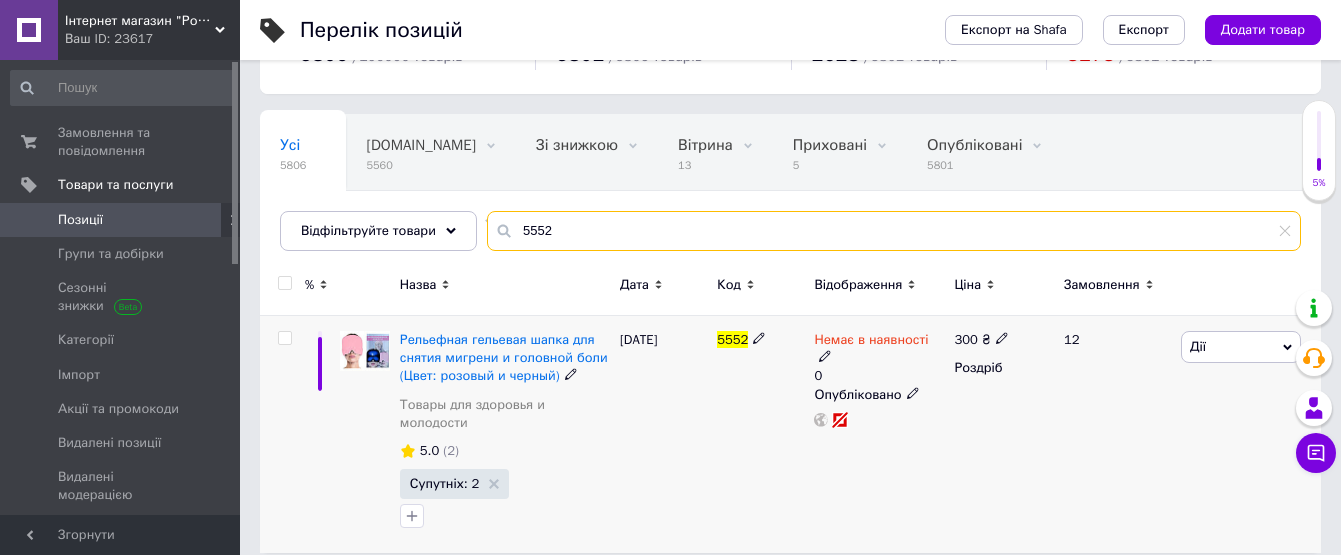 type on "5552" 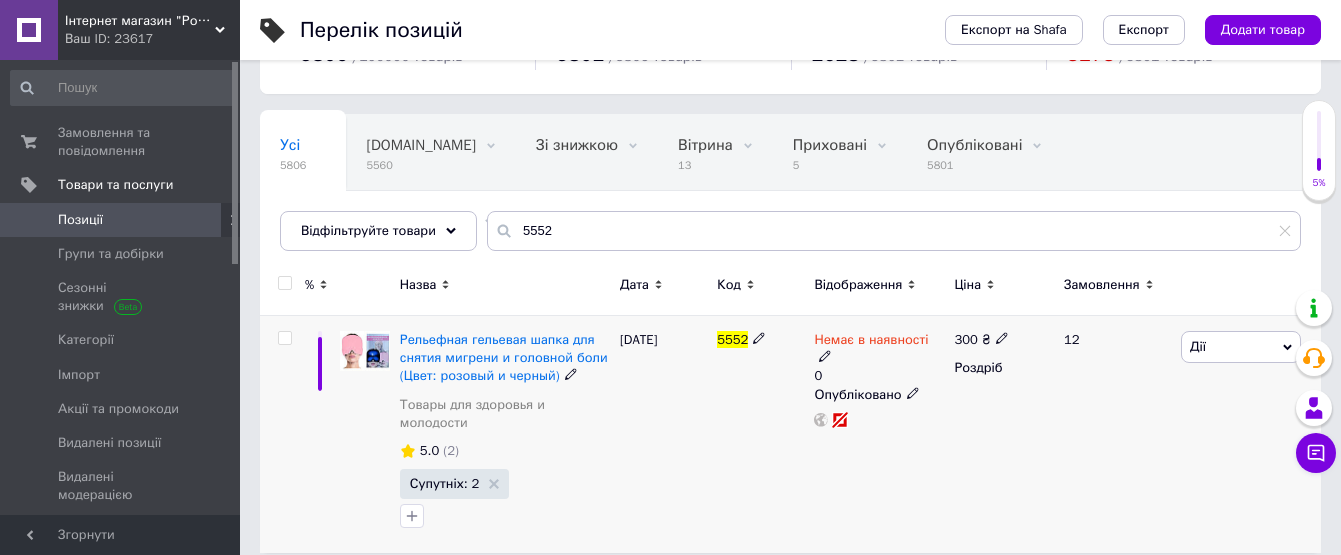 click 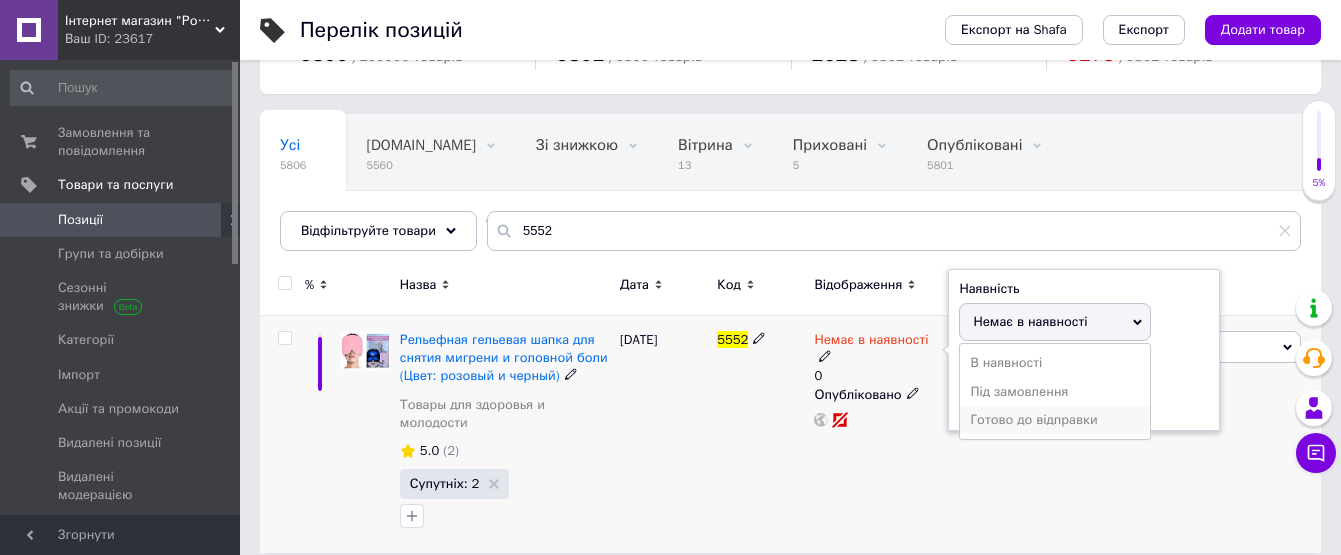 click on "Готово до відправки" at bounding box center (1055, 420) 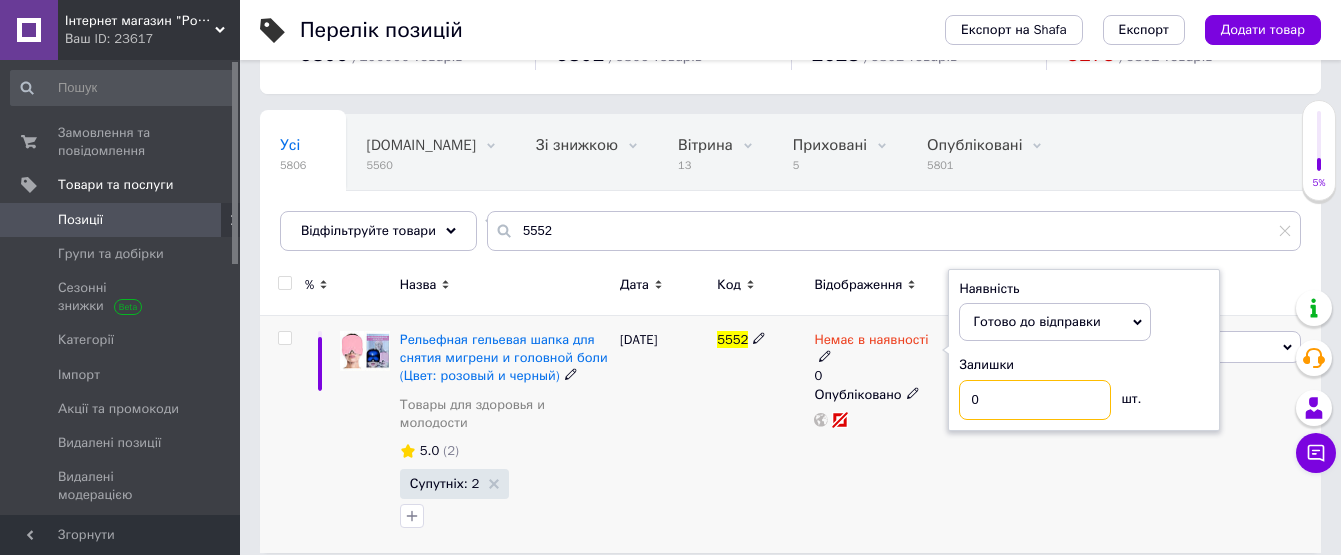 click on "0" at bounding box center [1035, 400] 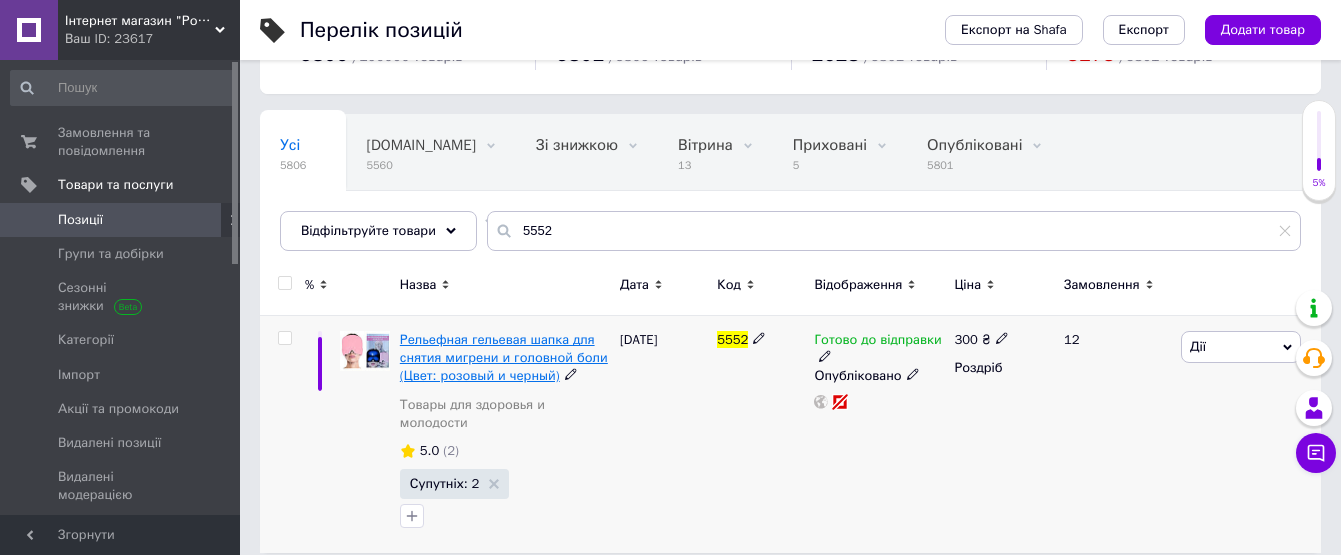 click on "Рельефная гельевая шапка для снятия мигрени и головной боли (Цвет: розовый и черный)" at bounding box center (504, 357) 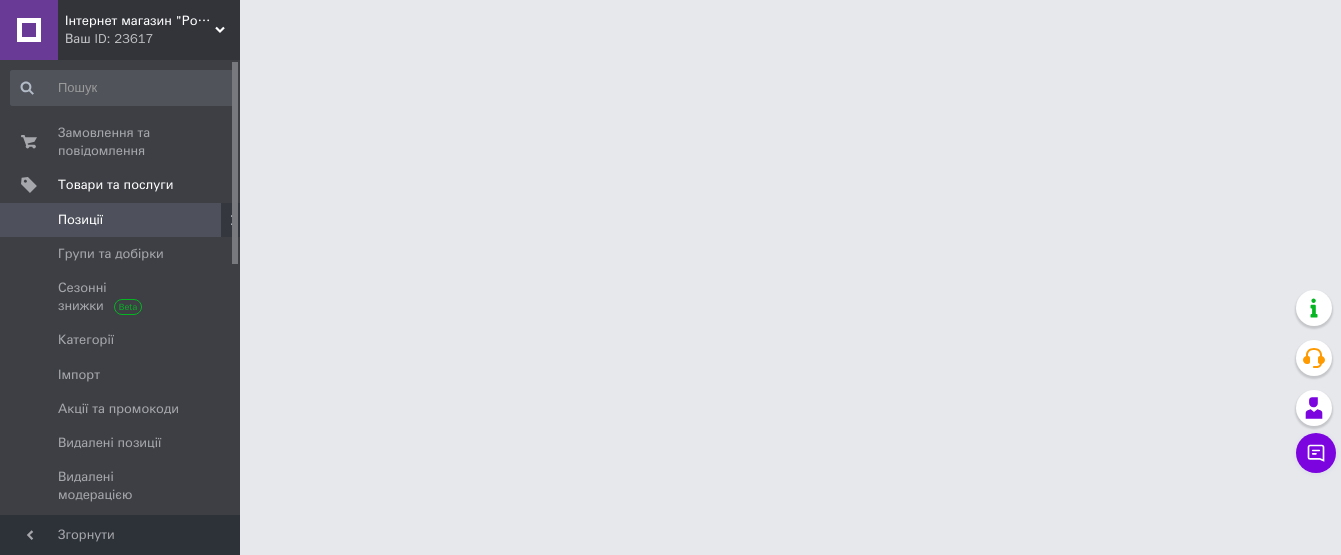 scroll, scrollTop: 0, scrollLeft: 0, axis: both 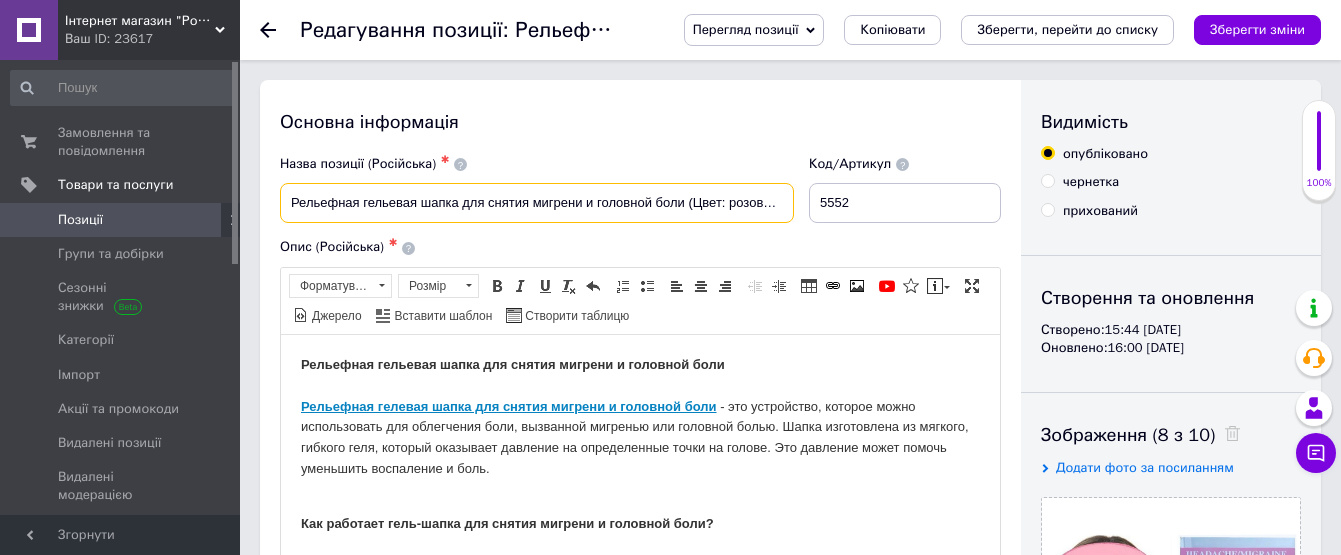 click on "Рельефная гельевая шапка для снятия мигрени и головной боли (Цвет: розовый и черный)" at bounding box center [537, 203] 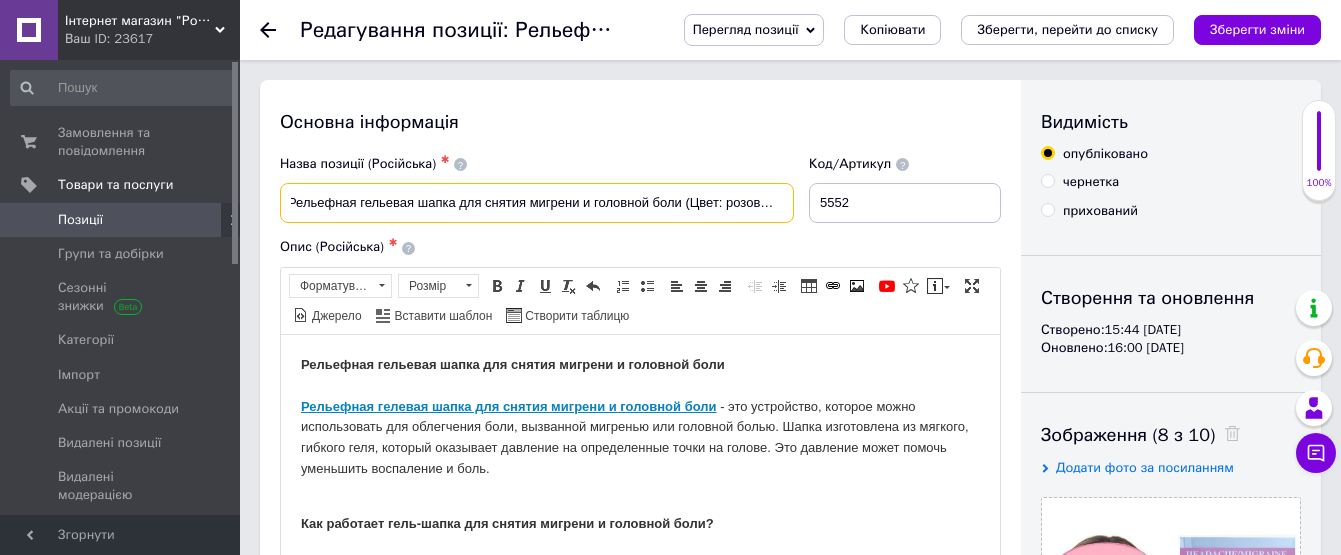 scroll, scrollTop: 0, scrollLeft: 3, axis: horizontal 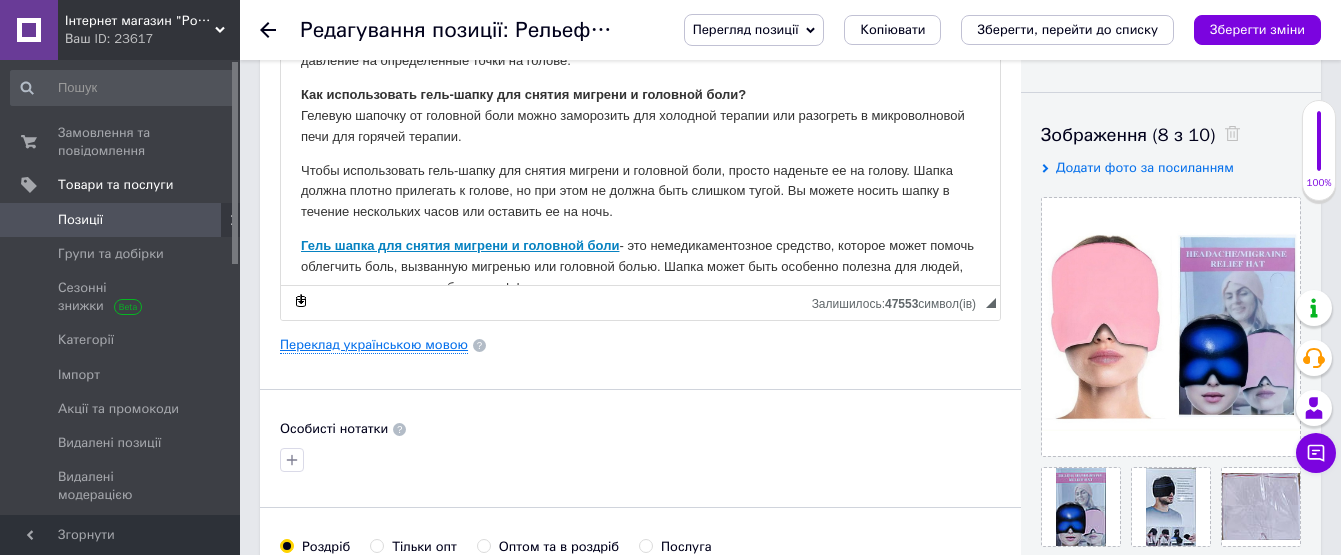 type on "Рельефная гельевая шапка для снятия мигрени и головной боли (Цвет: розовый)" 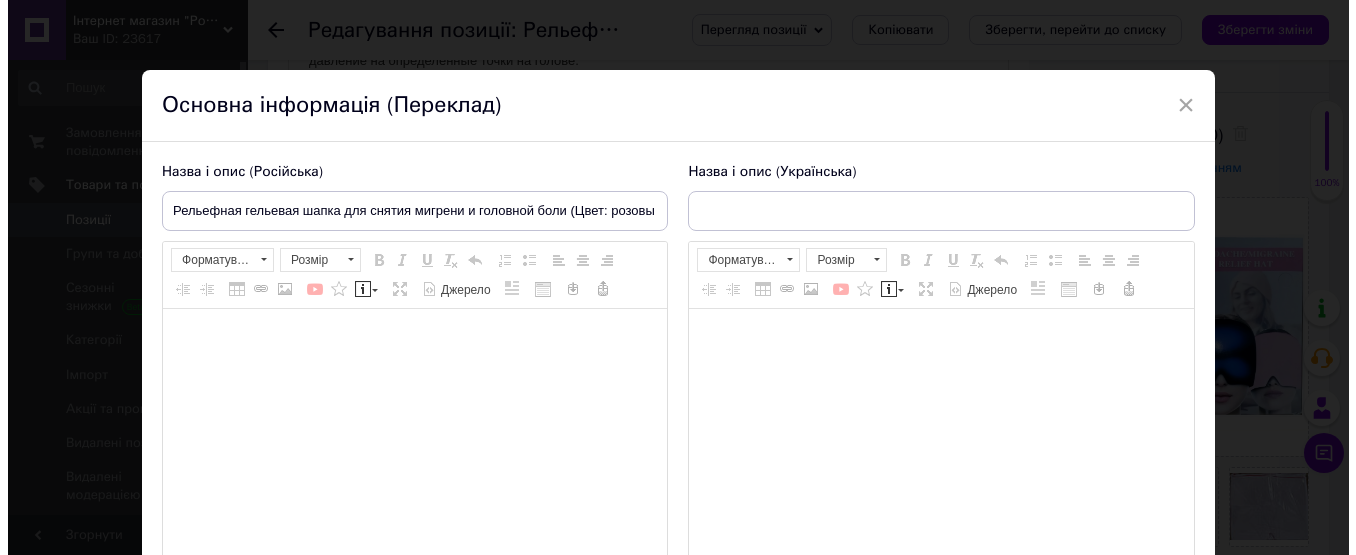 scroll, scrollTop: 0, scrollLeft: 0, axis: both 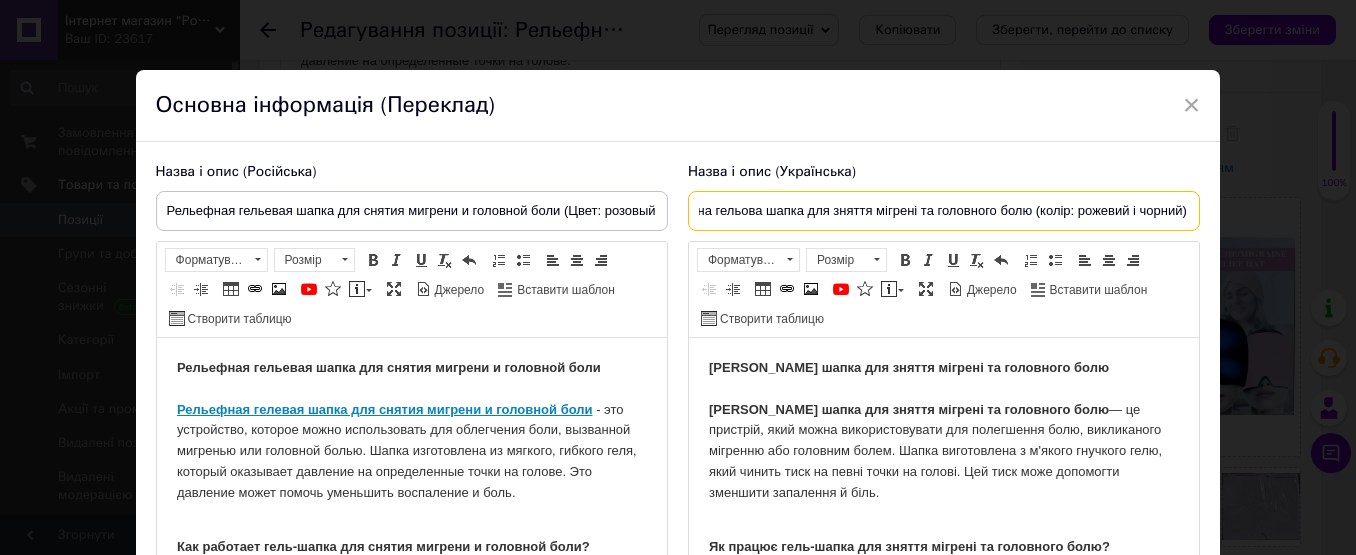 click on "Рельєфна гельова шапка для зняття мігрені та головного болю (колір: рожевий і чорний)" at bounding box center [944, 211] 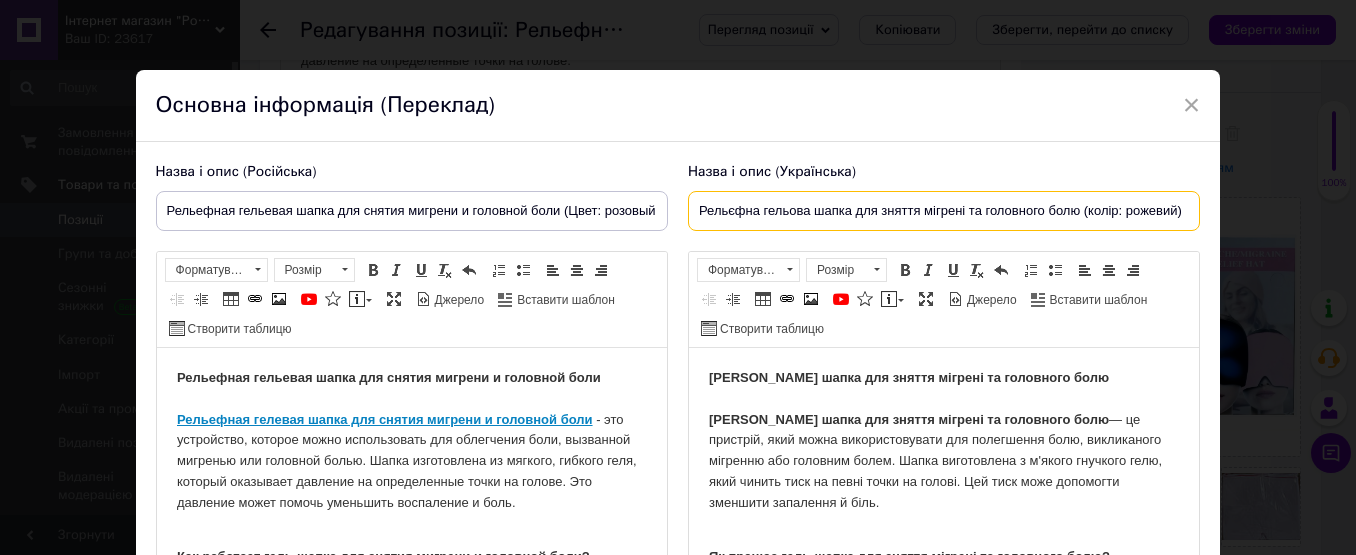 scroll, scrollTop: 0, scrollLeft: 0, axis: both 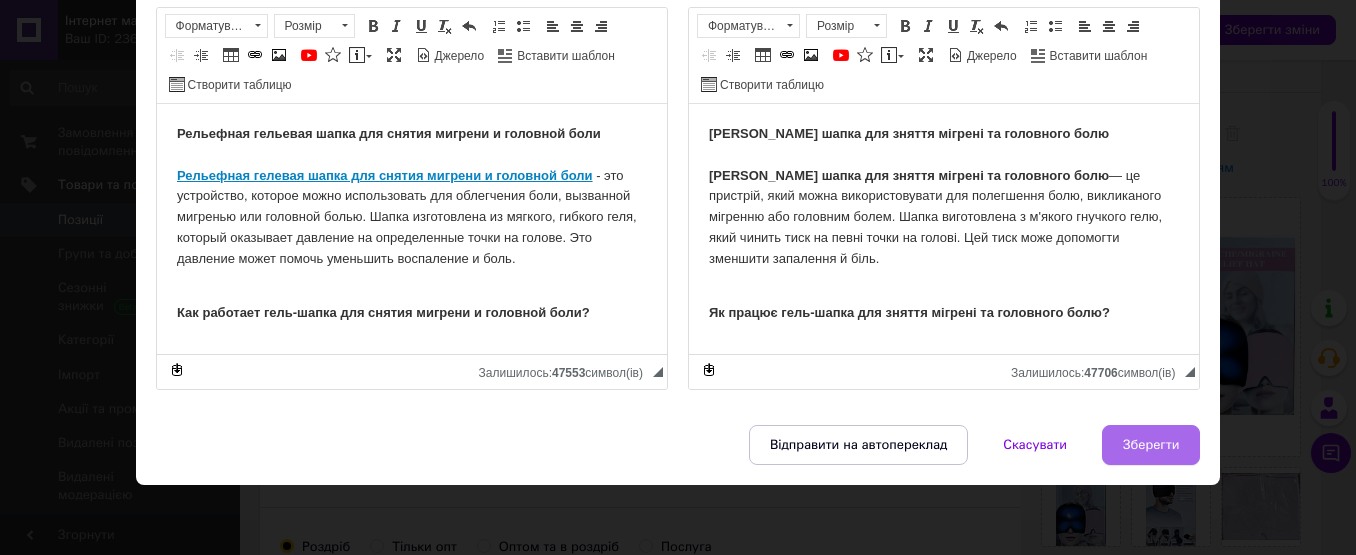 click on "Зберегти" at bounding box center [1151, 445] 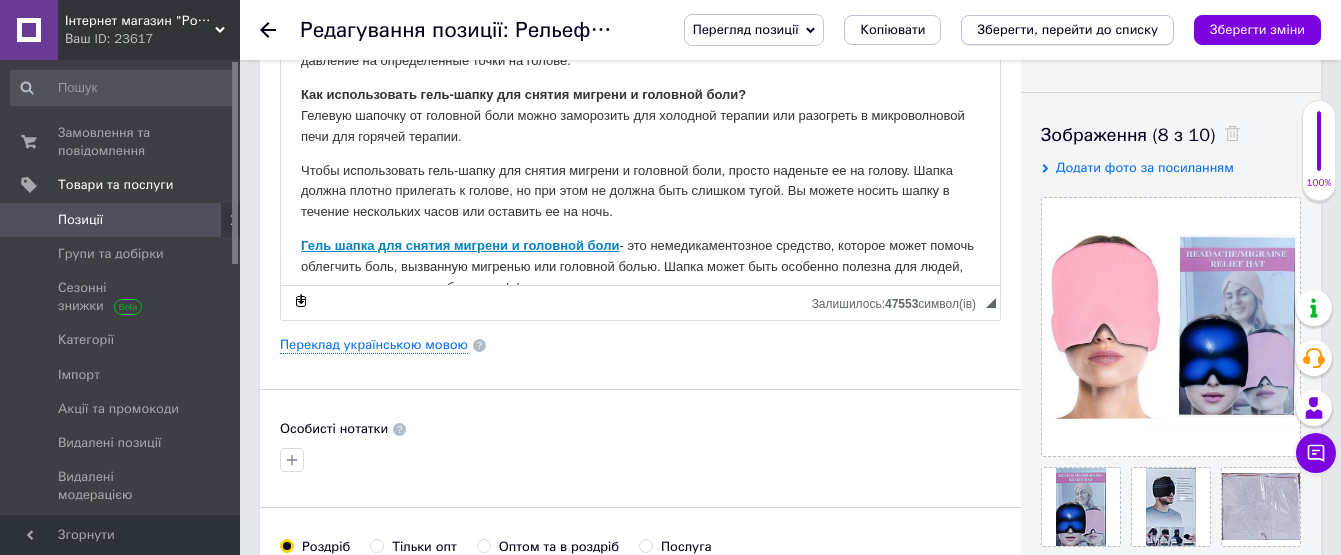 click on "Зберегти, перейти до списку" at bounding box center [1067, 29] 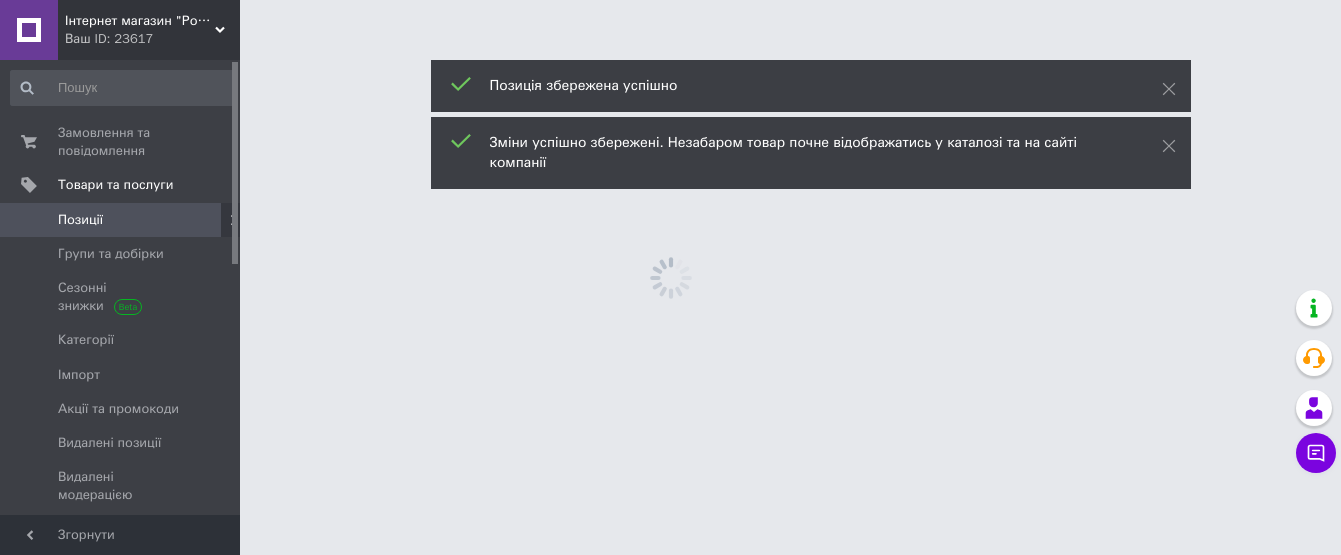 scroll, scrollTop: 0, scrollLeft: 0, axis: both 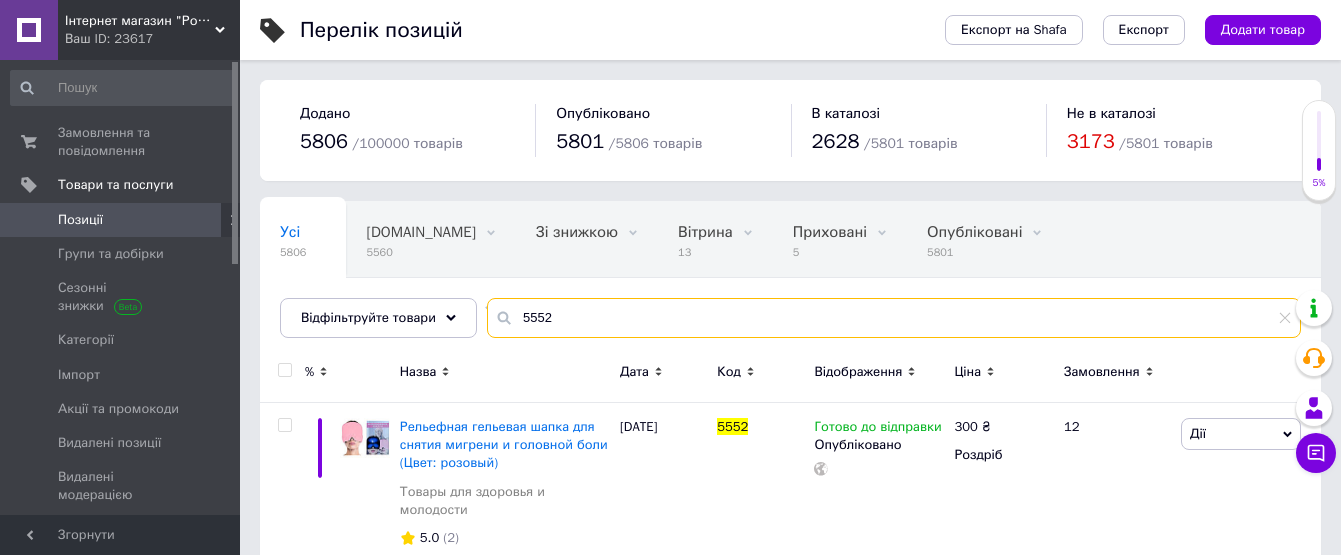 drag, startPoint x: 557, startPoint y: 324, endPoint x: 525, endPoint y: 320, distance: 32.24903 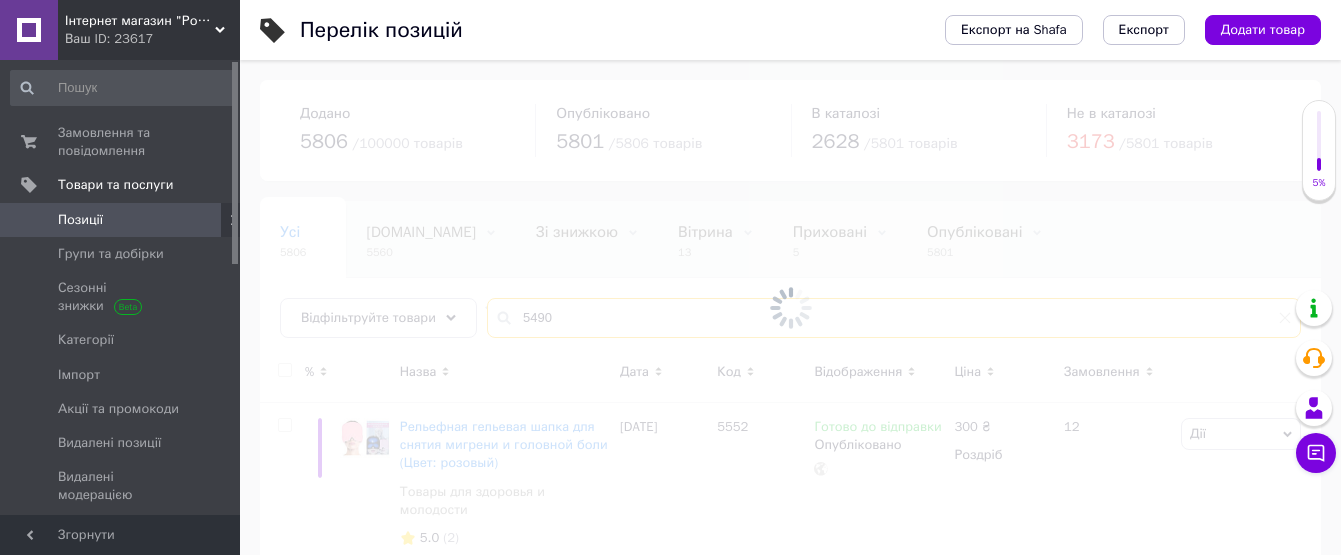 type on "5490" 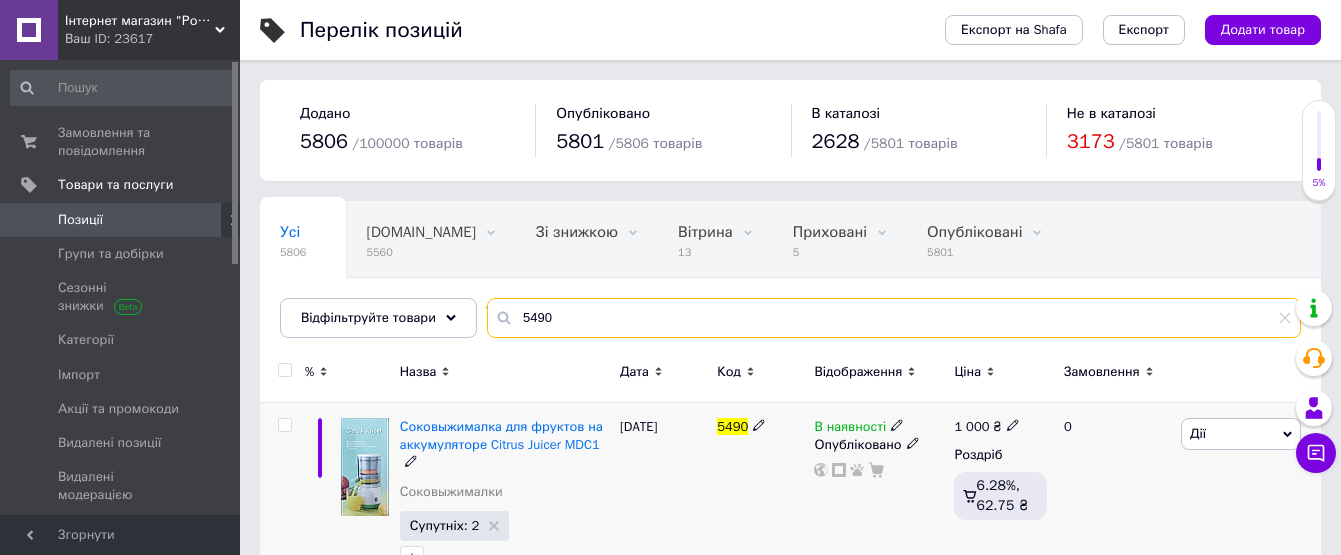 scroll, scrollTop: 60, scrollLeft: 0, axis: vertical 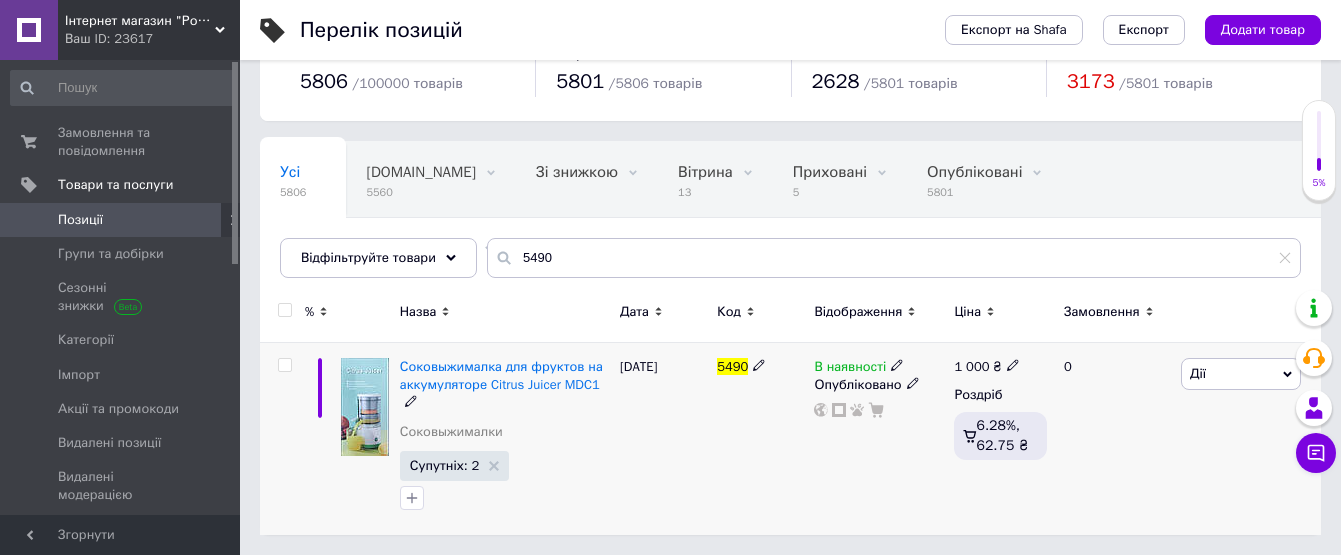 click 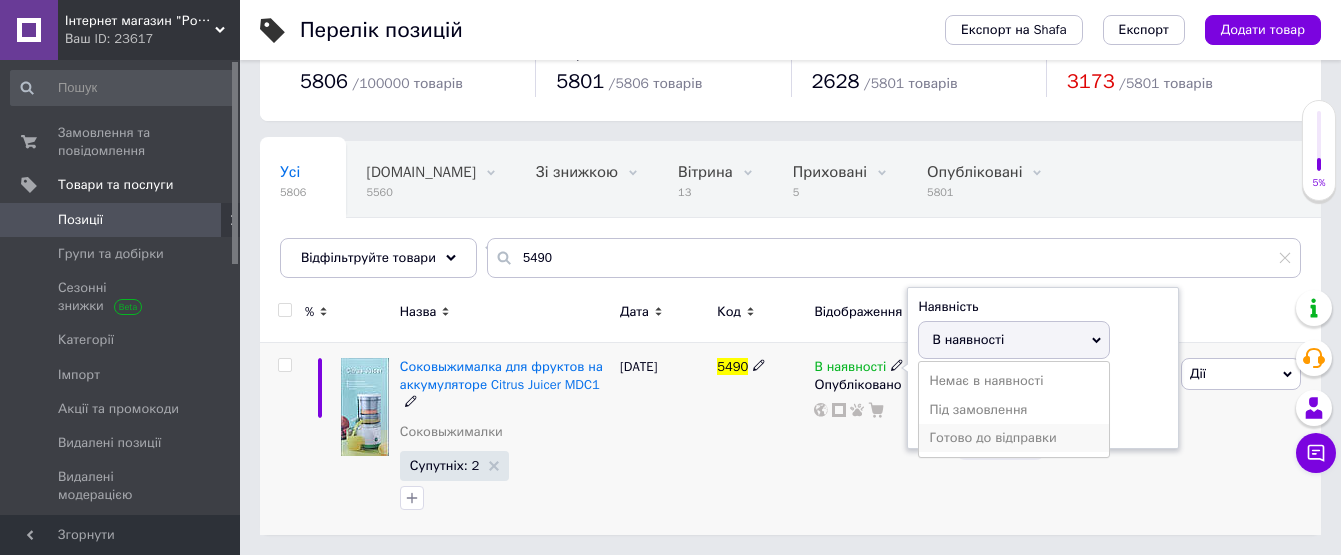 click on "Готово до відправки" at bounding box center (1014, 438) 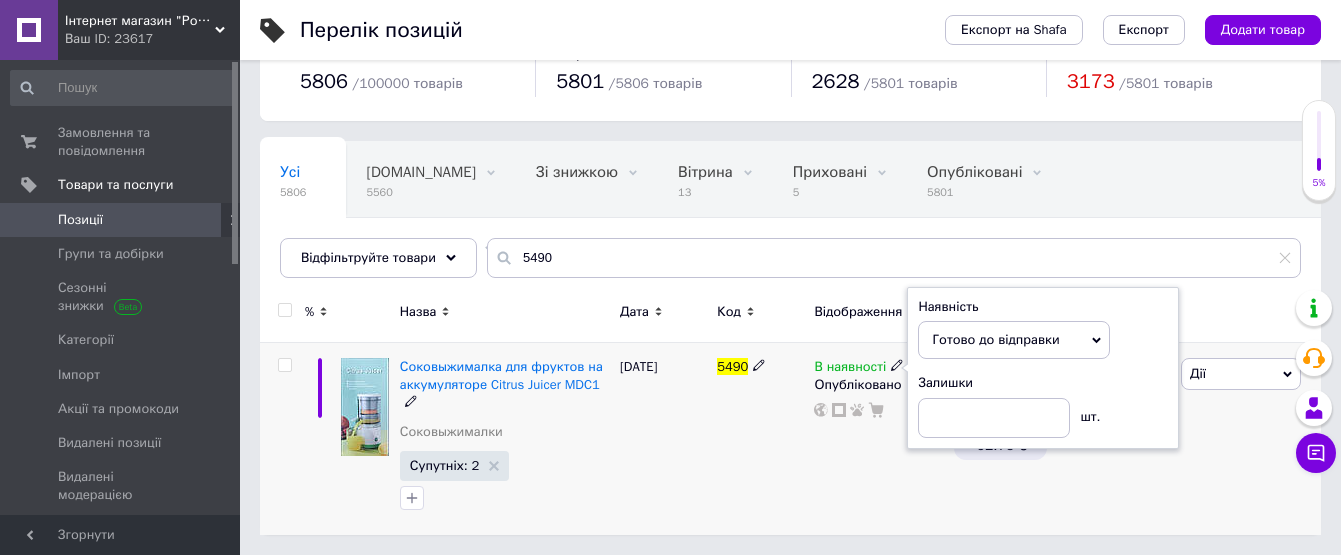 click on "В наявності Наявність Готово до відправки В наявності Немає в наявності Під замовлення Залишки шт. Опубліковано" at bounding box center [879, 439] 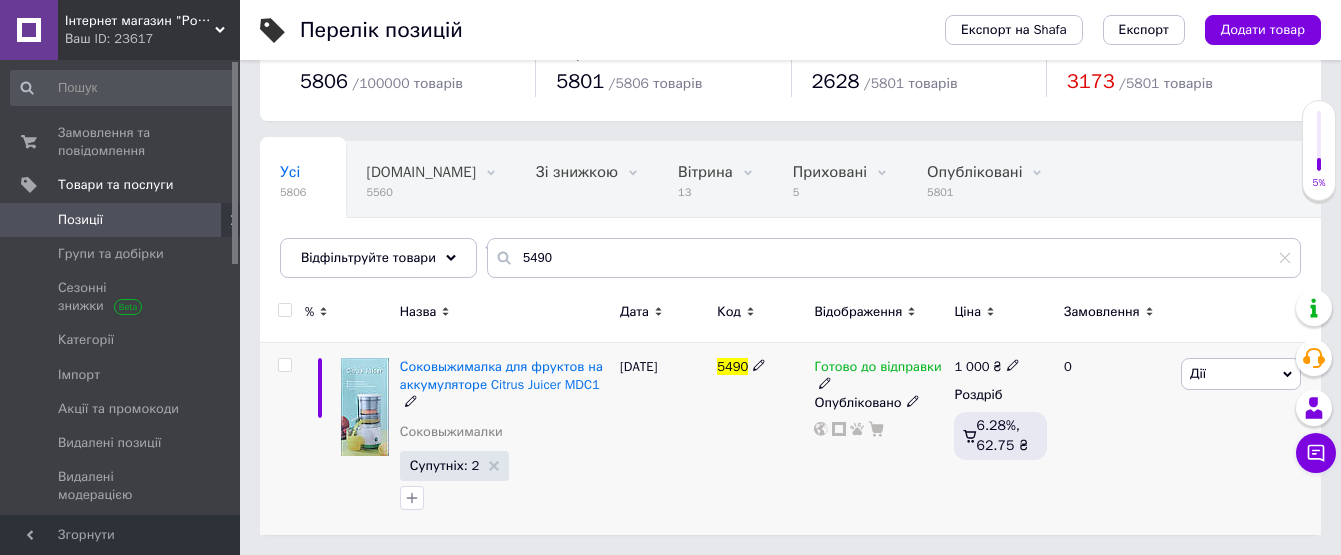 click 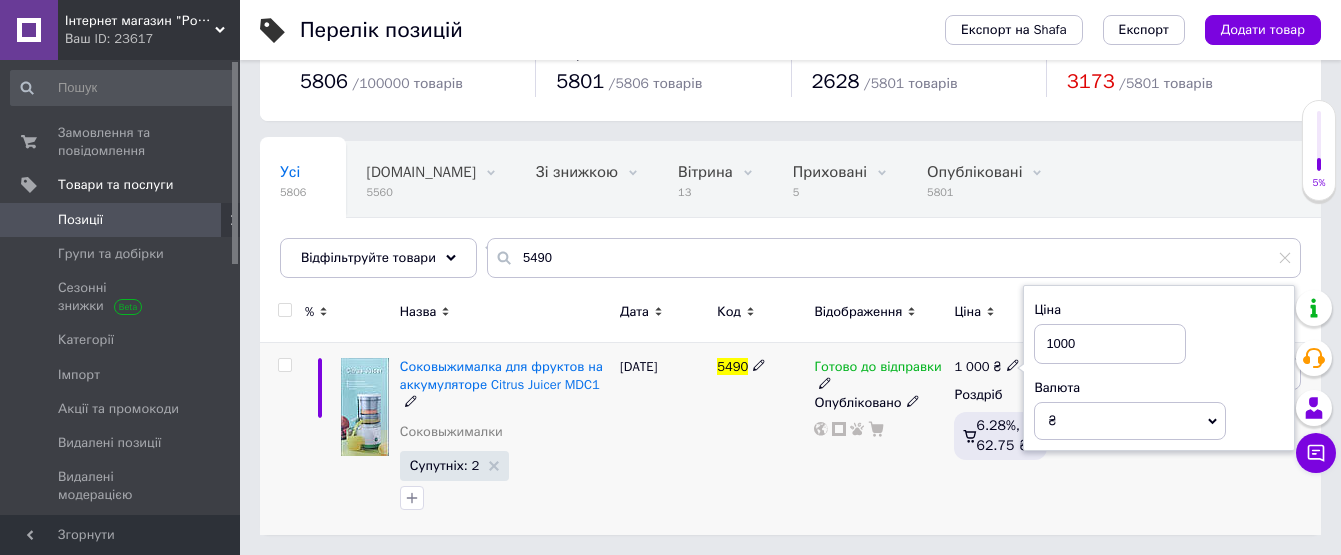 drag, startPoint x: 1075, startPoint y: 342, endPoint x: 1029, endPoint y: 348, distance: 46.389652 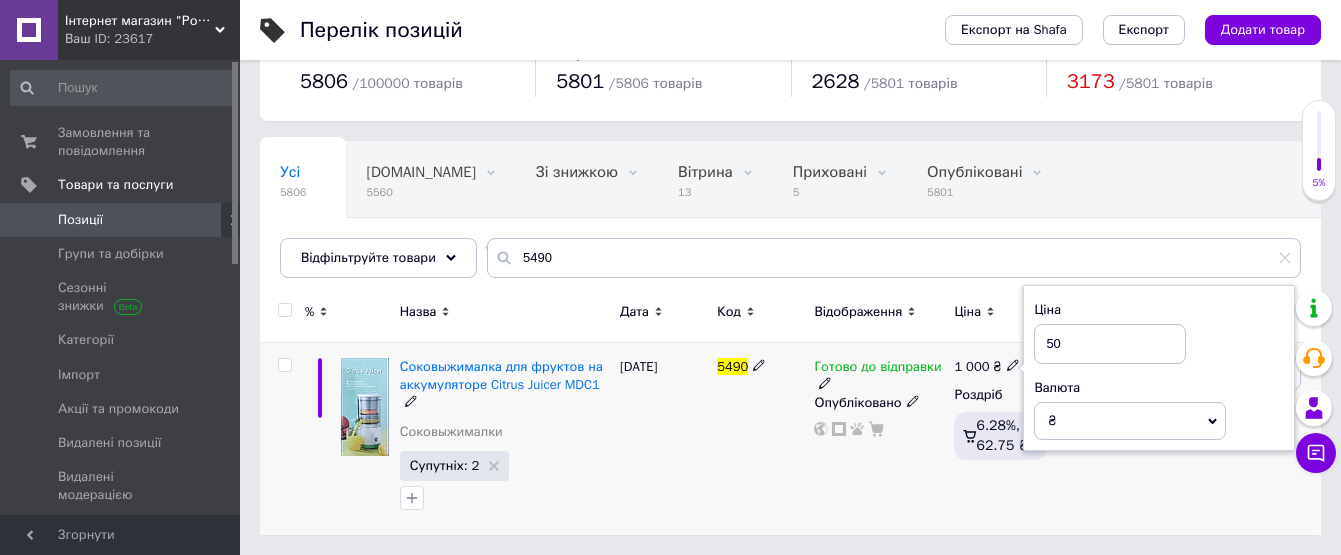 type on "500" 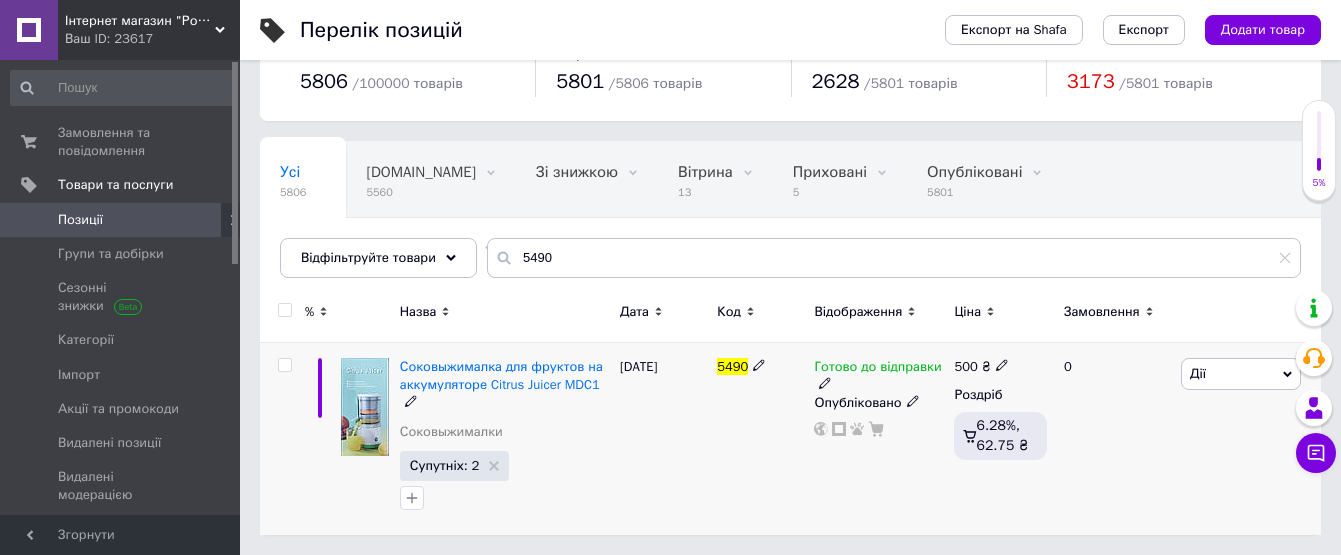 scroll, scrollTop: 42, scrollLeft: 0, axis: vertical 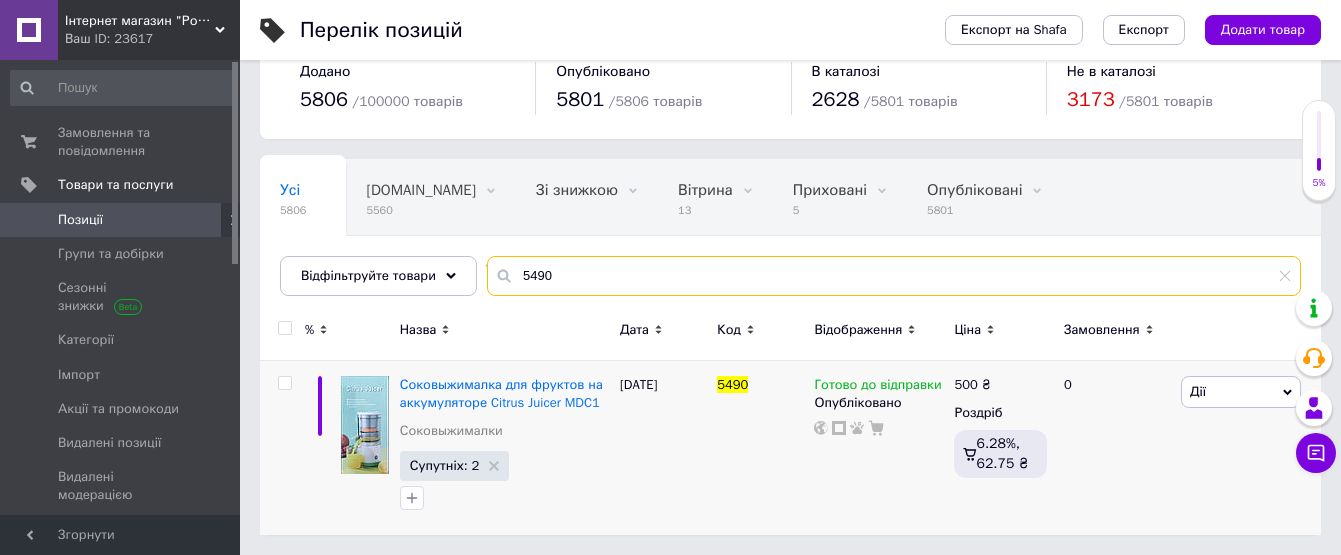 drag, startPoint x: 546, startPoint y: 275, endPoint x: 513, endPoint y: 258, distance: 37.12142 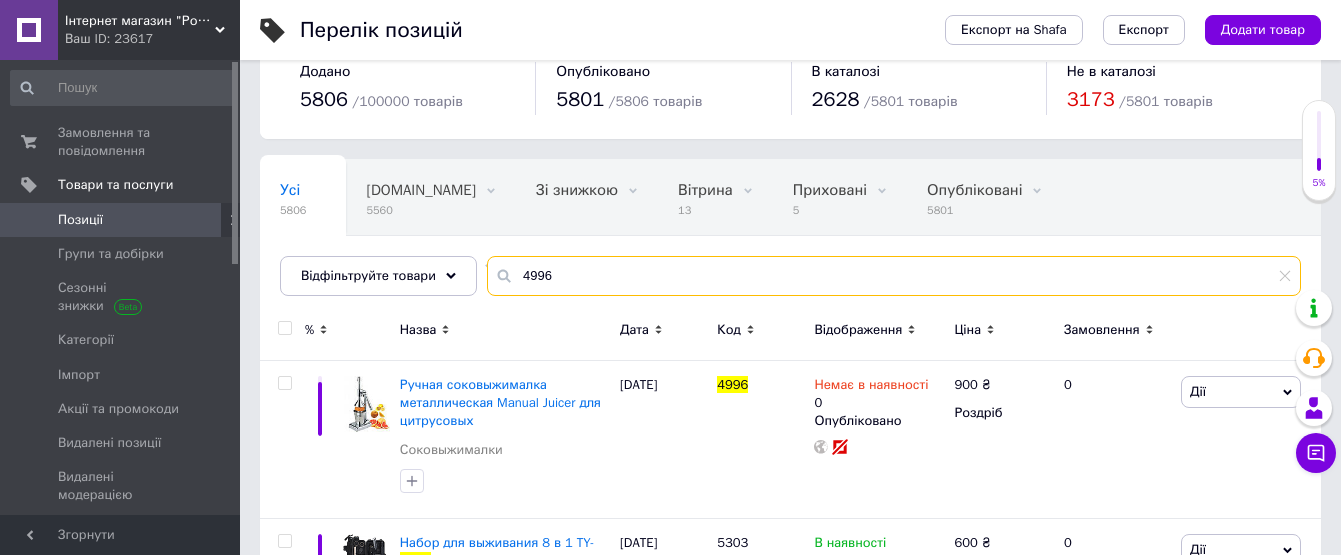 scroll, scrollTop: 142, scrollLeft: 0, axis: vertical 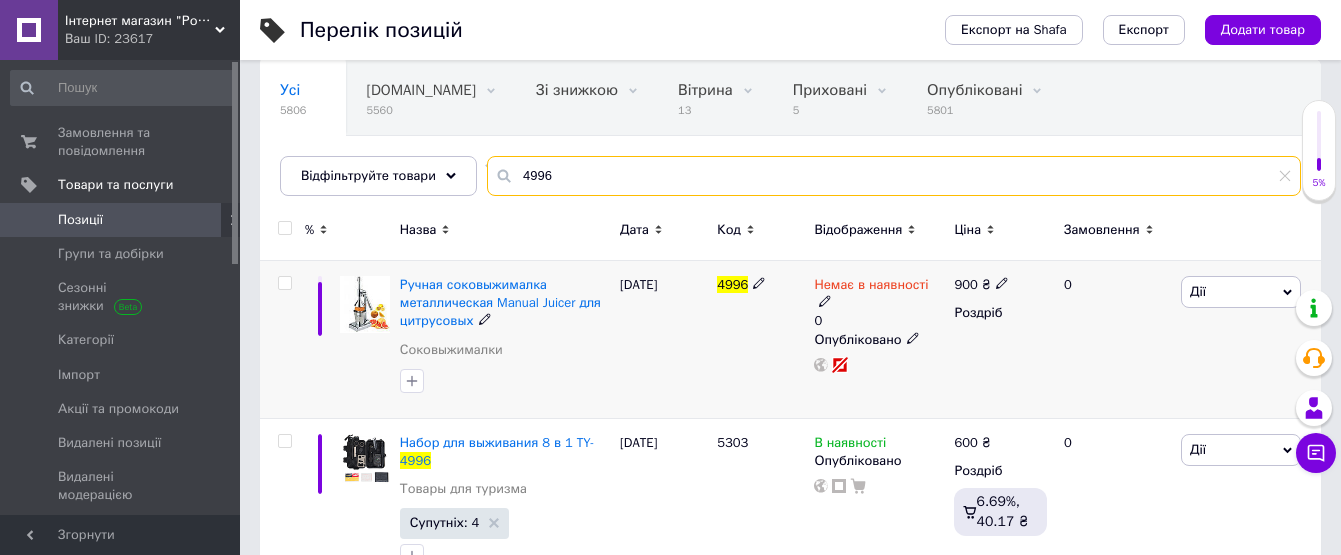 type on "4996" 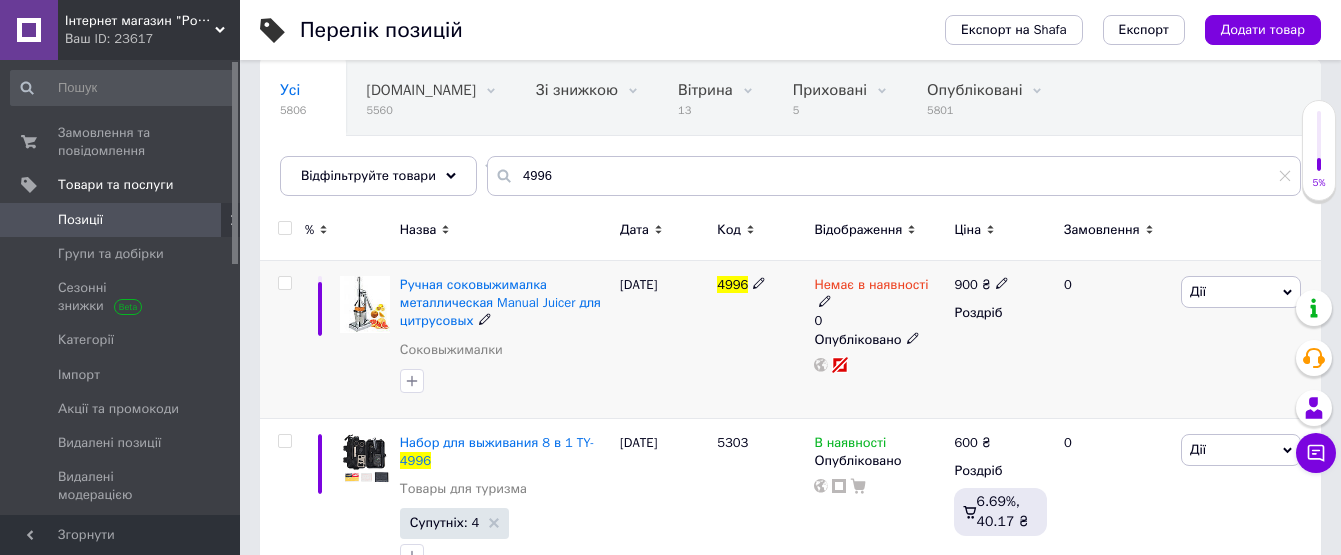 click 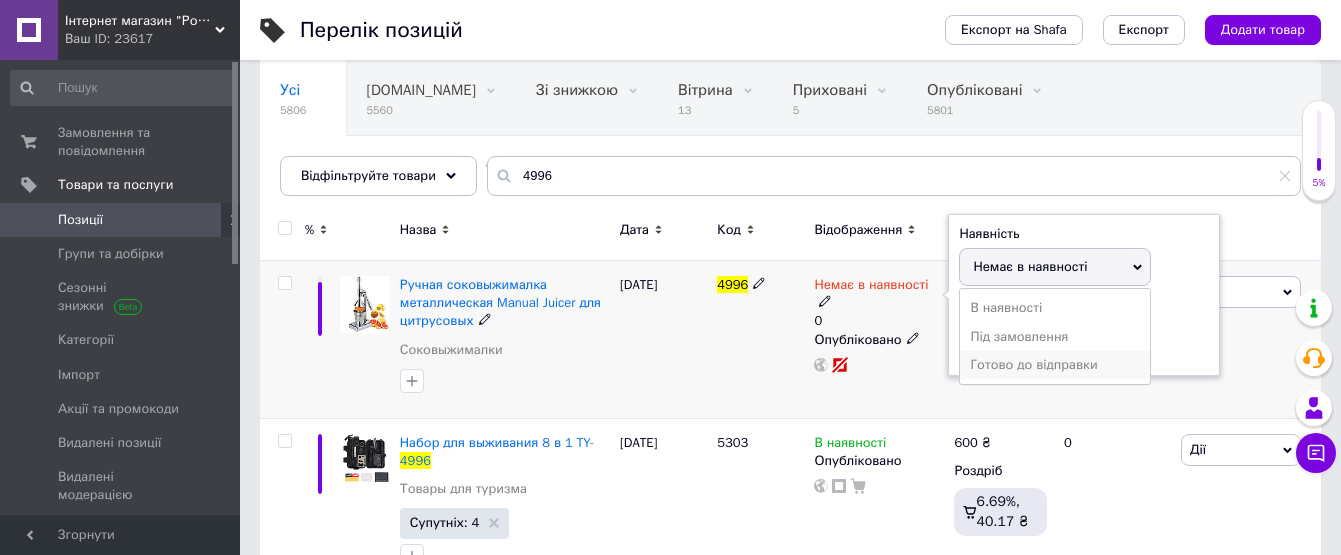 click on "Готово до відправки" at bounding box center [1055, 365] 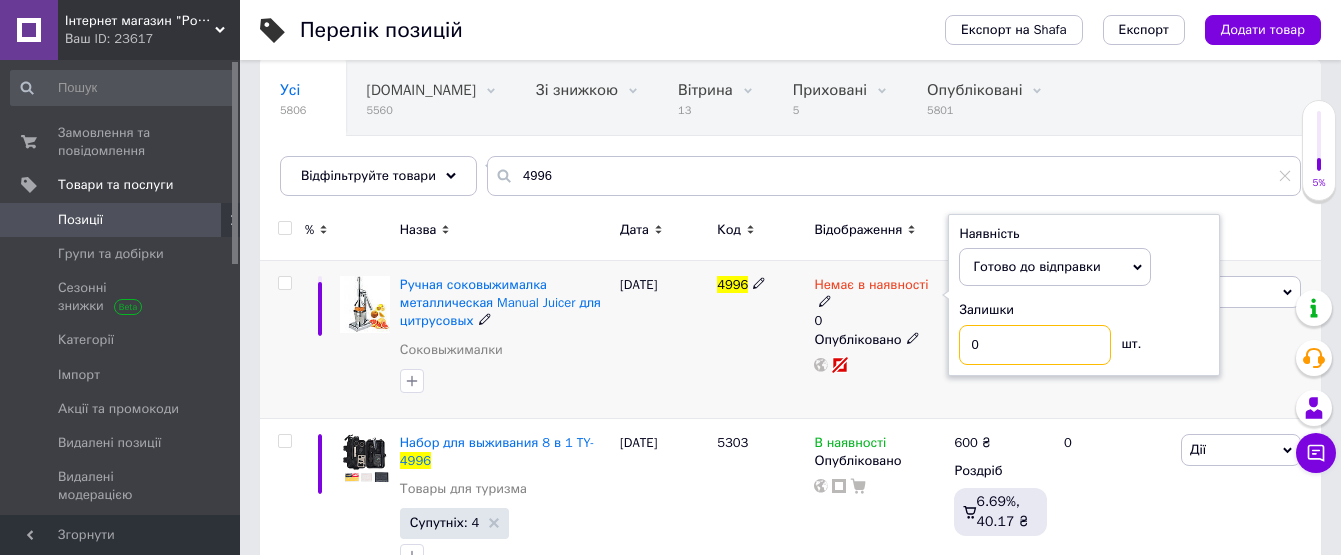 click on "0" at bounding box center (1035, 345) 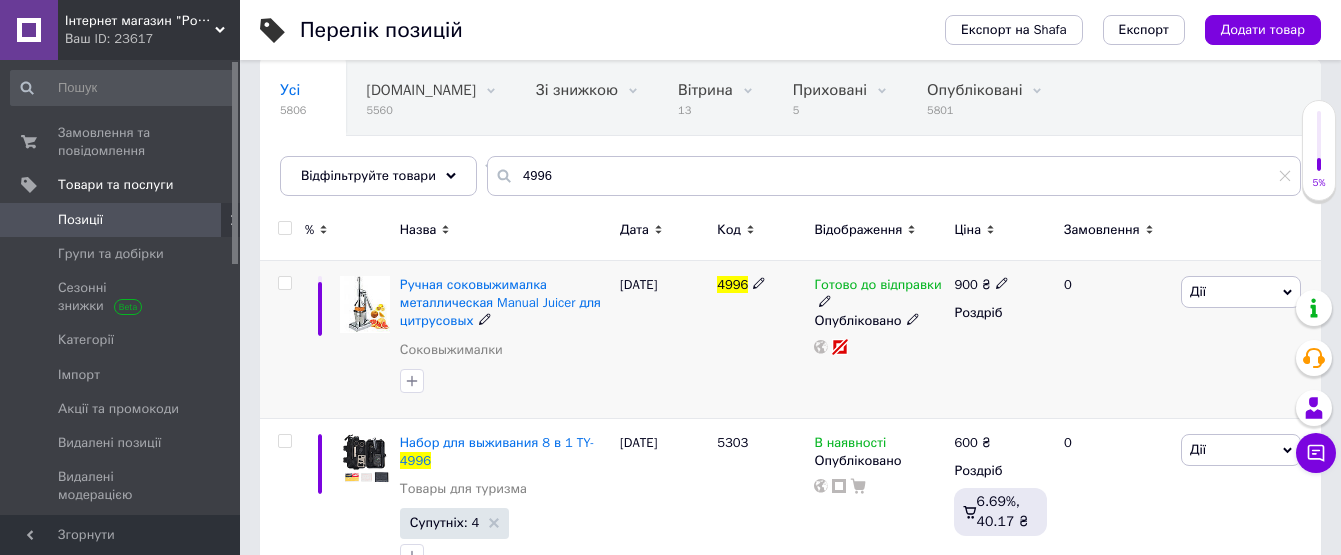 click at bounding box center [1002, 282] 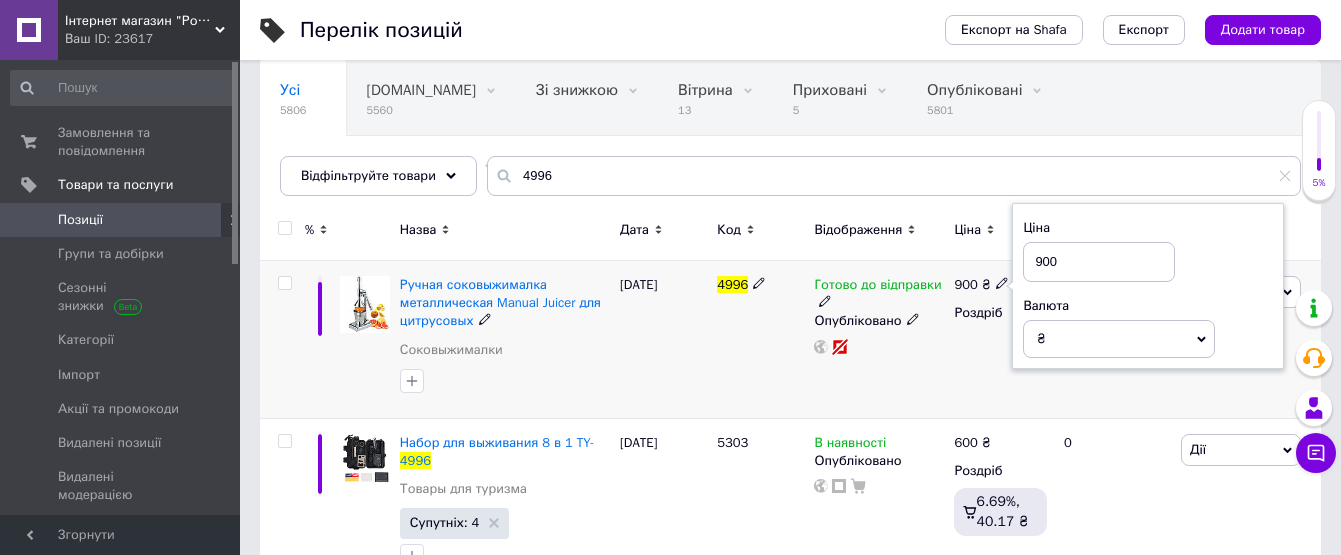 drag, startPoint x: 1037, startPoint y: 262, endPoint x: 1022, endPoint y: 261, distance: 15.033297 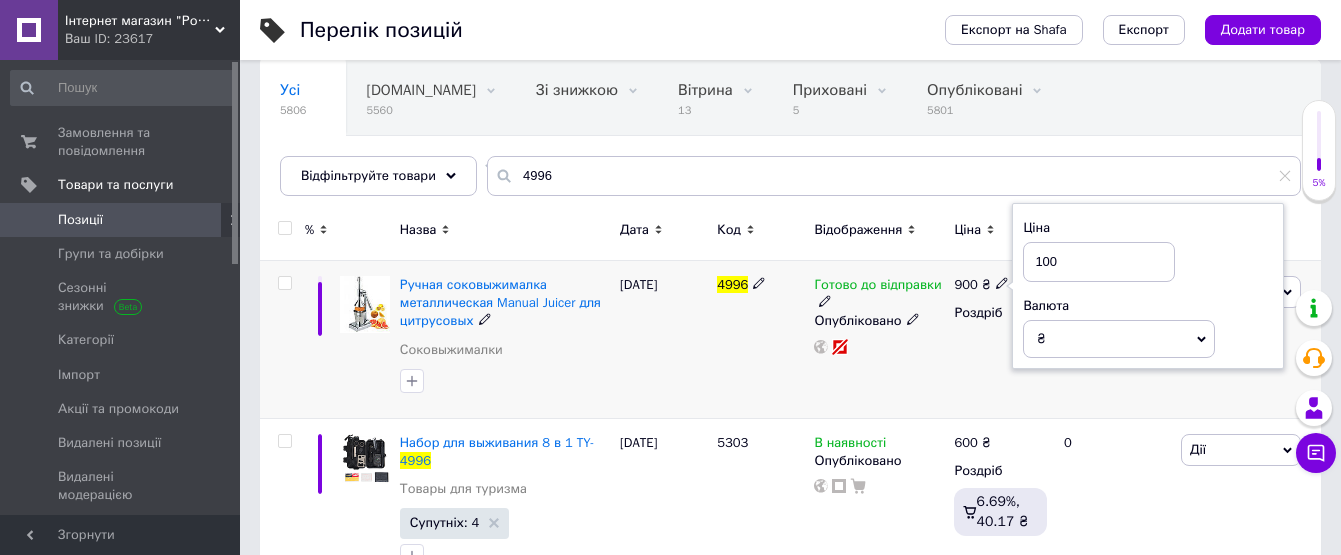 type on "1000" 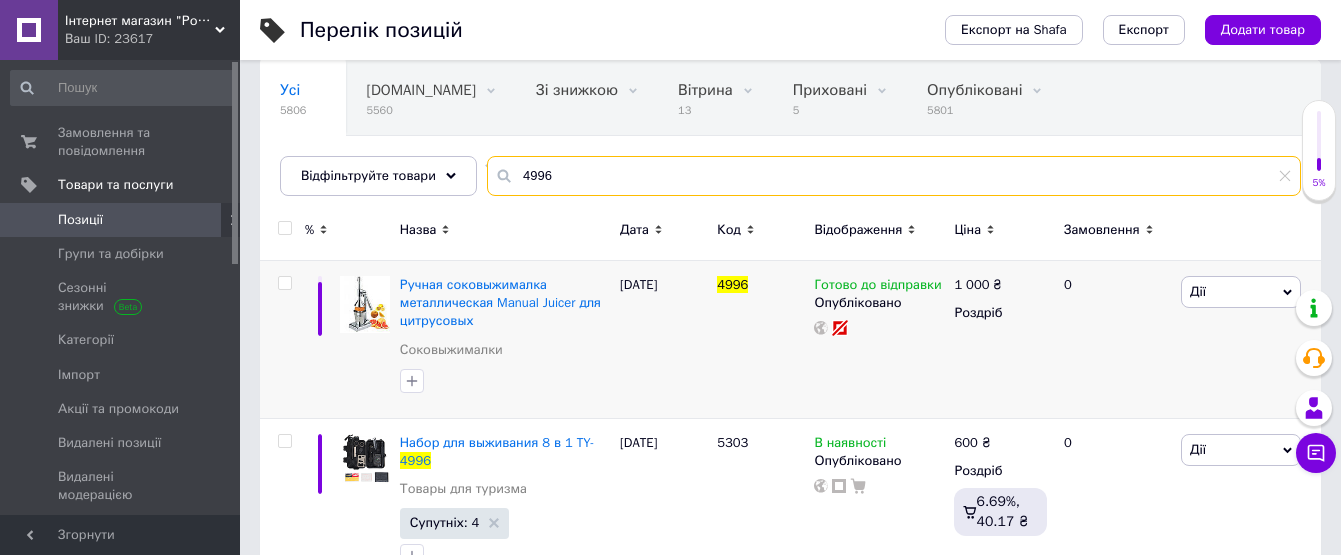 drag, startPoint x: 578, startPoint y: 183, endPoint x: 497, endPoint y: 185, distance: 81.02469 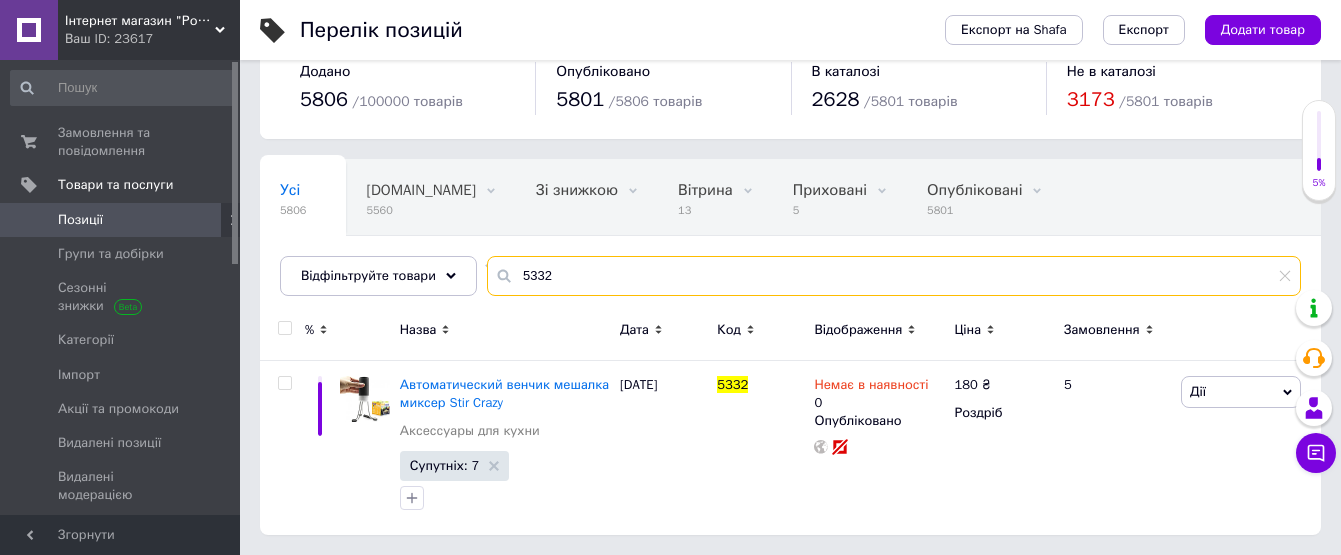scroll, scrollTop: 42, scrollLeft: 0, axis: vertical 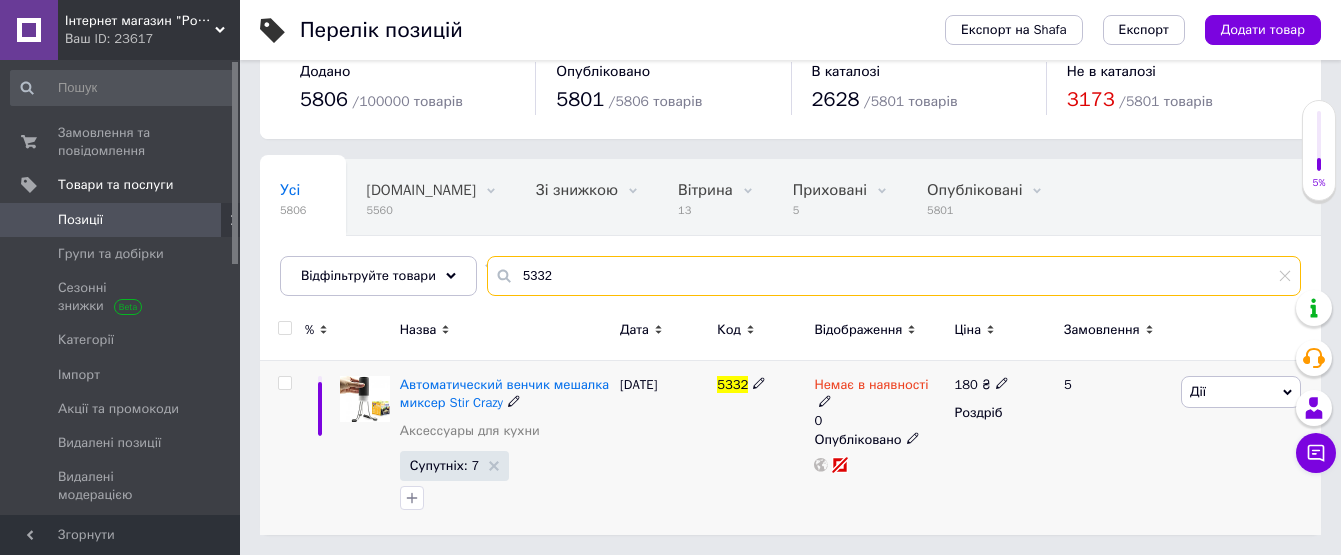 type on "5332" 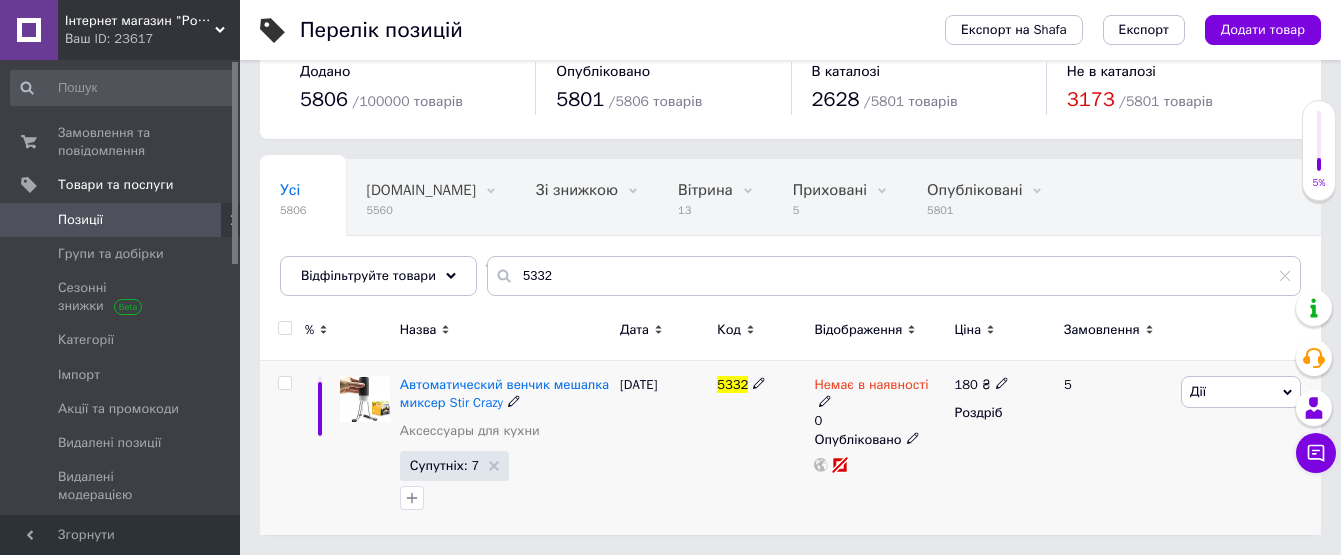 click 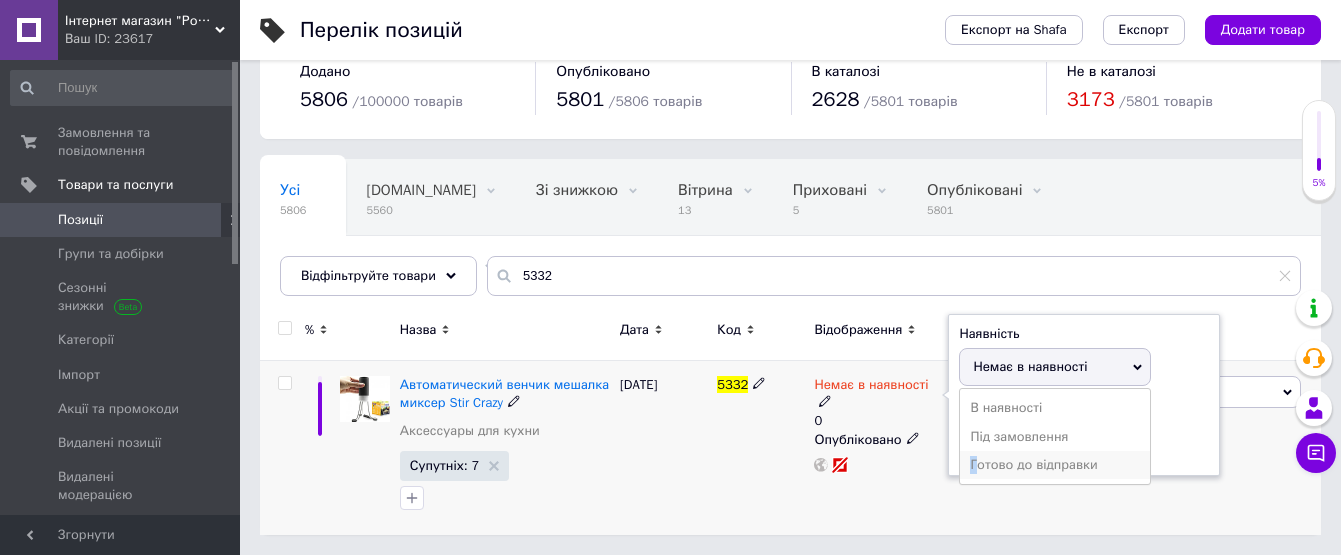 click on "Готово до відправки" at bounding box center [1055, 465] 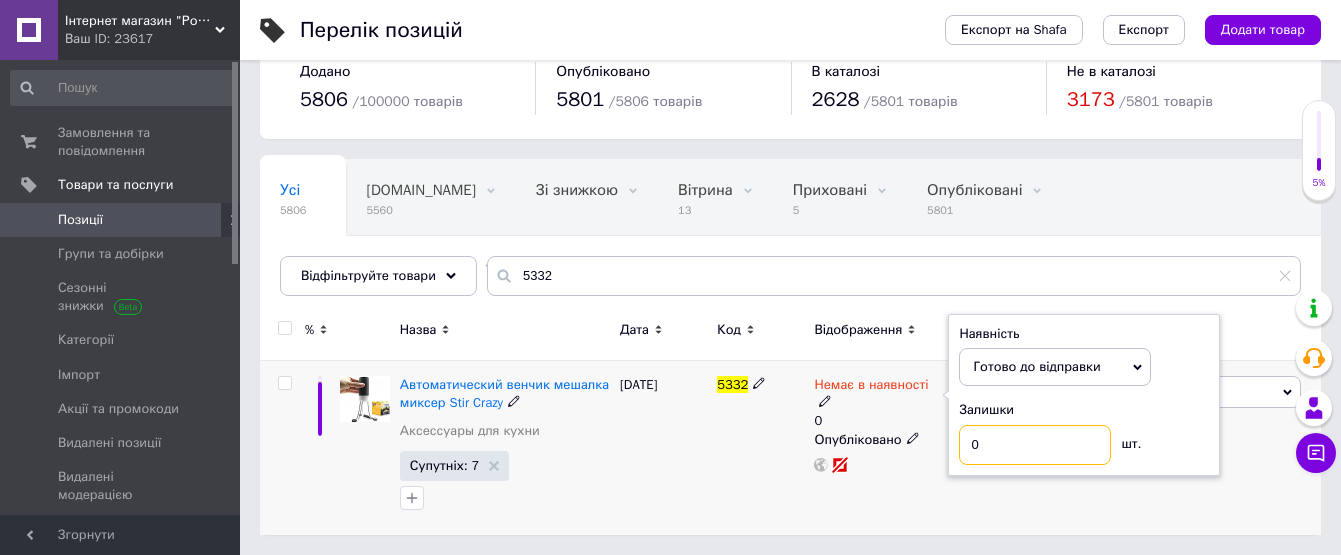 click on "0" at bounding box center (1035, 445) 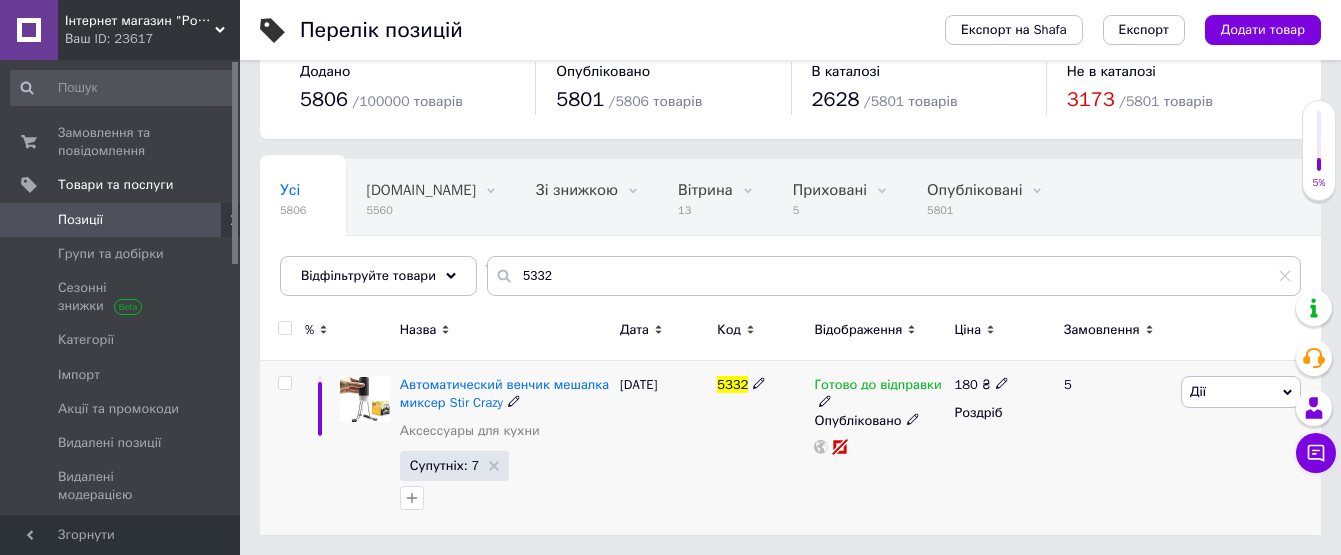 click 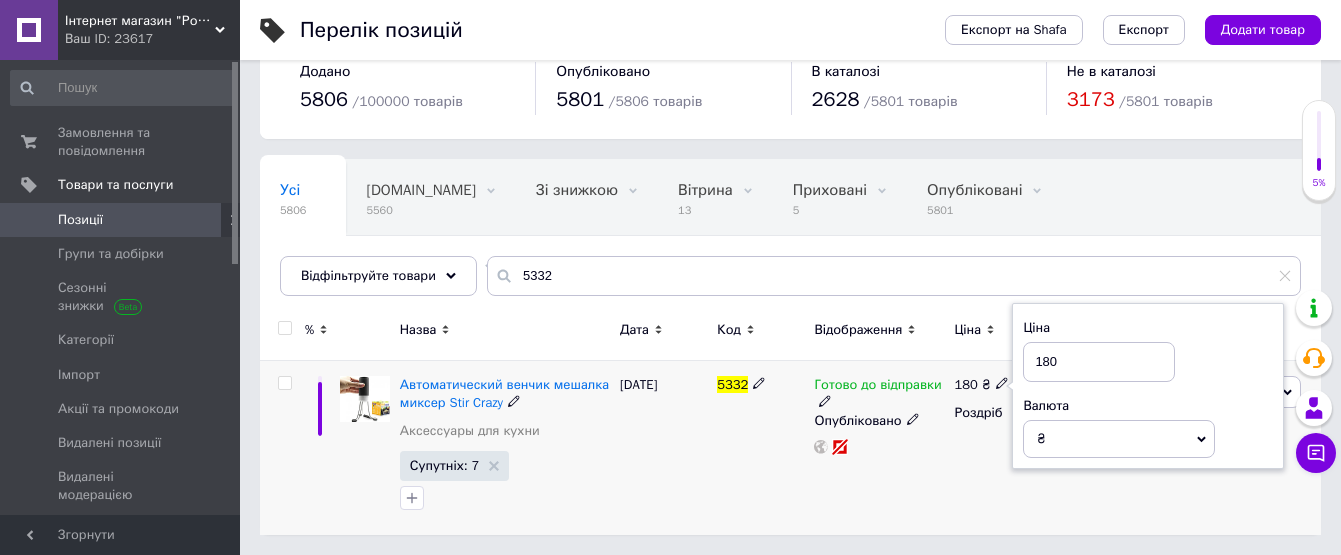 drag, startPoint x: 1058, startPoint y: 364, endPoint x: 1036, endPoint y: 358, distance: 22.803509 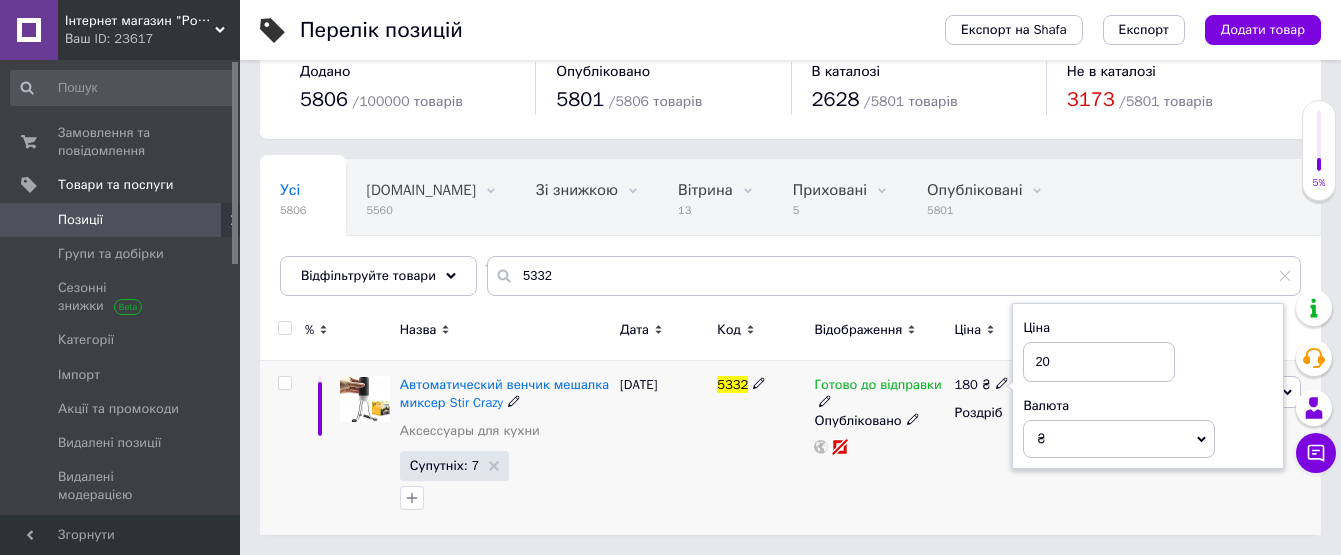 type on "200" 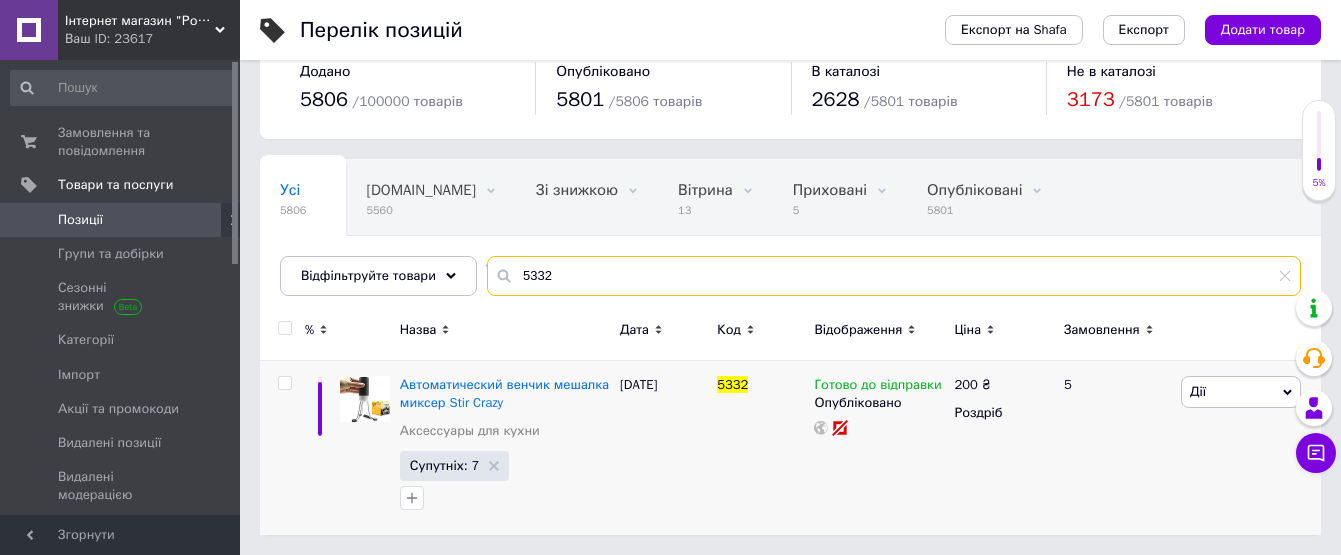 drag, startPoint x: 504, startPoint y: 273, endPoint x: 492, endPoint y: 269, distance: 12.649111 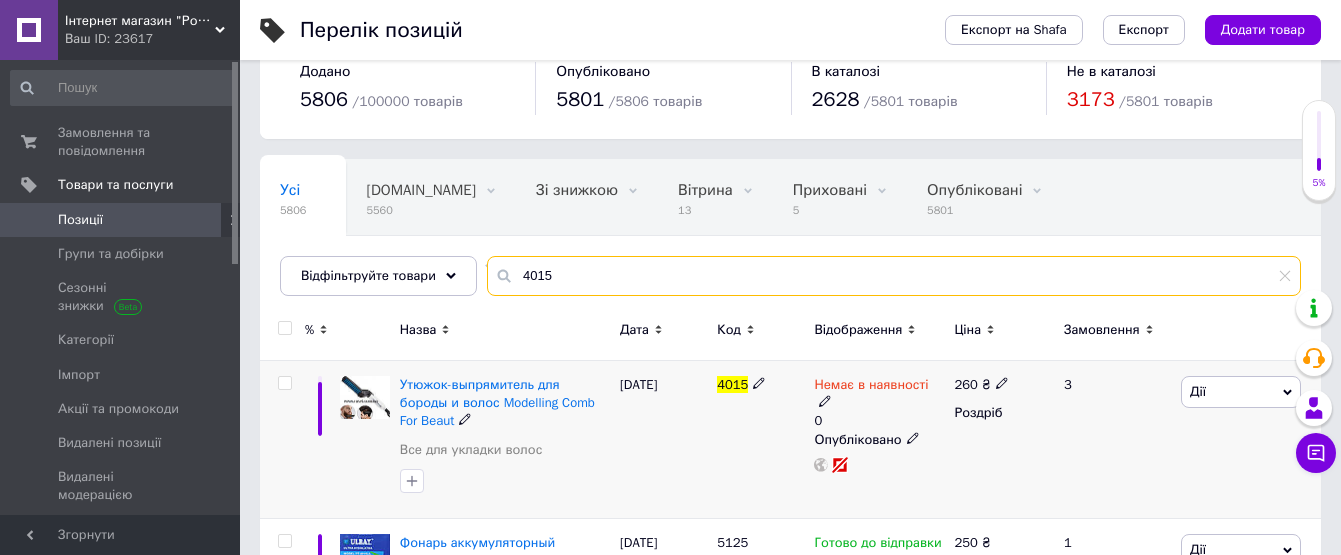 type on "4015" 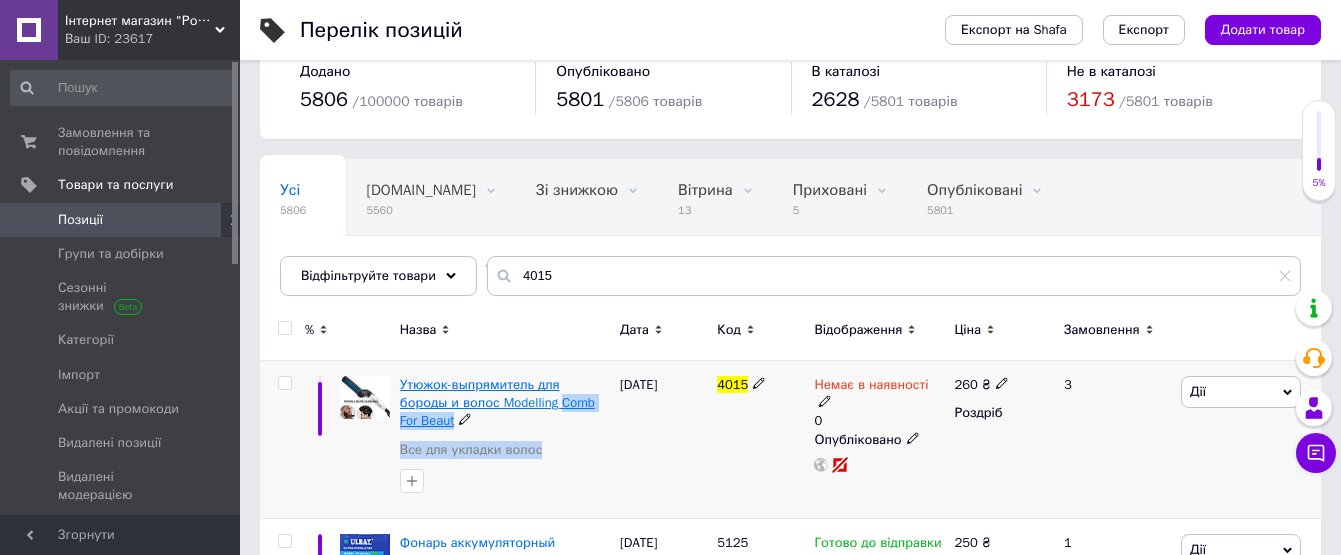 drag, startPoint x: 621, startPoint y: 412, endPoint x: 514, endPoint y: 409, distance: 107.042046 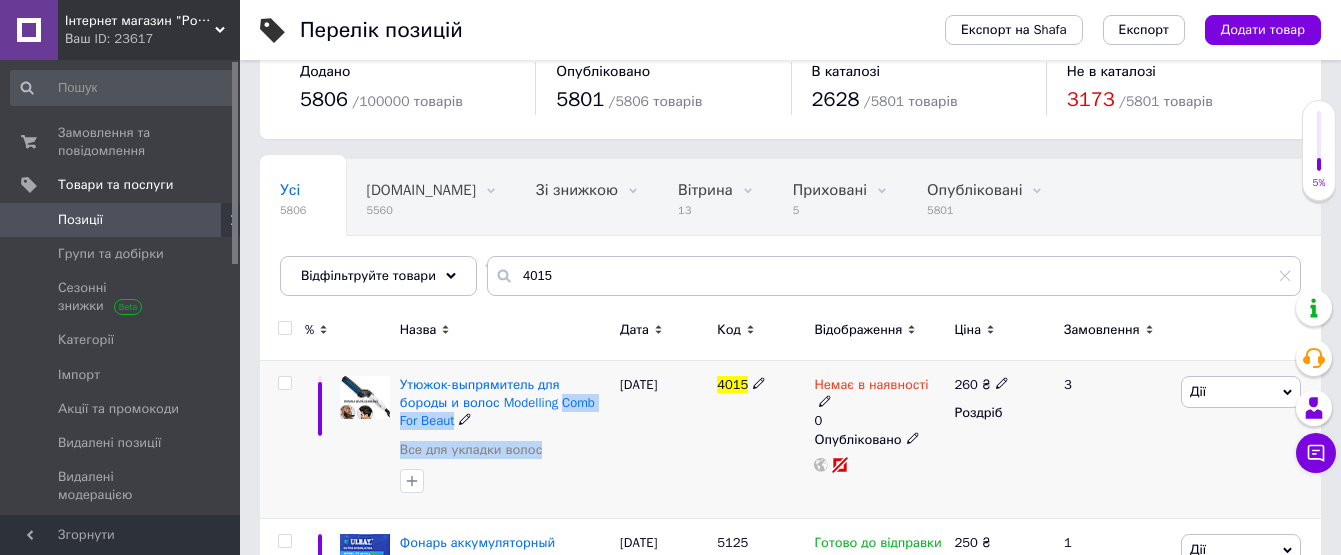 copy on "Comb For Beaut Все для укладки волос" 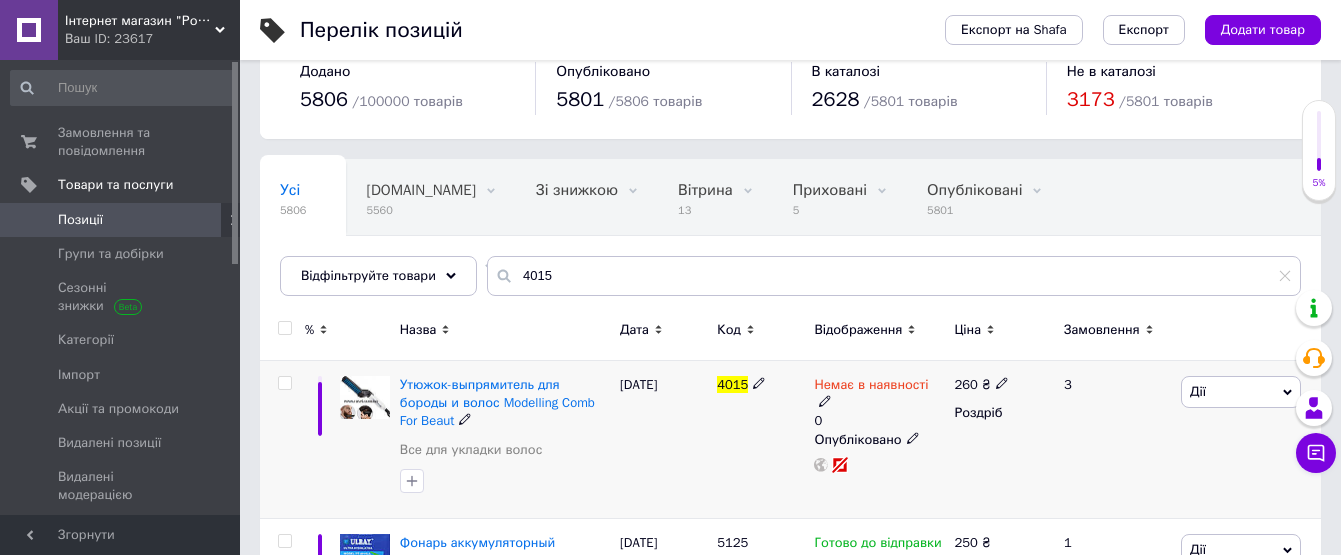 click 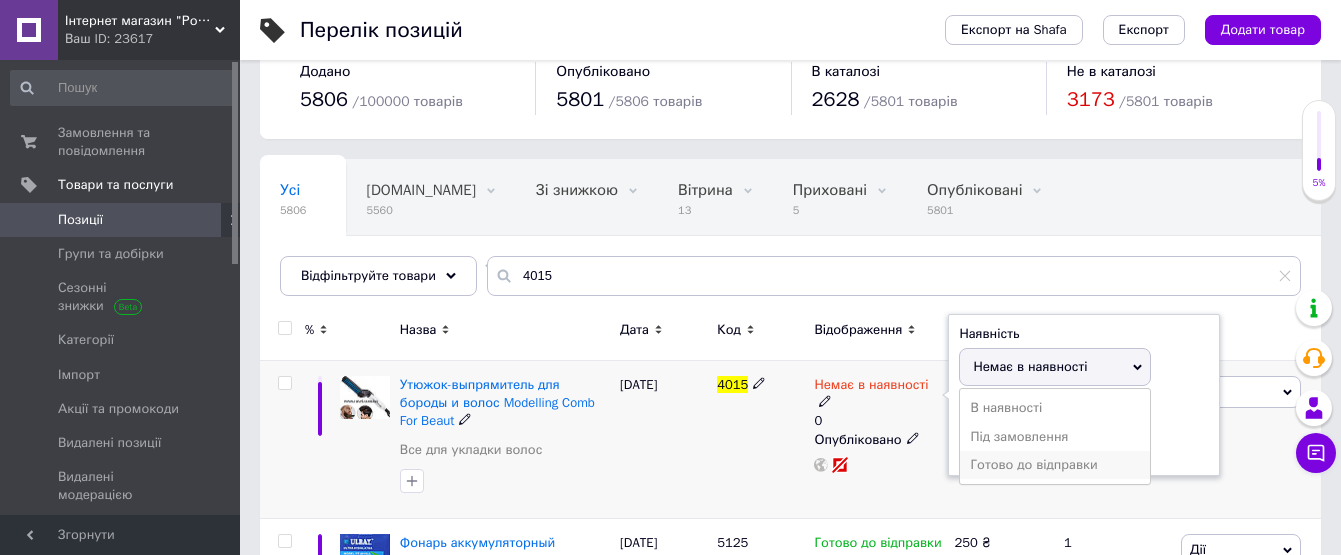 click on "Готово до відправки" at bounding box center [1055, 465] 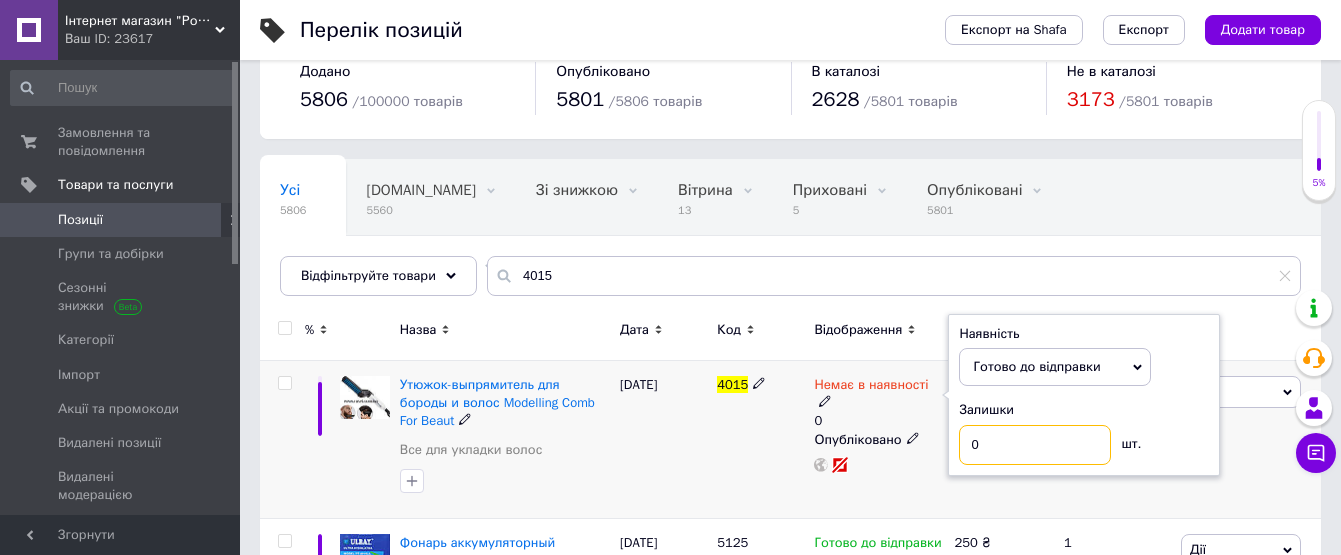 click on "0" at bounding box center (1035, 445) 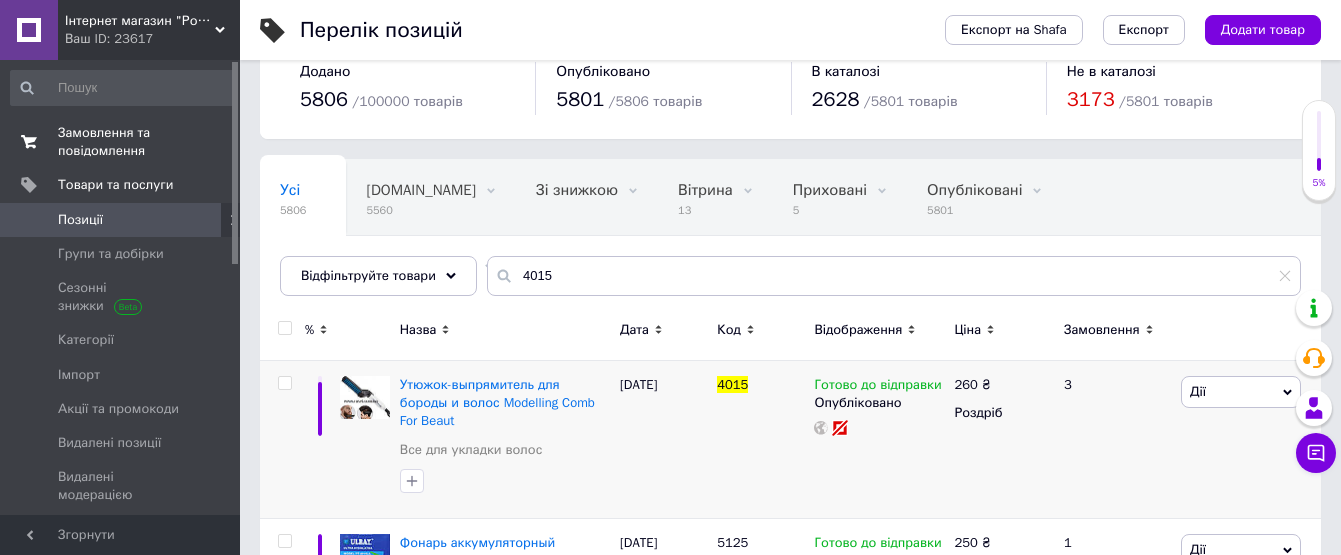 click on "Замовлення та повідомлення" at bounding box center [121, 142] 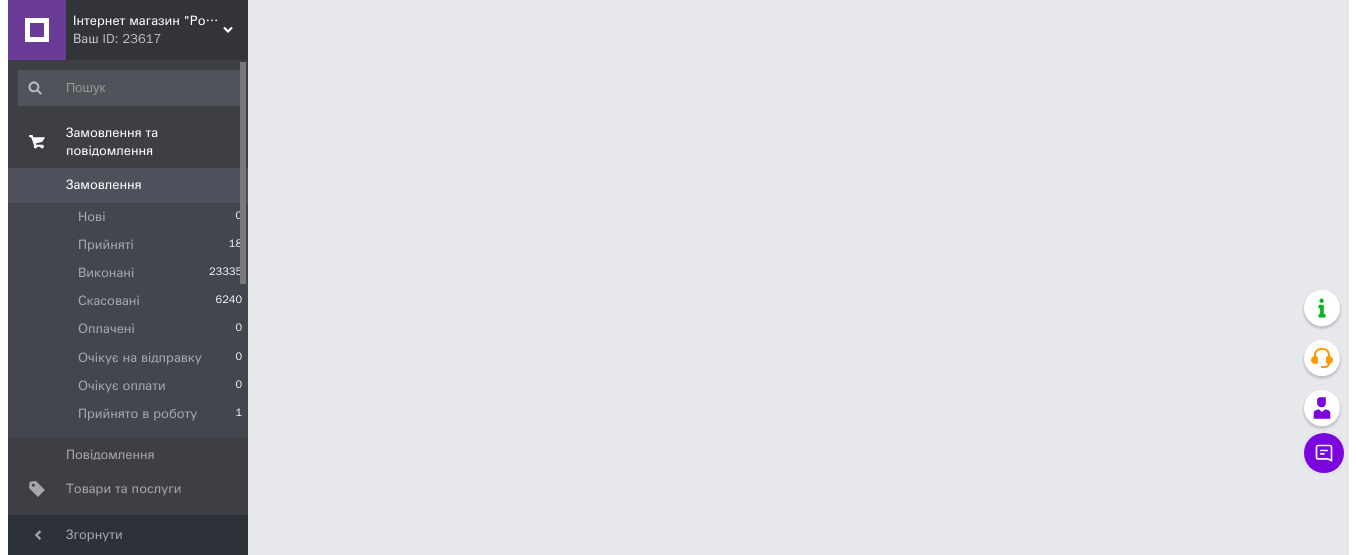 scroll, scrollTop: 0, scrollLeft: 0, axis: both 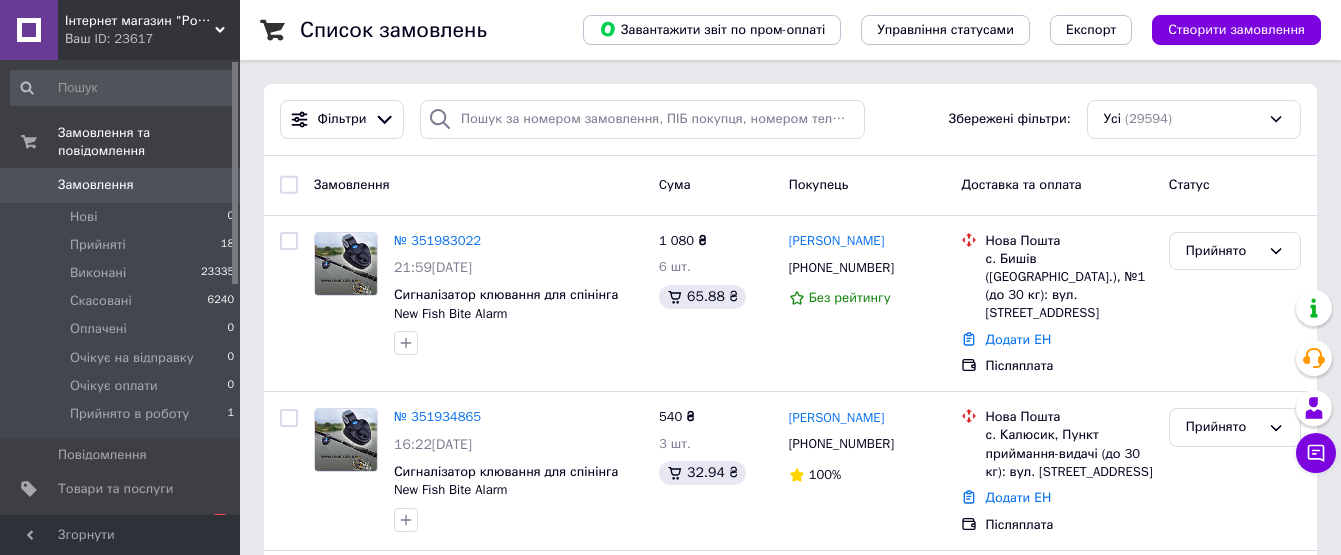 click on "[DEMOGRAPHIC_DATA]" at bounding box center [121, 523] 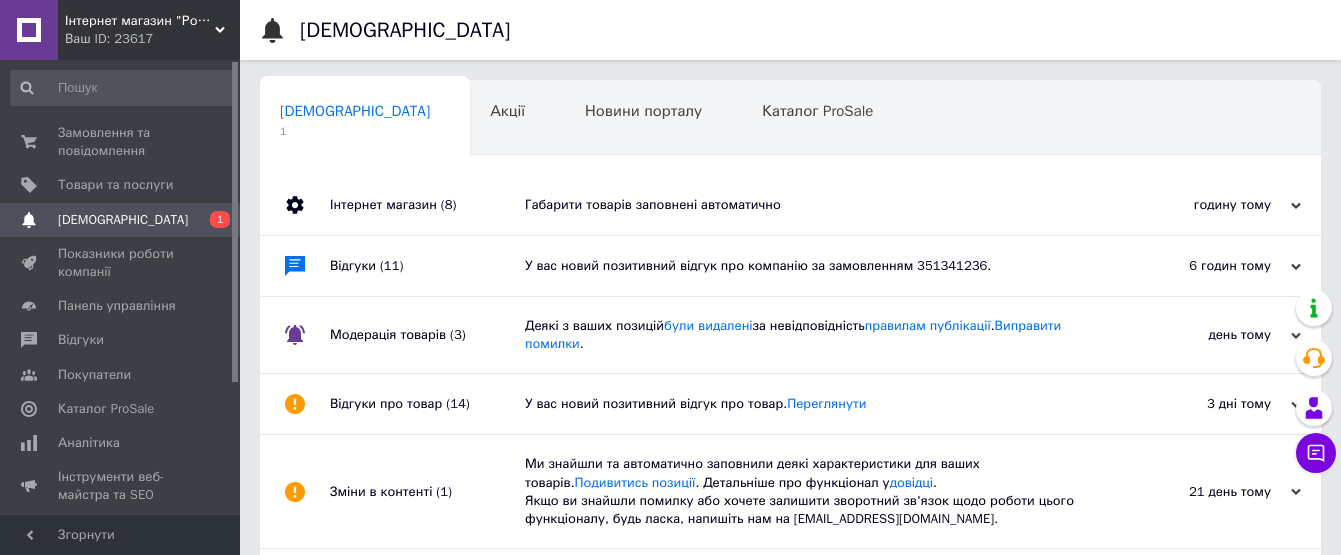 click on "Габарити товарів заповнені автоматично" at bounding box center (813, 205) 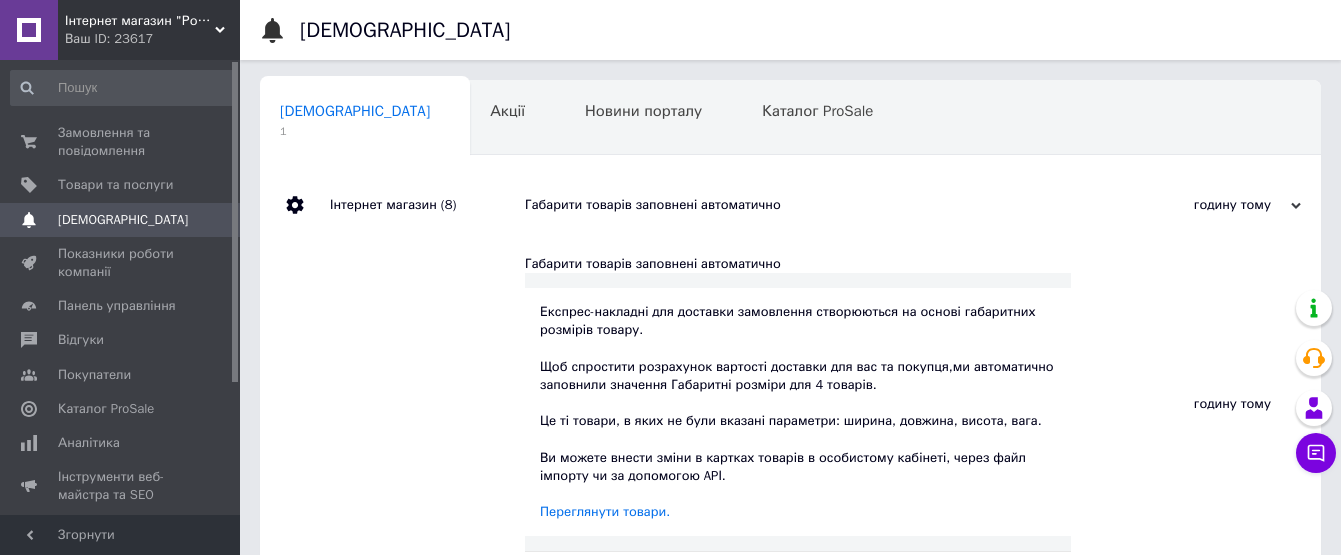 click on "Габарити товарів заповнені автоматично" at bounding box center [813, 205] 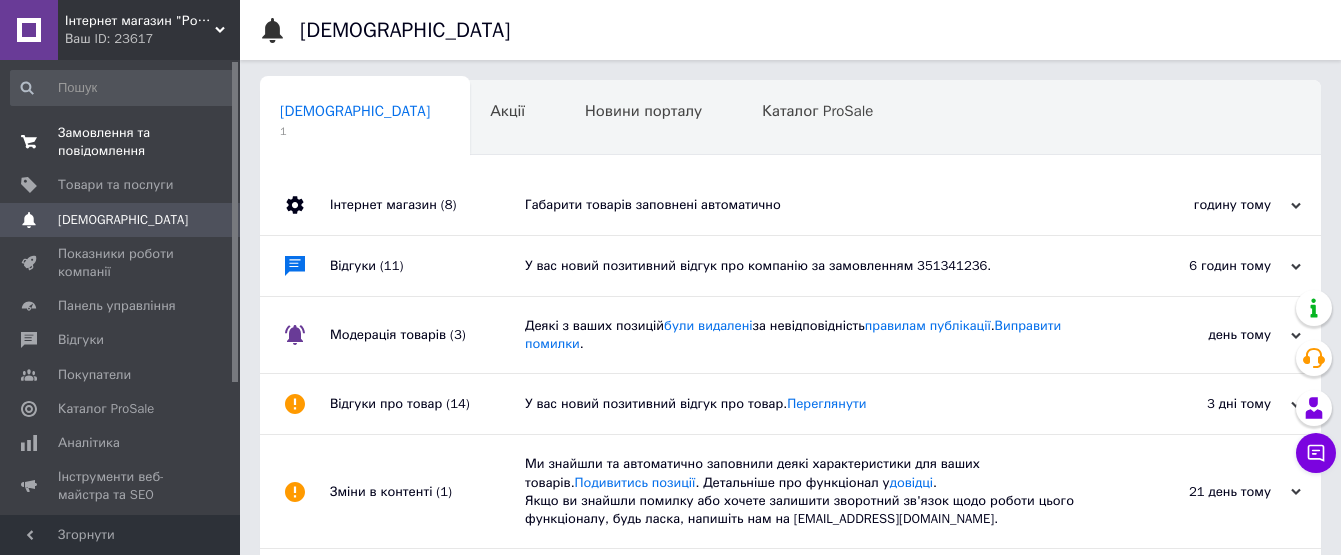 click on "Замовлення та повідомлення" at bounding box center [121, 142] 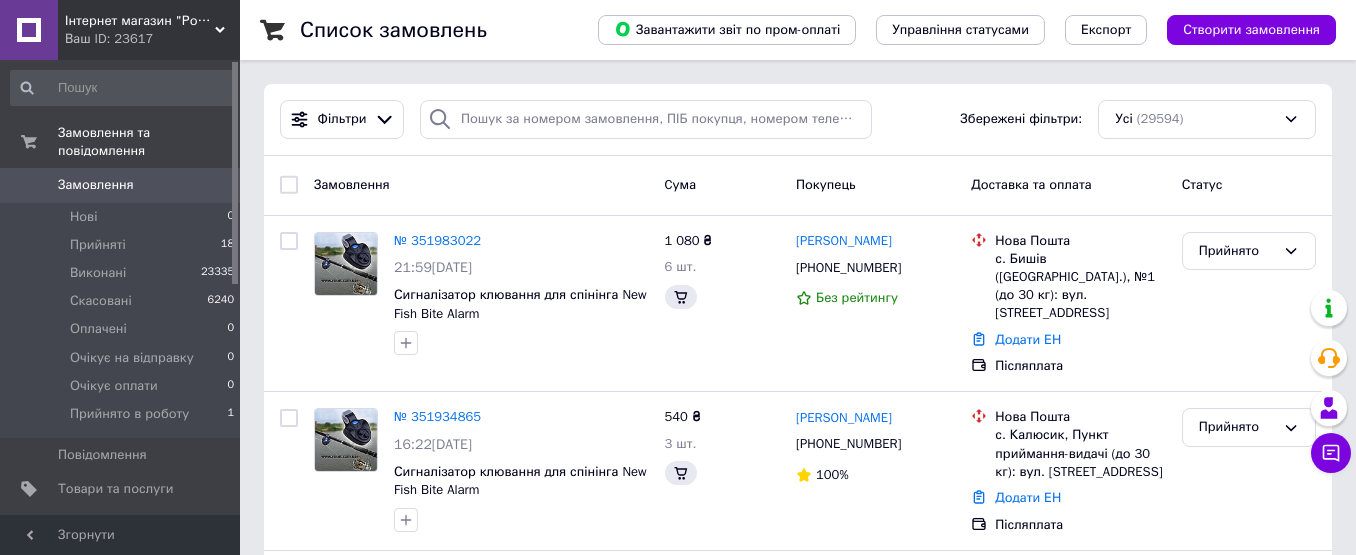 click on "Товари та послуги" at bounding box center [115, 489] 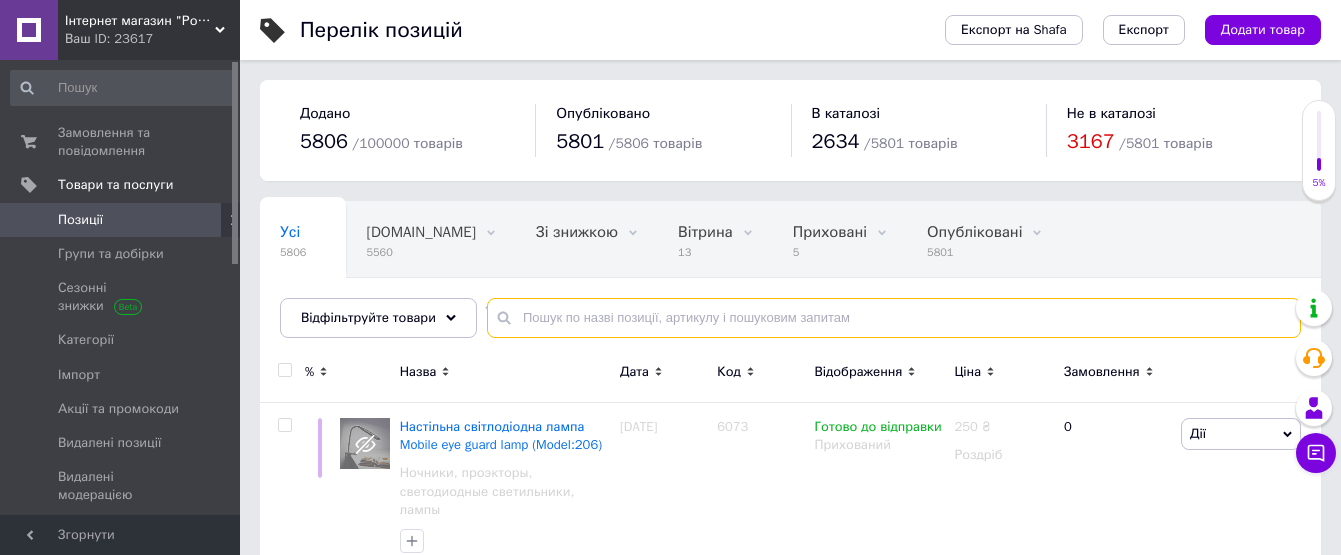 click at bounding box center (894, 318) 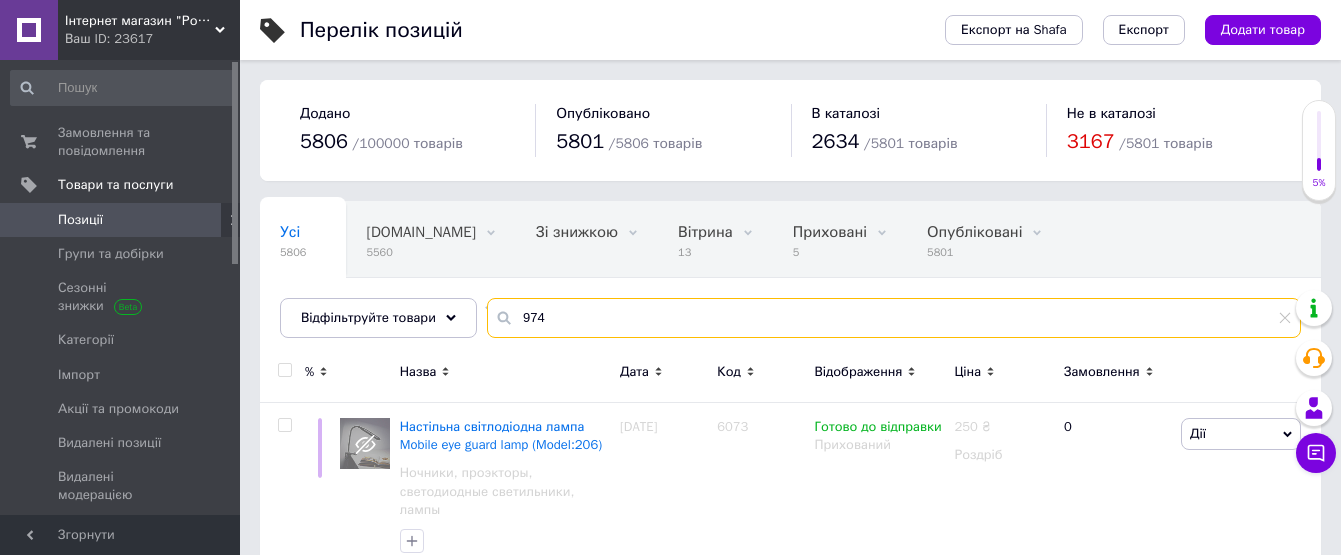 type on "974" 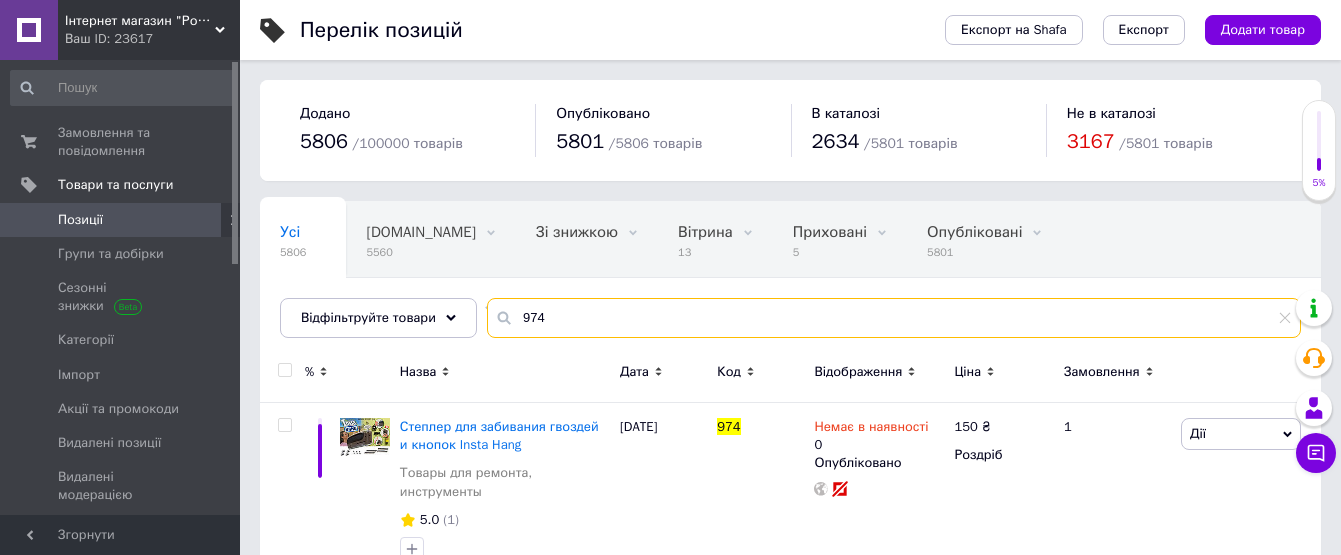 scroll, scrollTop: 0, scrollLeft: 85, axis: horizontal 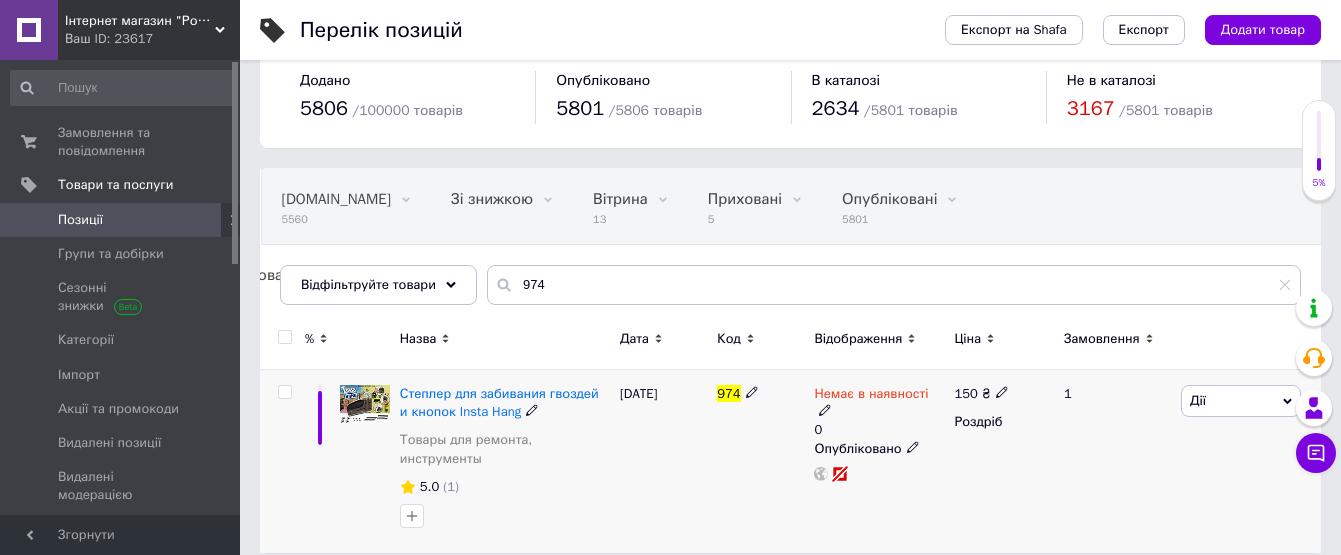 click 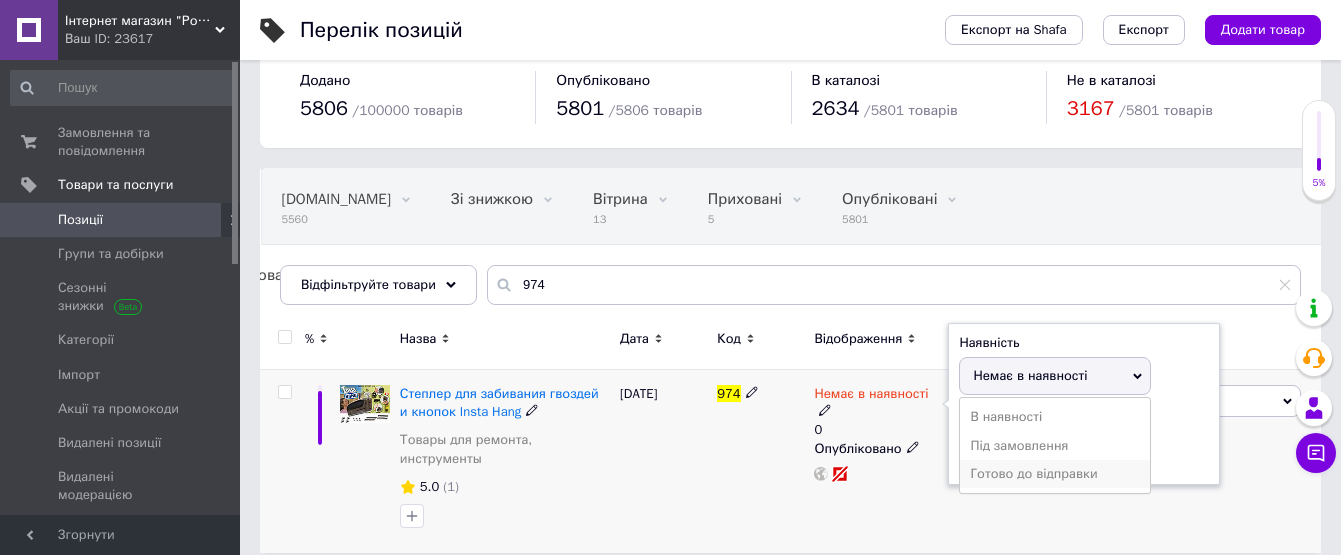click on "Готово до відправки" at bounding box center [1055, 474] 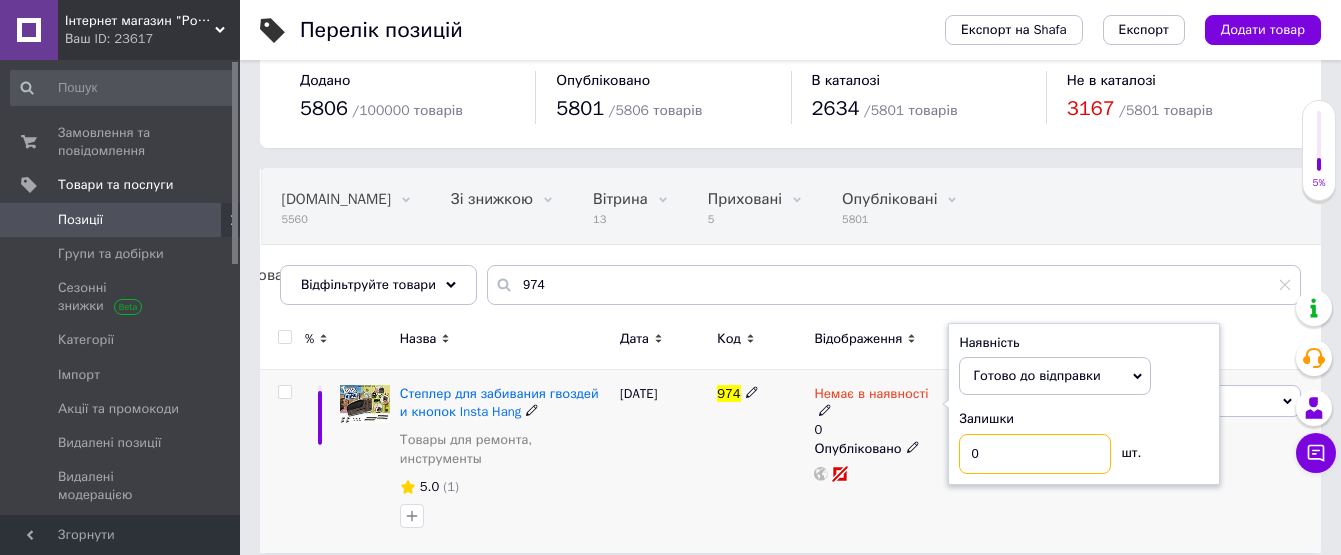 click on "0" at bounding box center [1035, 454] 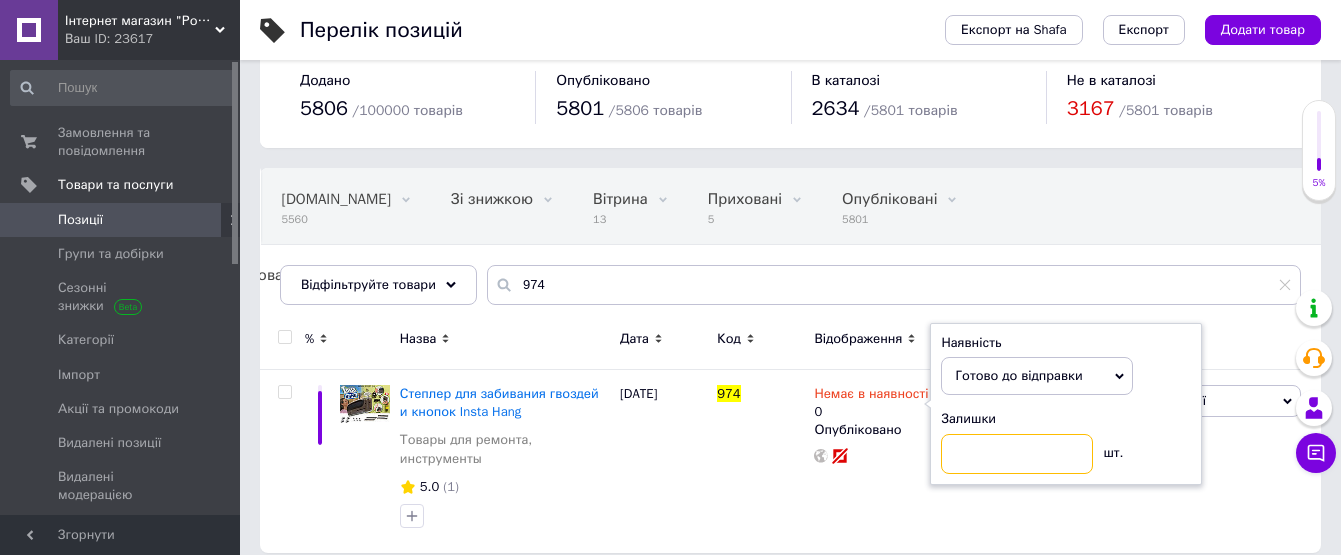 type 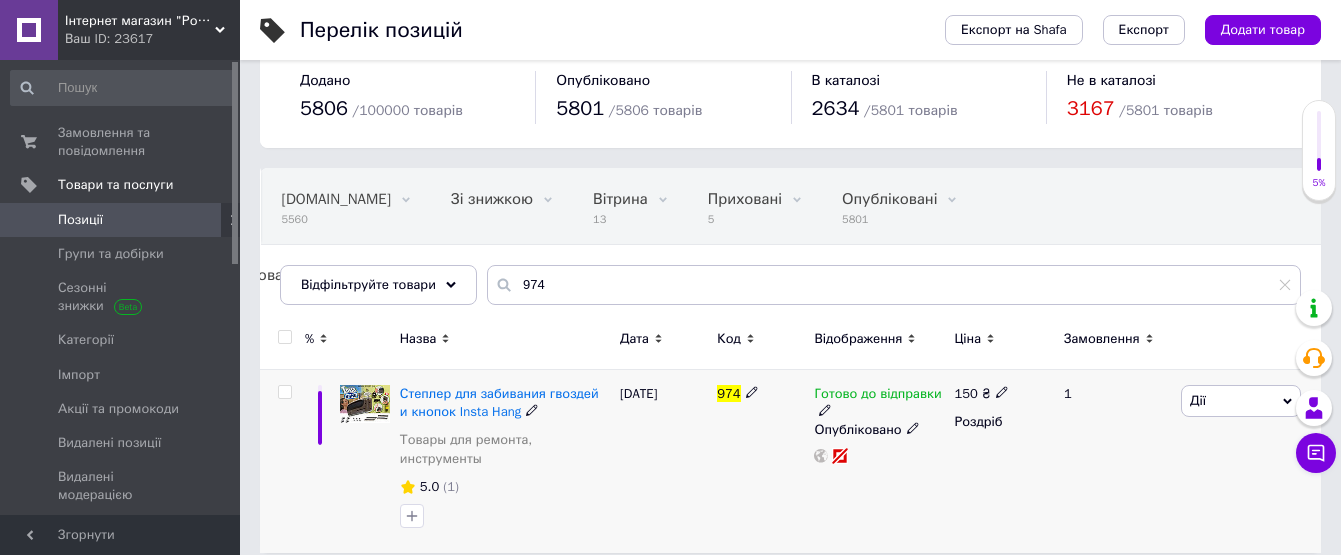 click on "Готово до відправки Опубліковано" at bounding box center (879, 462) 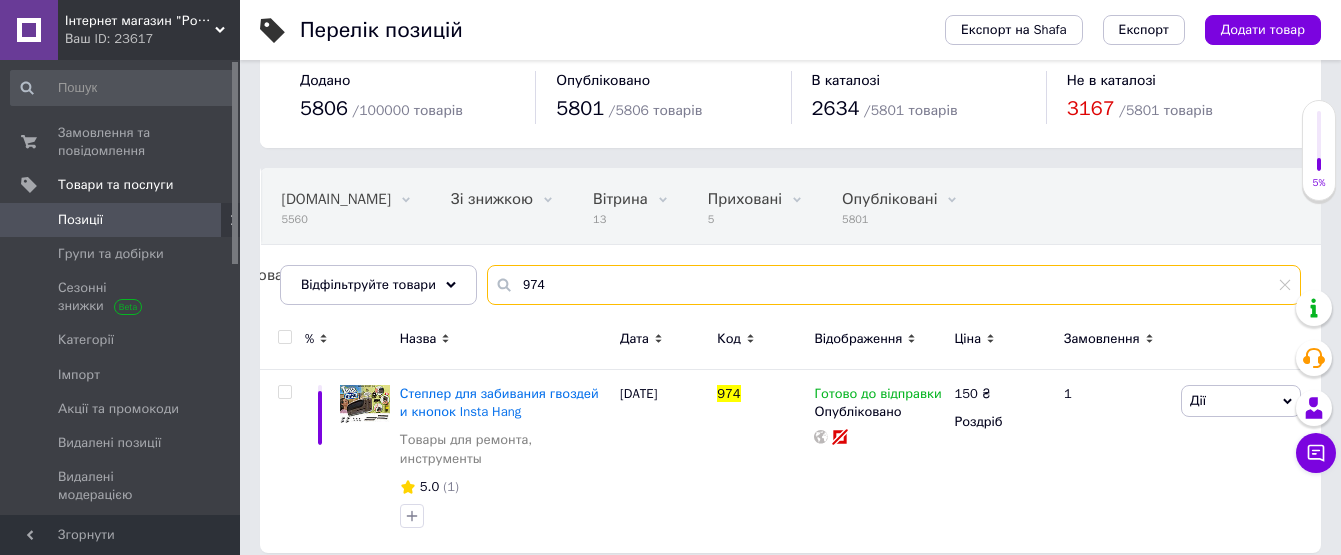 drag, startPoint x: 545, startPoint y: 283, endPoint x: 550, endPoint y: 260, distance: 23.537205 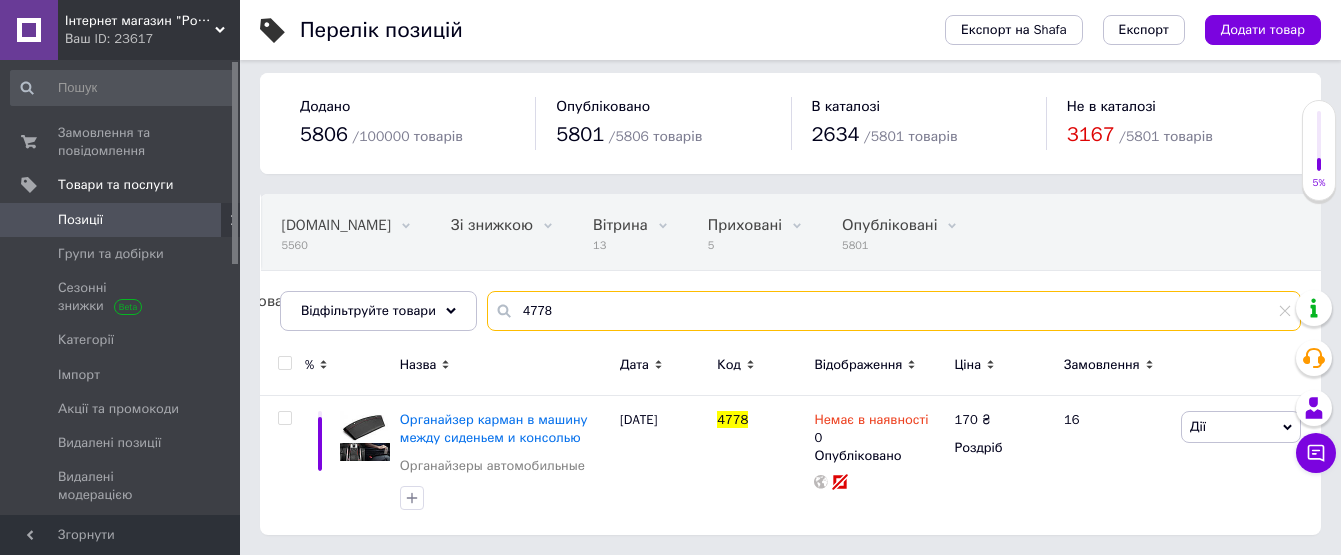 scroll, scrollTop: 7, scrollLeft: 0, axis: vertical 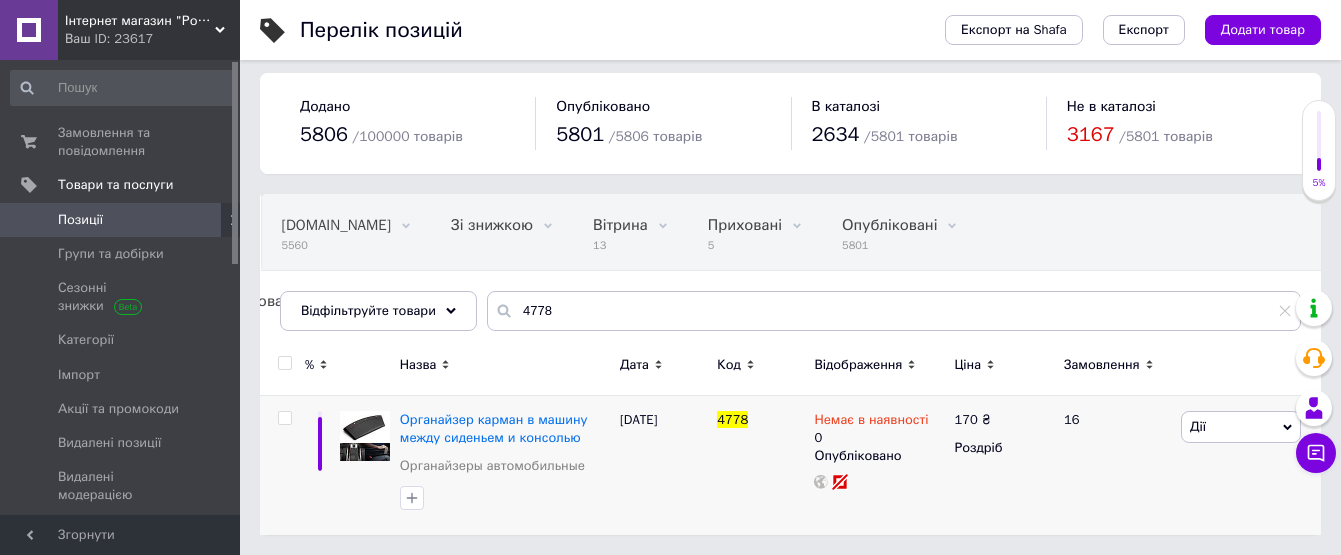 drag, startPoint x: 1218, startPoint y: 361, endPoint x: 1190, endPoint y: 409, distance: 55.569775 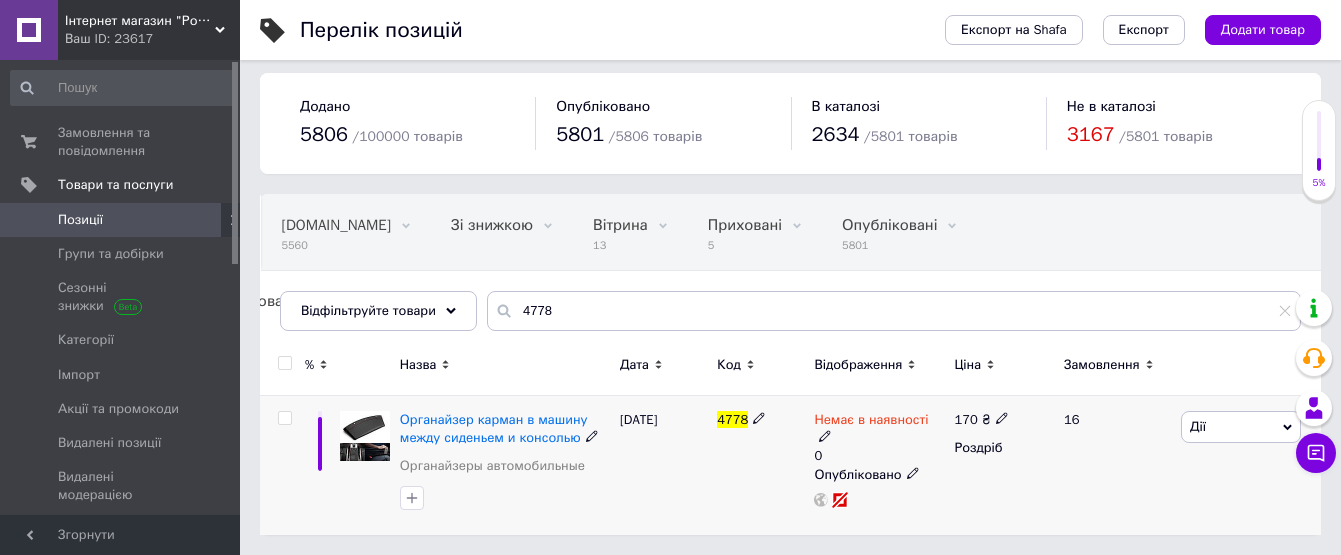 click 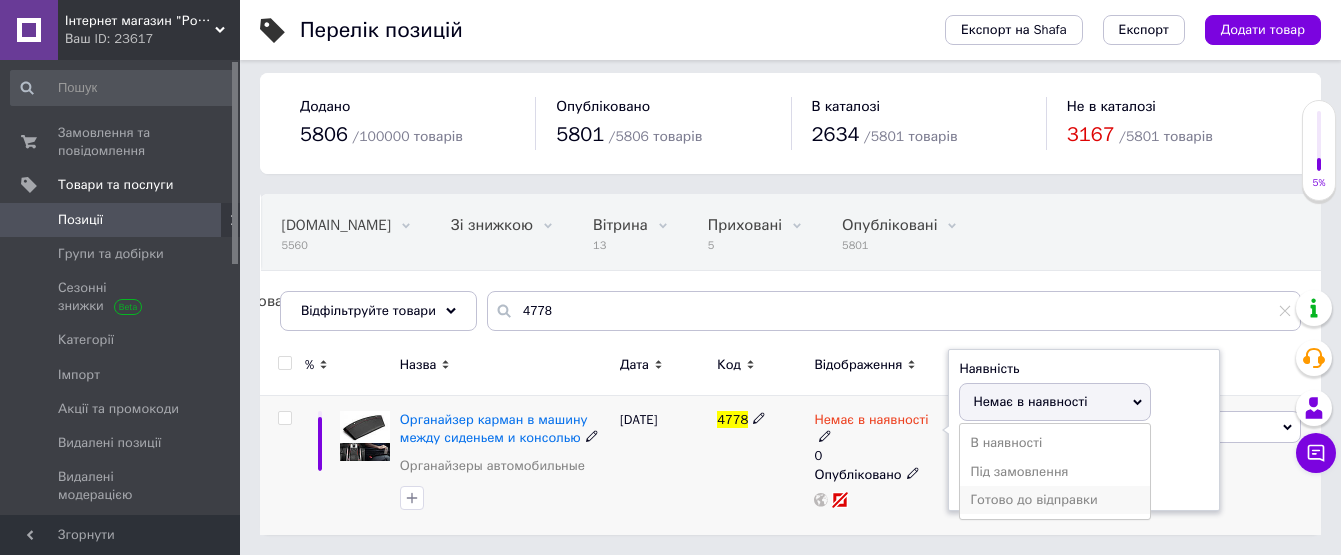 click on "Готово до відправки" at bounding box center (1055, 500) 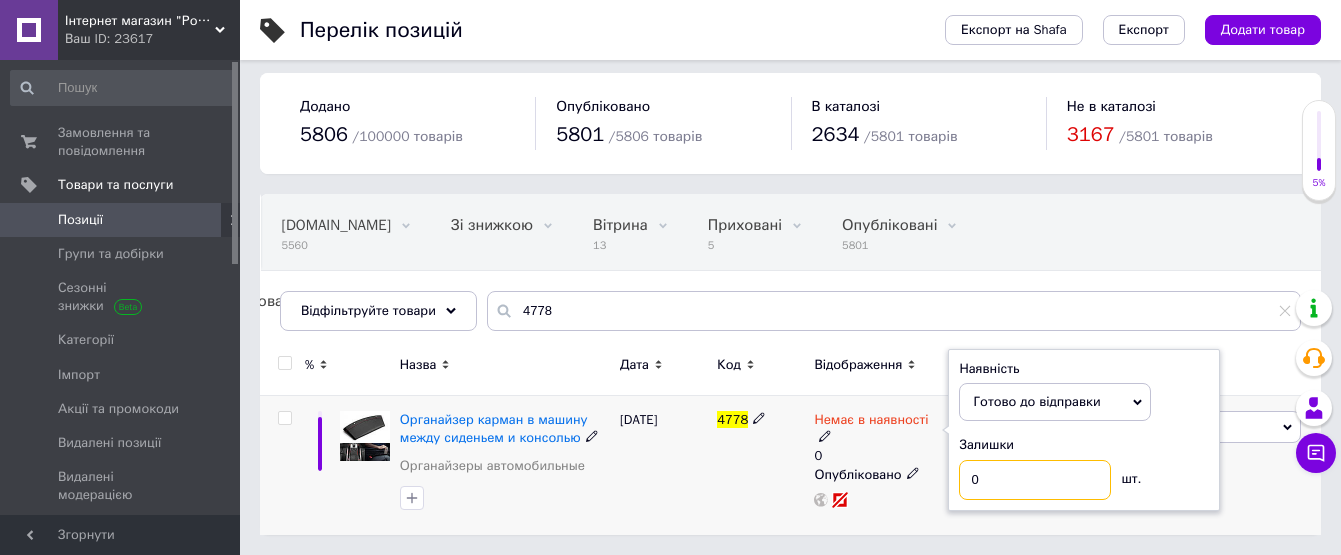 click on "0" at bounding box center (1035, 480) 